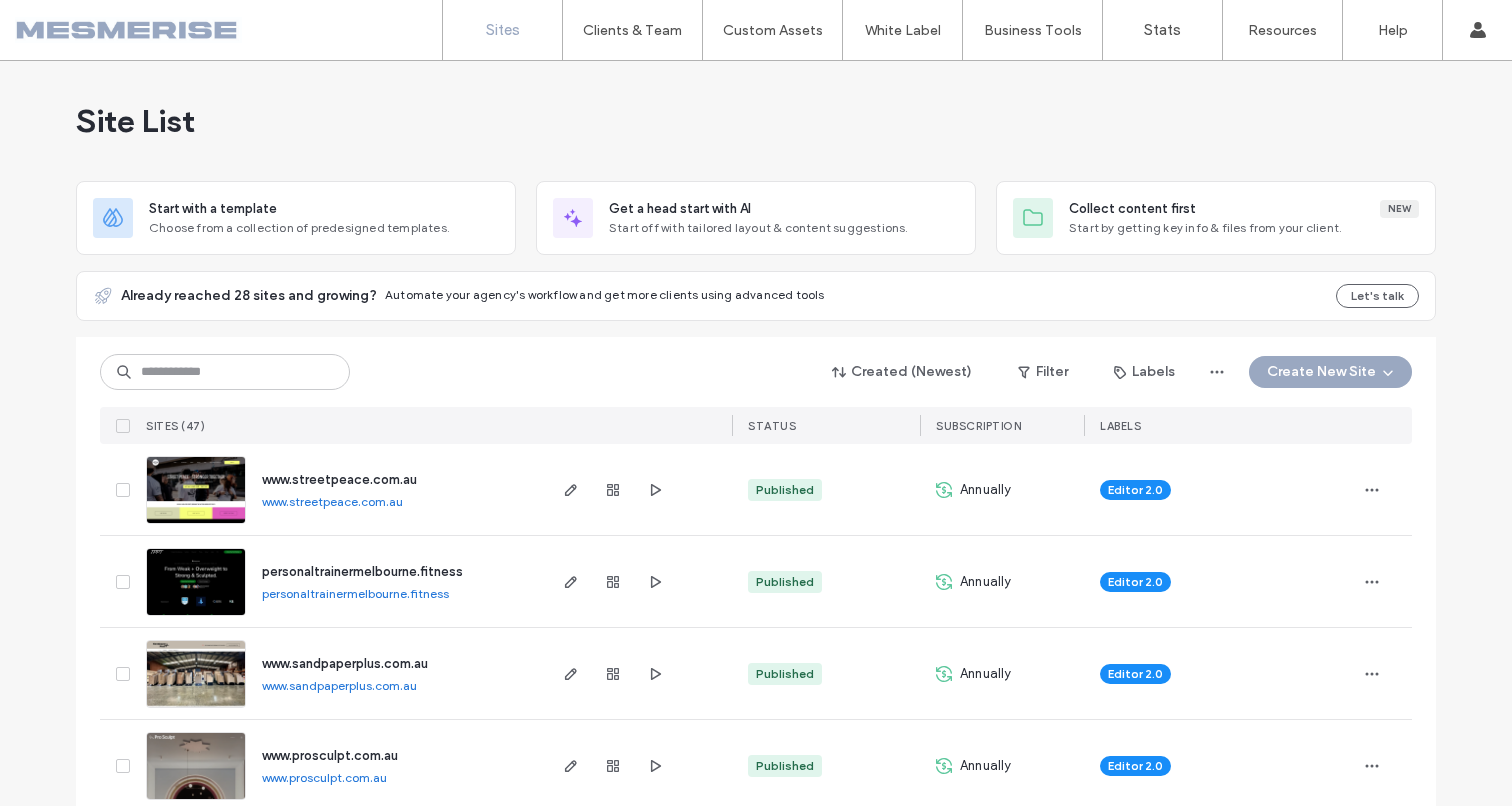 scroll, scrollTop: 0, scrollLeft: 0, axis: both 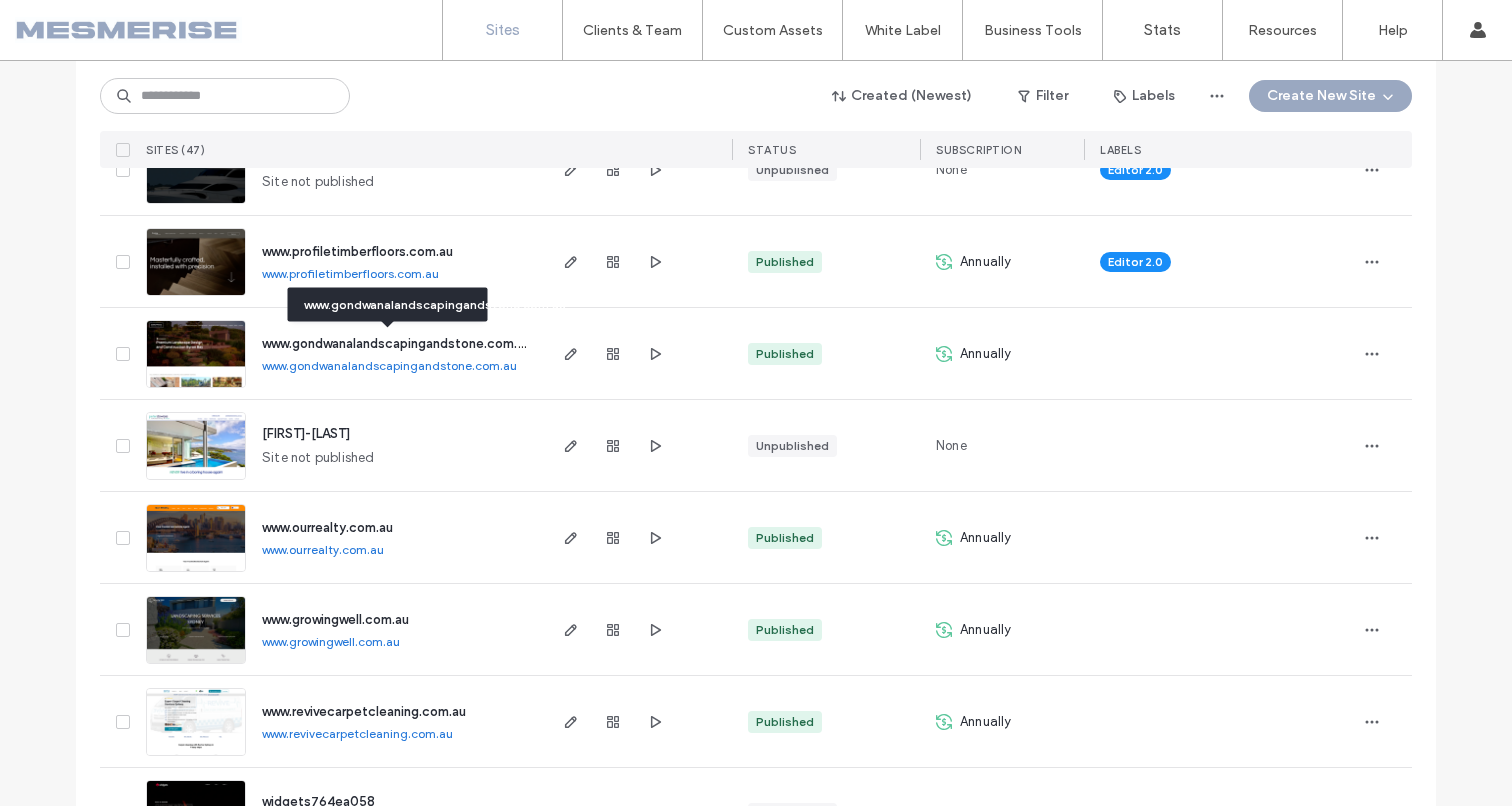 click on "www.gondwanalandscapingandstone.com.au" at bounding box center [396, 343] 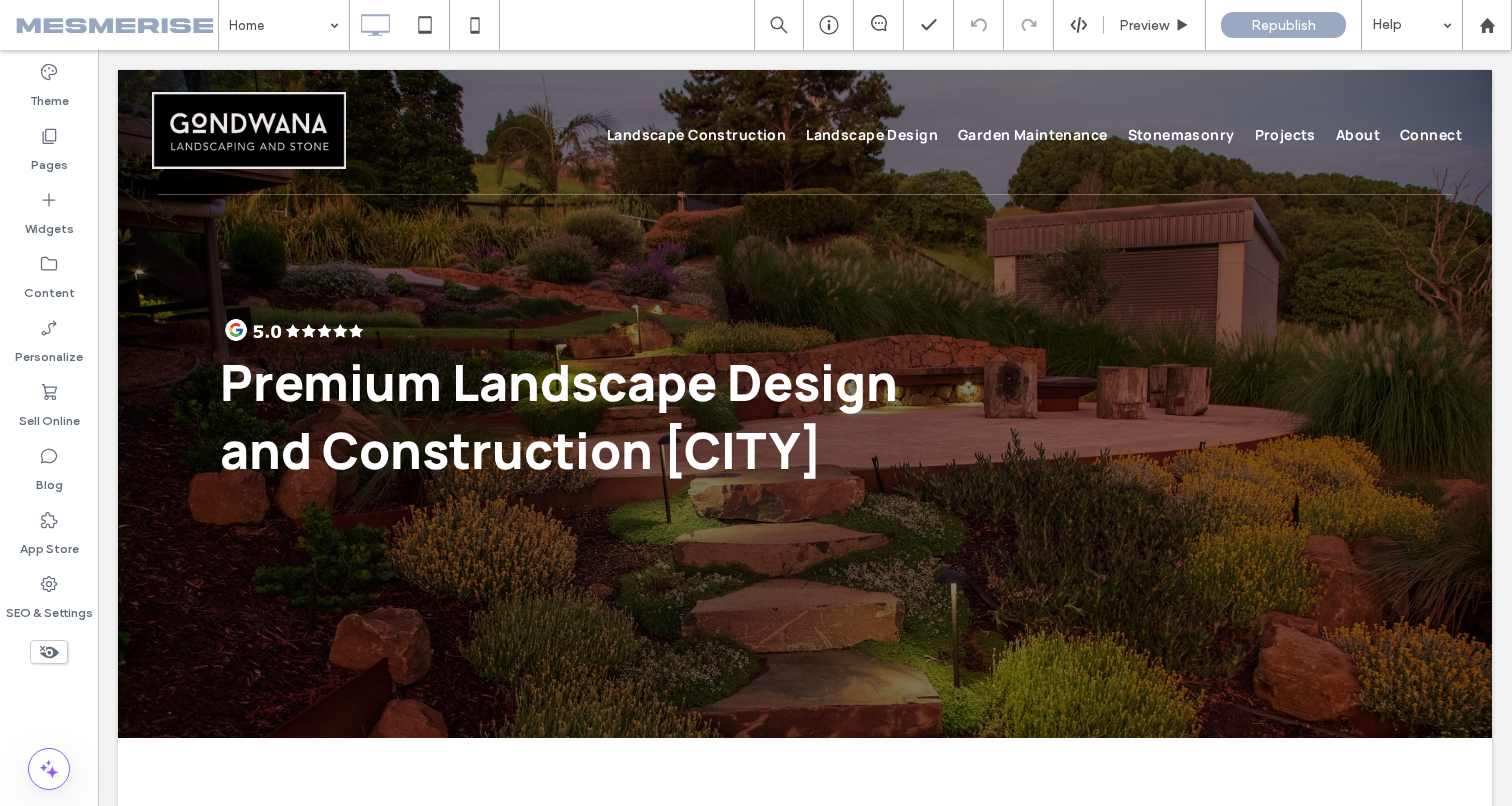 scroll, scrollTop: 0, scrollLeft: 0, axis: both 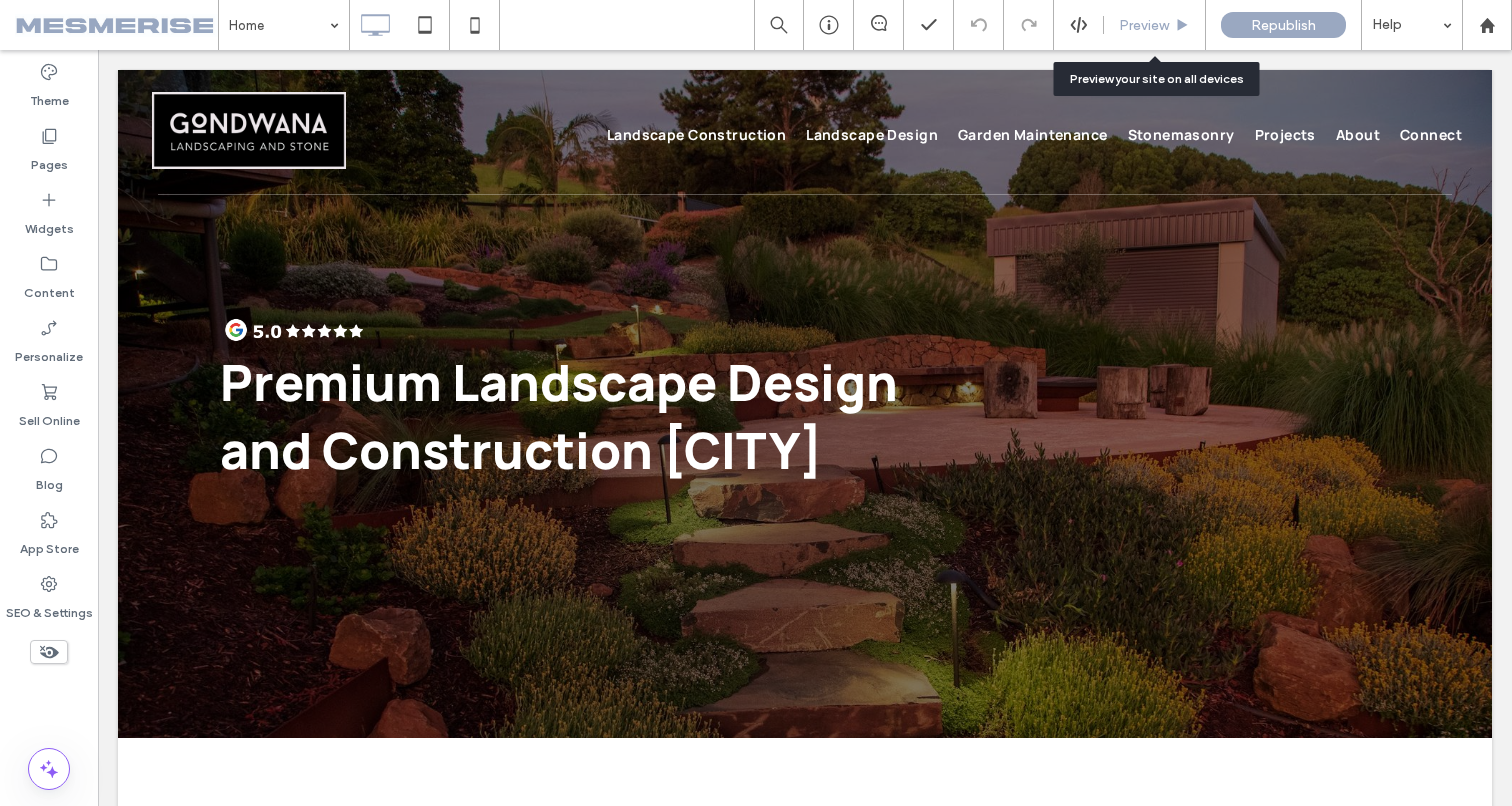 click on "Preview" at bounding box center [1144, 25] 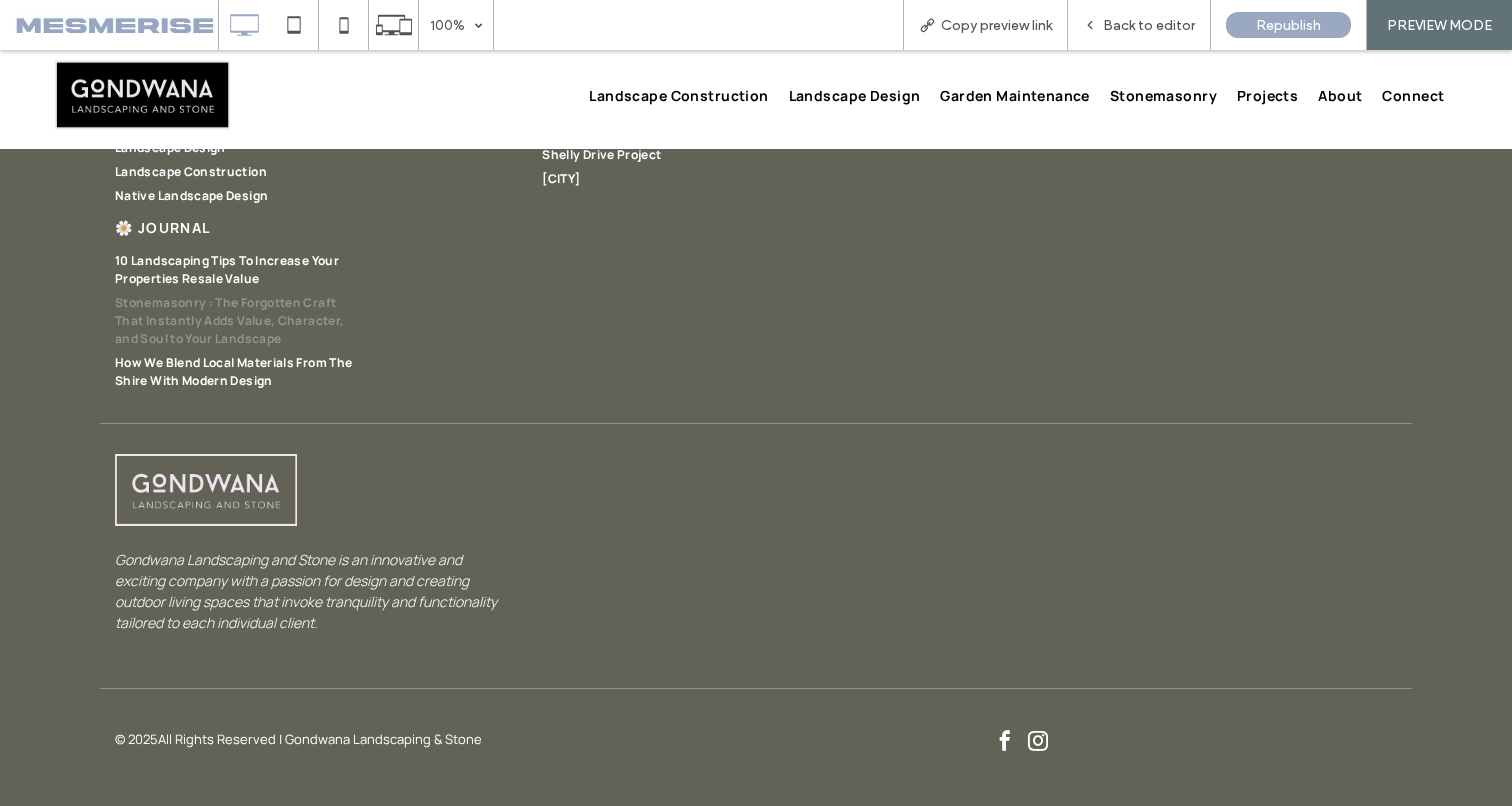 scroll, scrollTop: 9750, scrollLeft: 0, axis: vertical 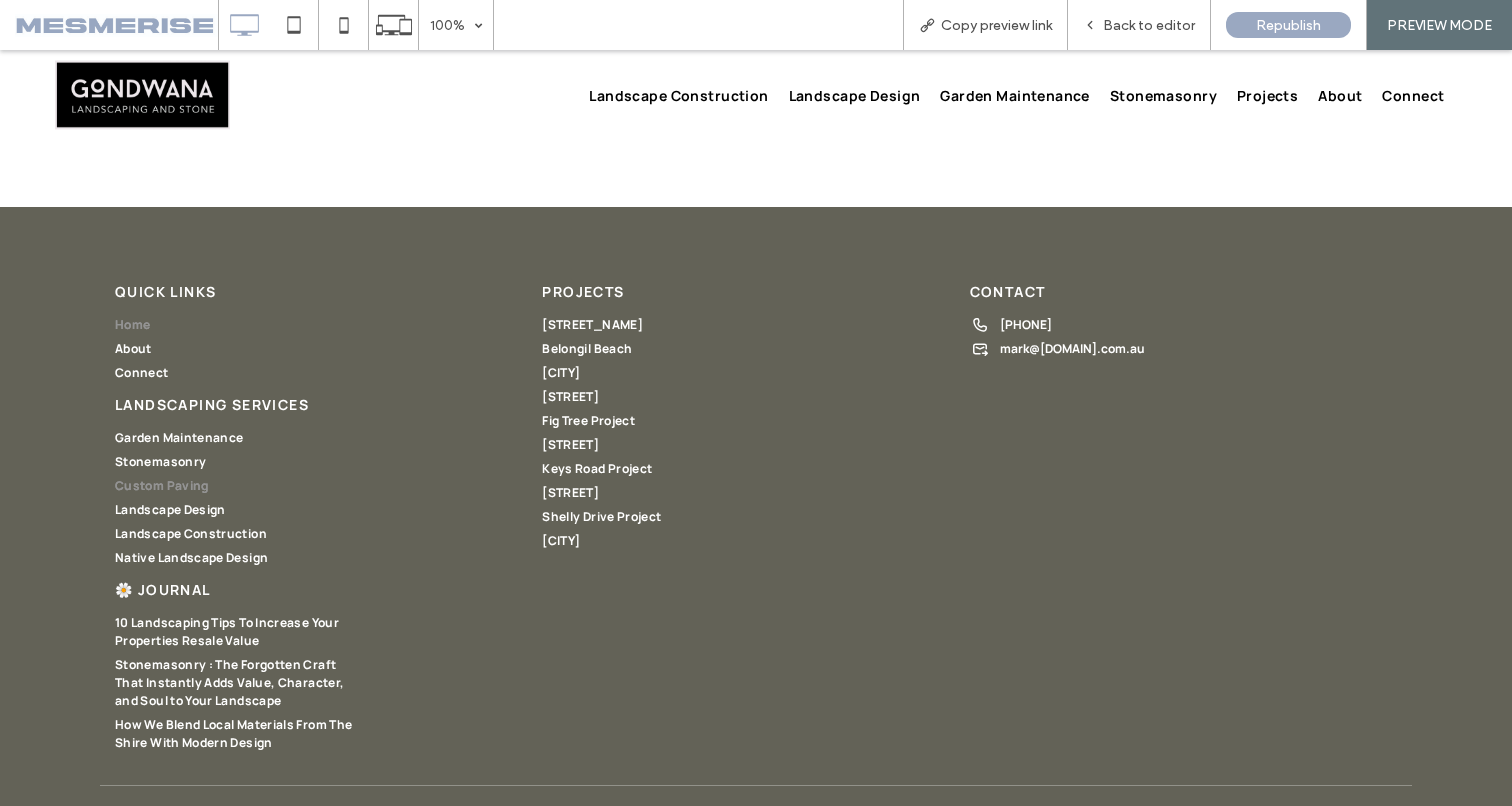 click on "Custom Paving" at bounding box center (162, 486) 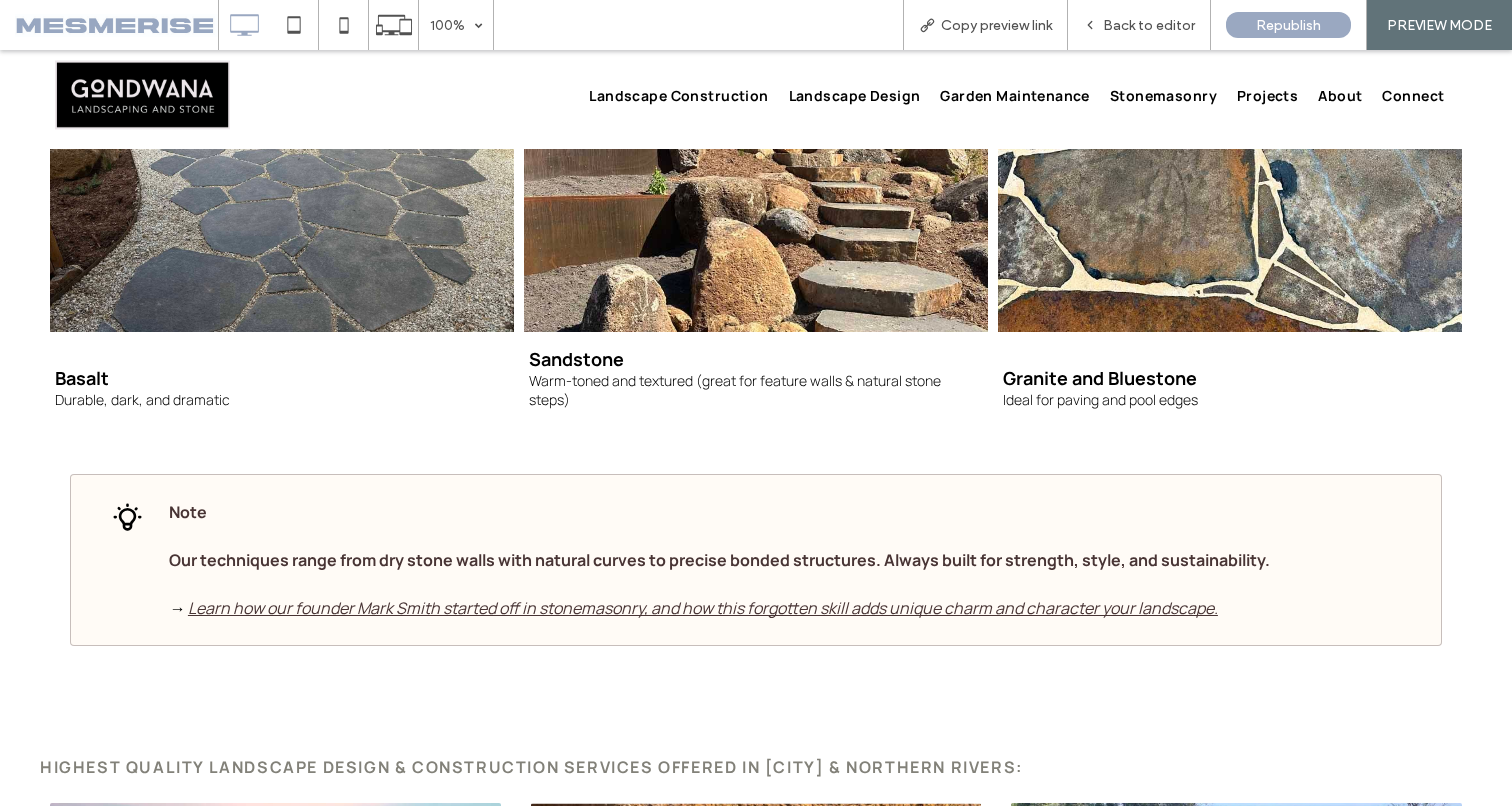 scroll, scrollTop: 4762, scrollLeft: 0, axis: vertical 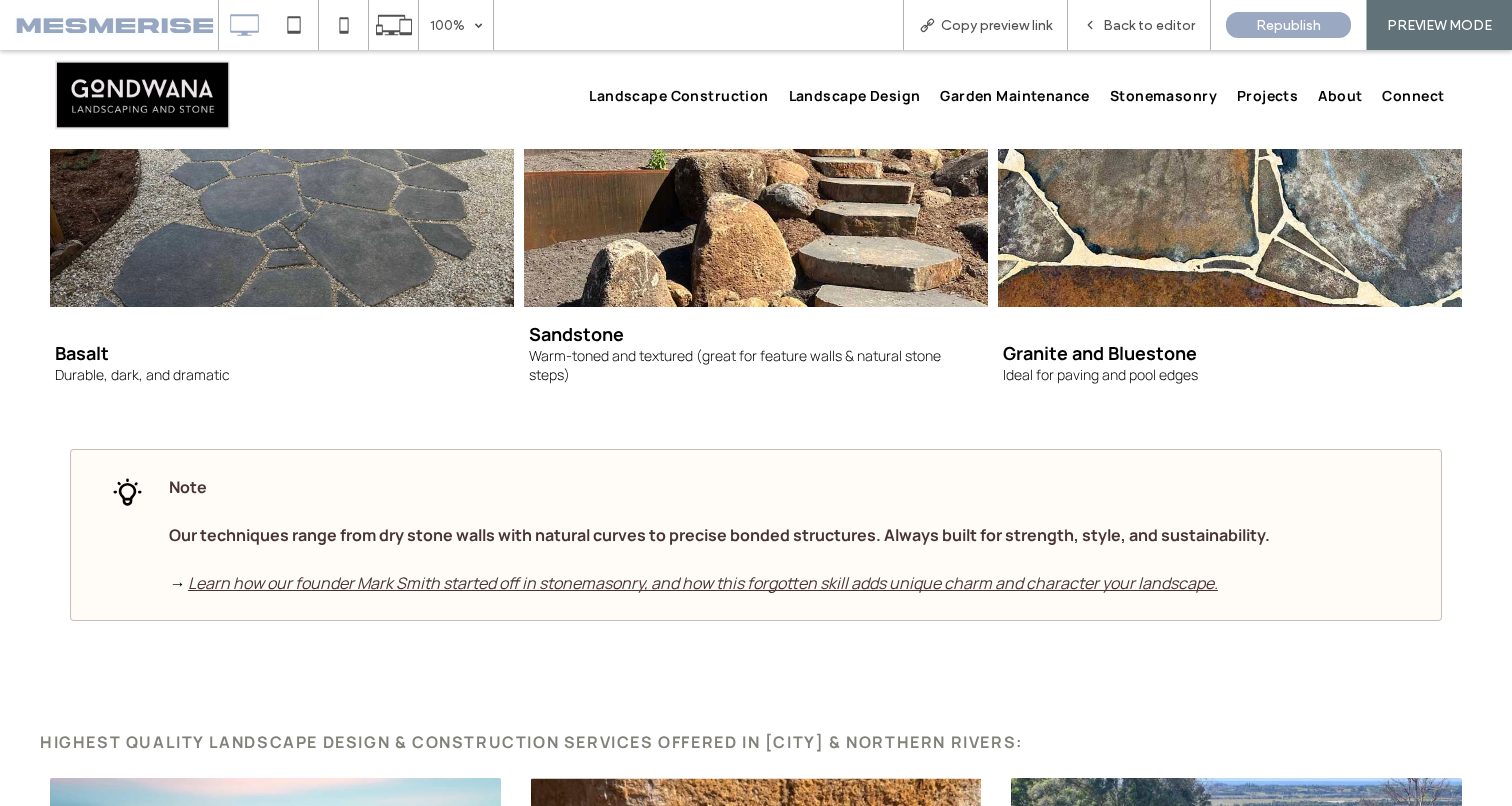 click on "Our techniques range from dry stone walls with natural curves to precise bonded structures. Always built for strength, style, and sustainability." at bounding box center (719, 535) 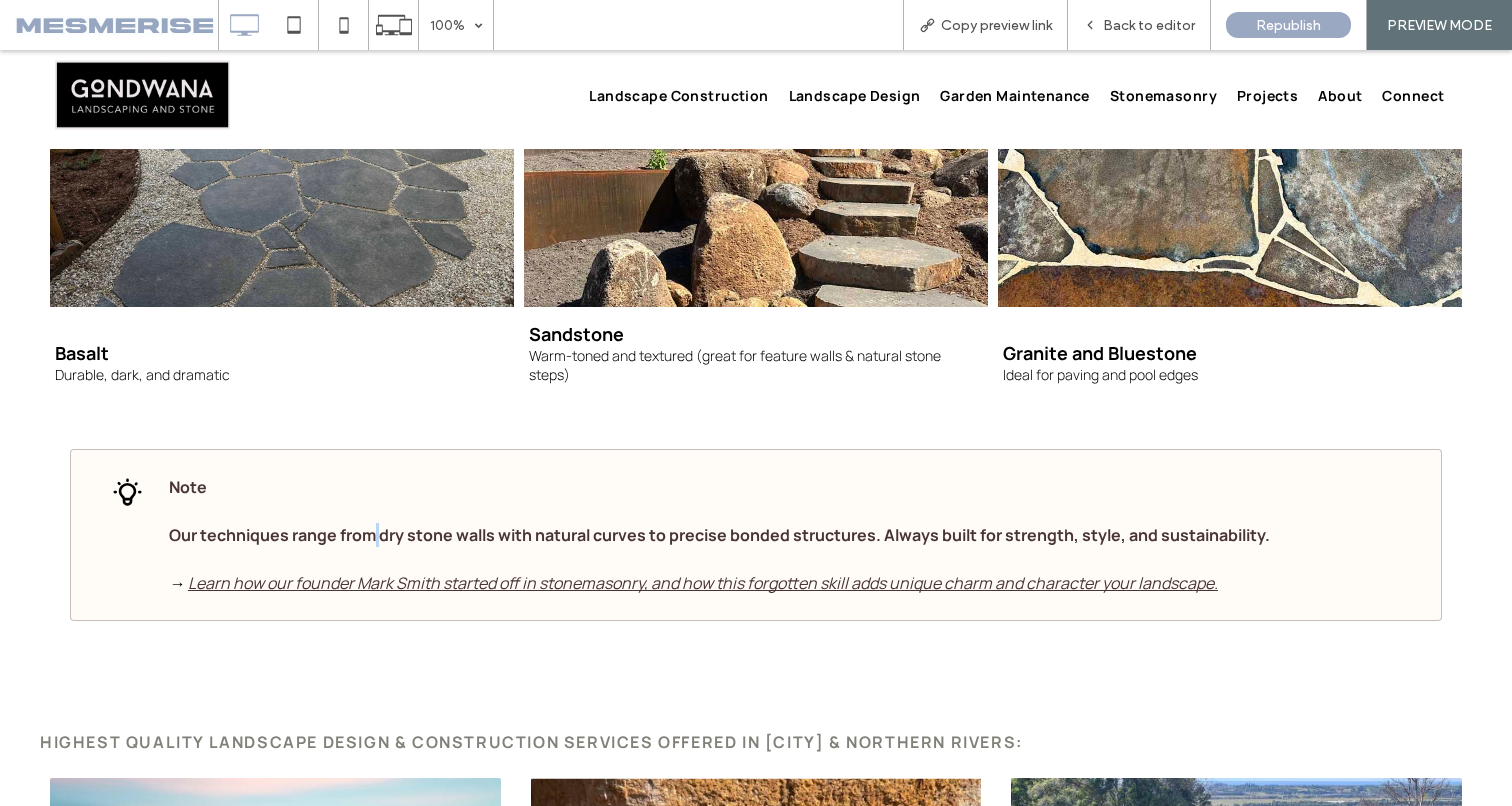 click on "Our techniques range from dry stone walls with natural curves to precise bonded structures. Always built for strength, style, and sustainability." at bounding box center [719, 535] 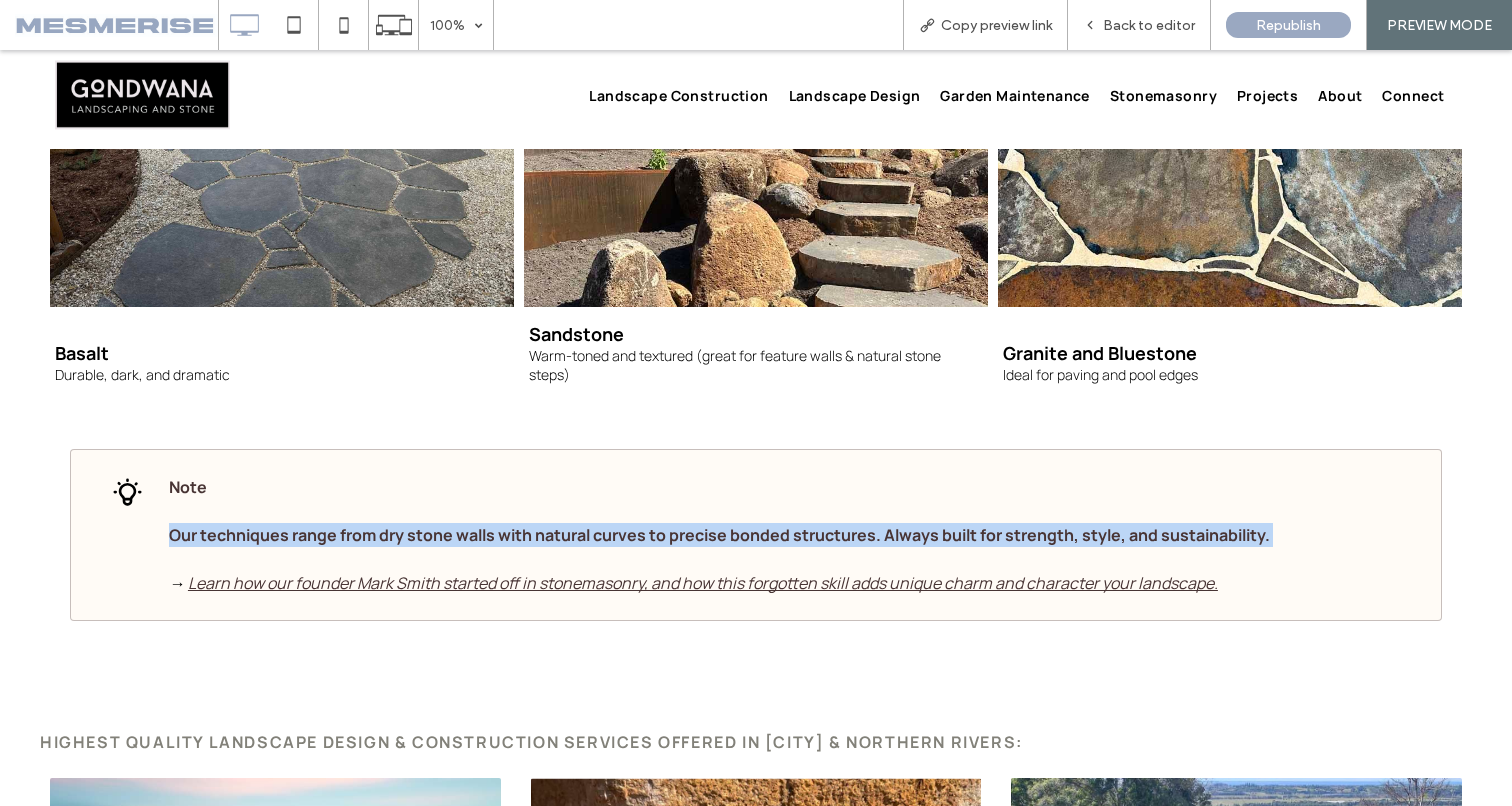 click on "Our techniques range from dry stone walls with natural curves to precise bonded structures. Always built for strength, style, and sustainability." at bounding box center [719, 535] 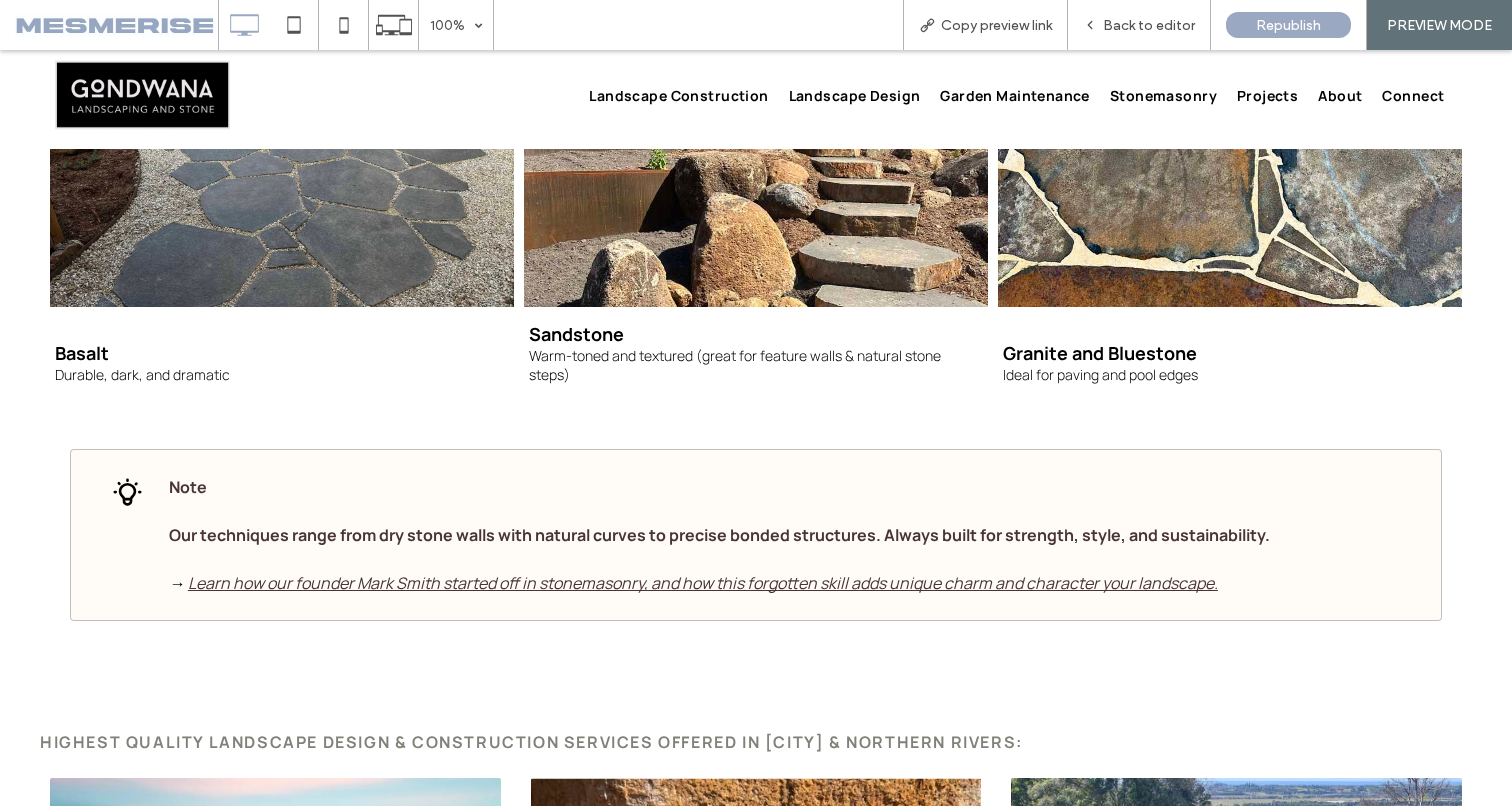 click on "Our techniques range from dry stone walls with natural curves to precise bonded structures. Always built for strength, style, and sustainability." at bounding box center (719, 535) 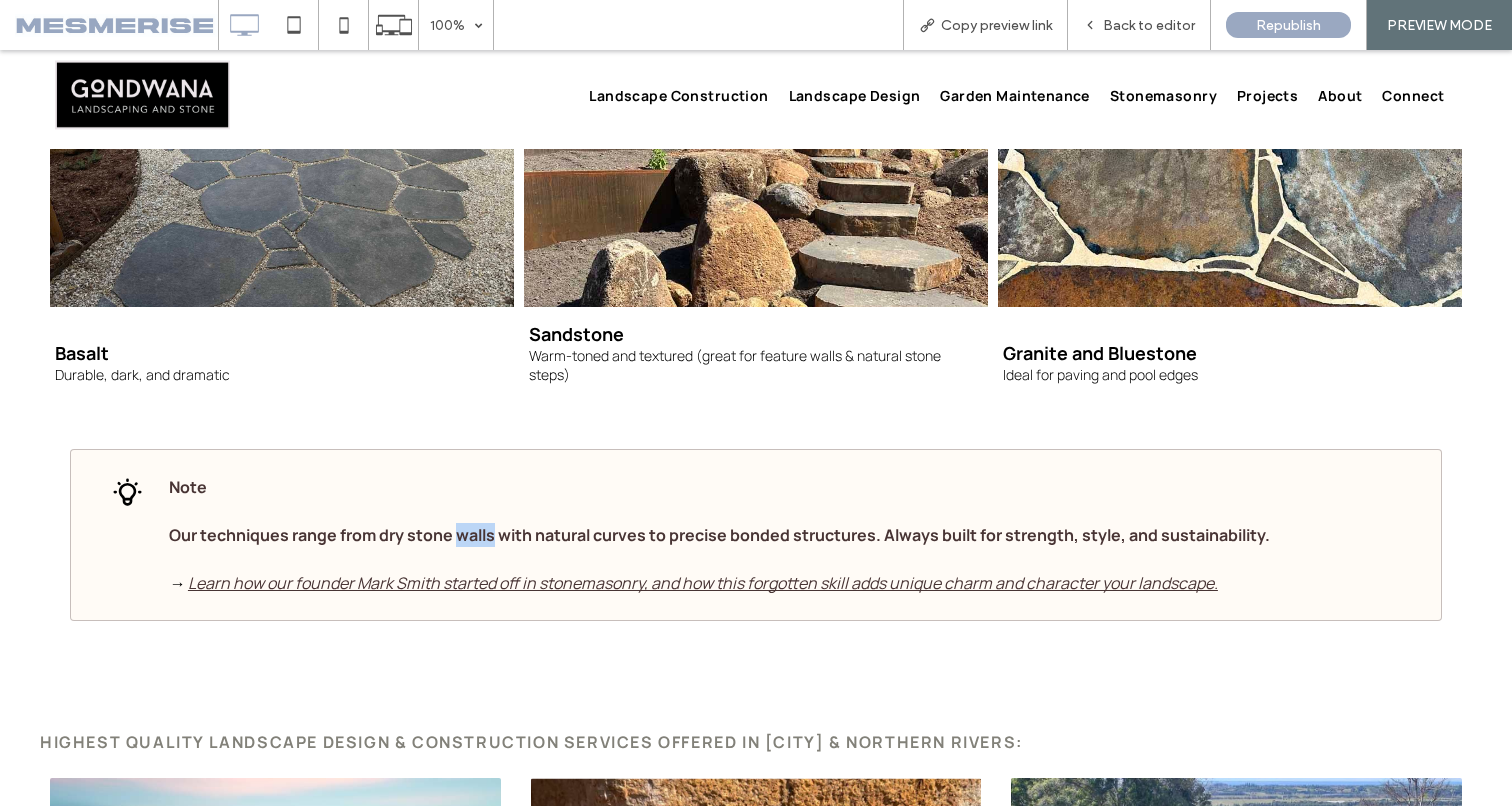 click on "Our techniques range from dry stone walls with natural curves to precise bonded structures. Always built for strength, style, and sustainability." at bounding box center [719, 535] 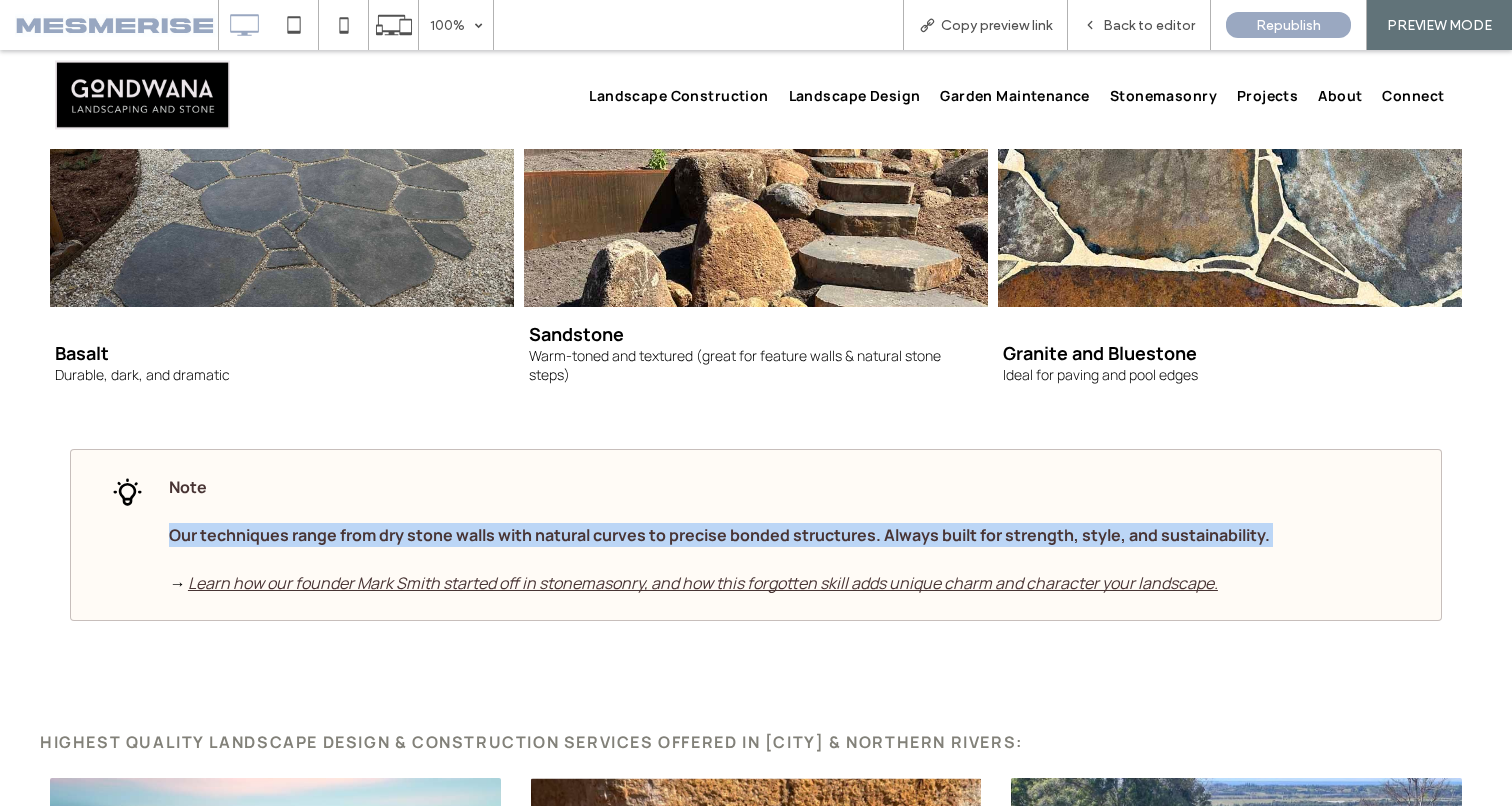 click on "Our techniques range from dry stone walls with natural curves to precise bonded structures. Always built for strength, style, and sustainability." at bounding box center [719, 535] 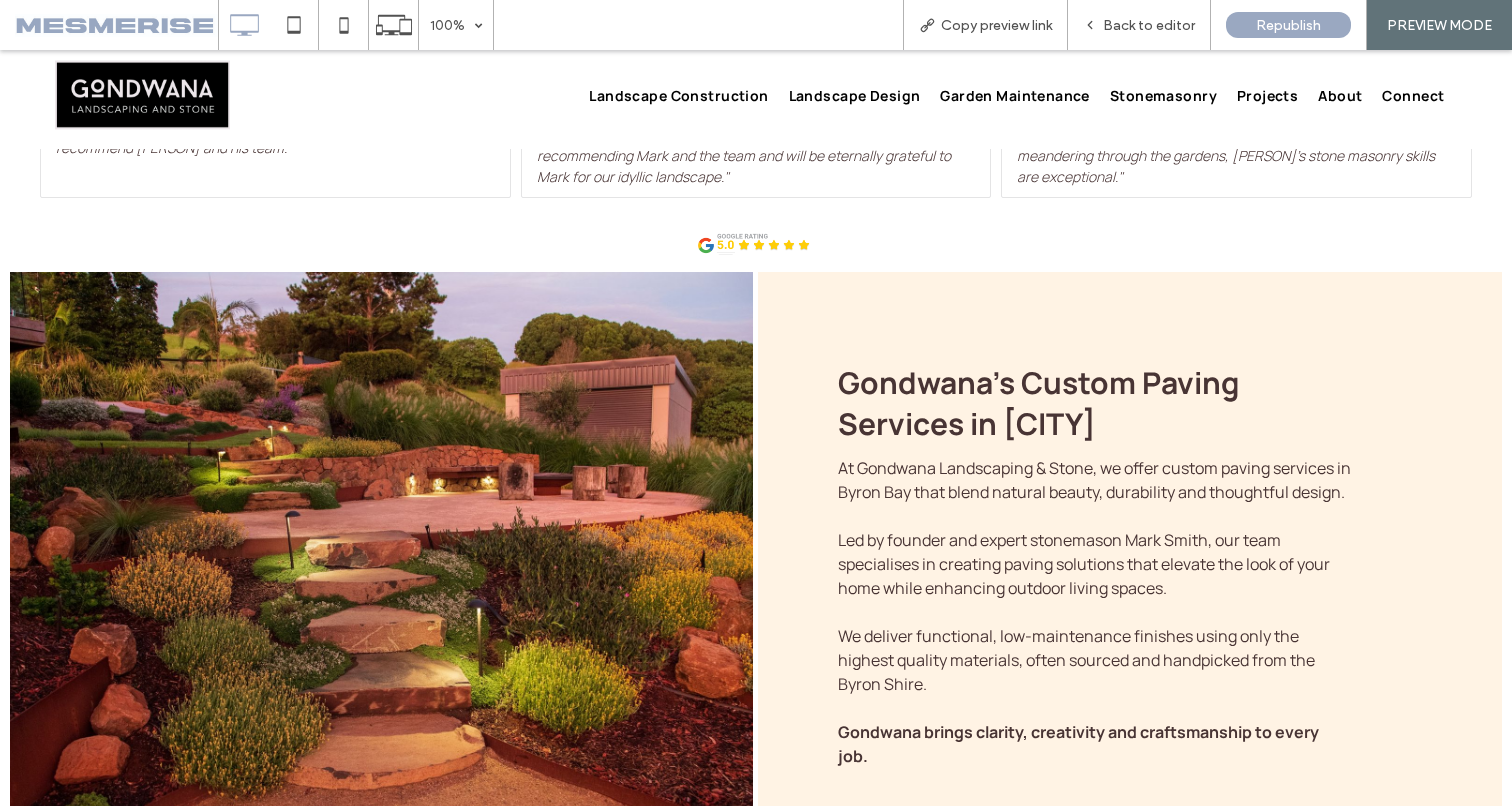 scroll, scrollTop: 0, scrollLeft: 0, axis: both 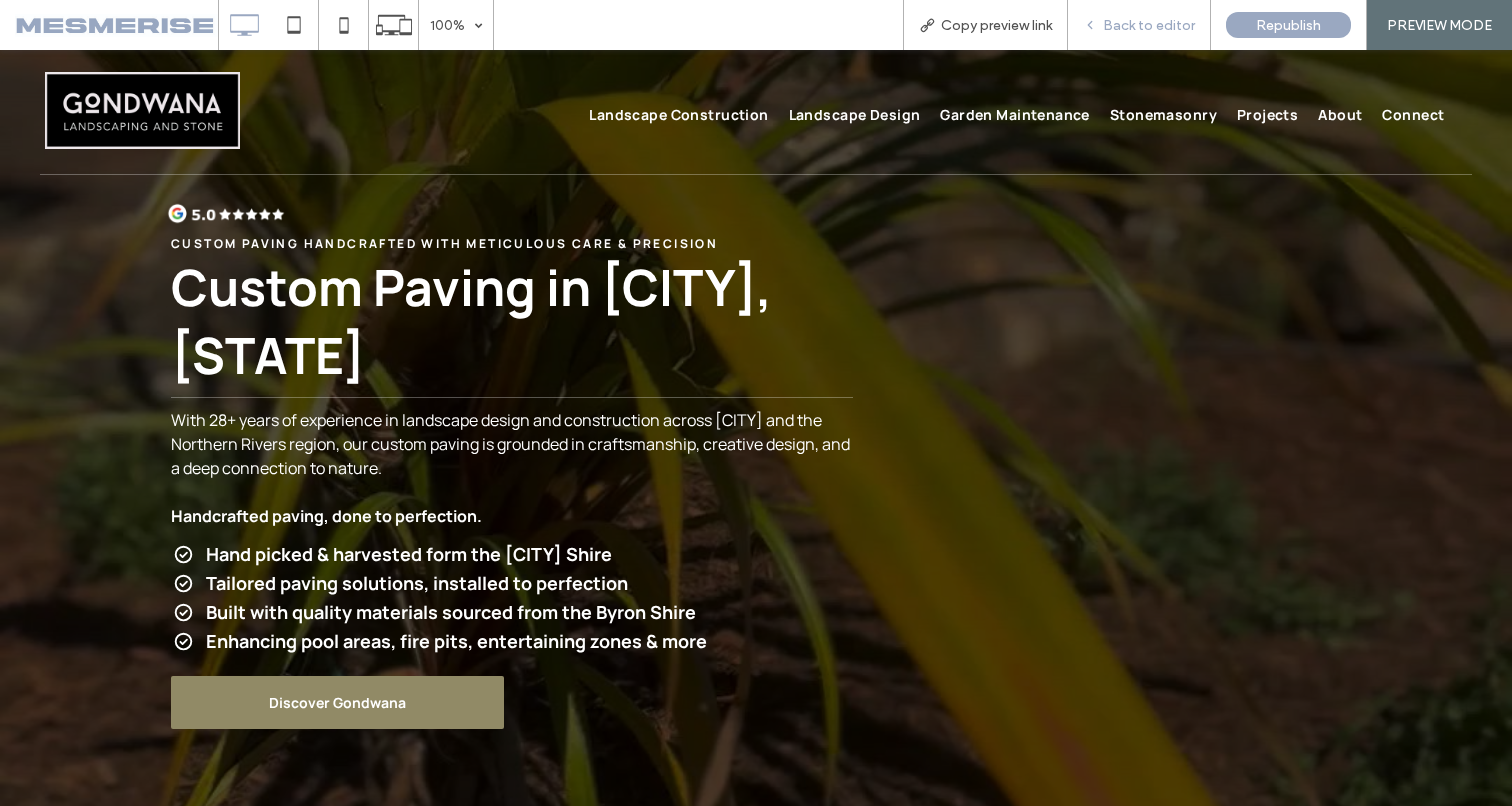click on "Back to editor" at bounding box center (1139, 25) 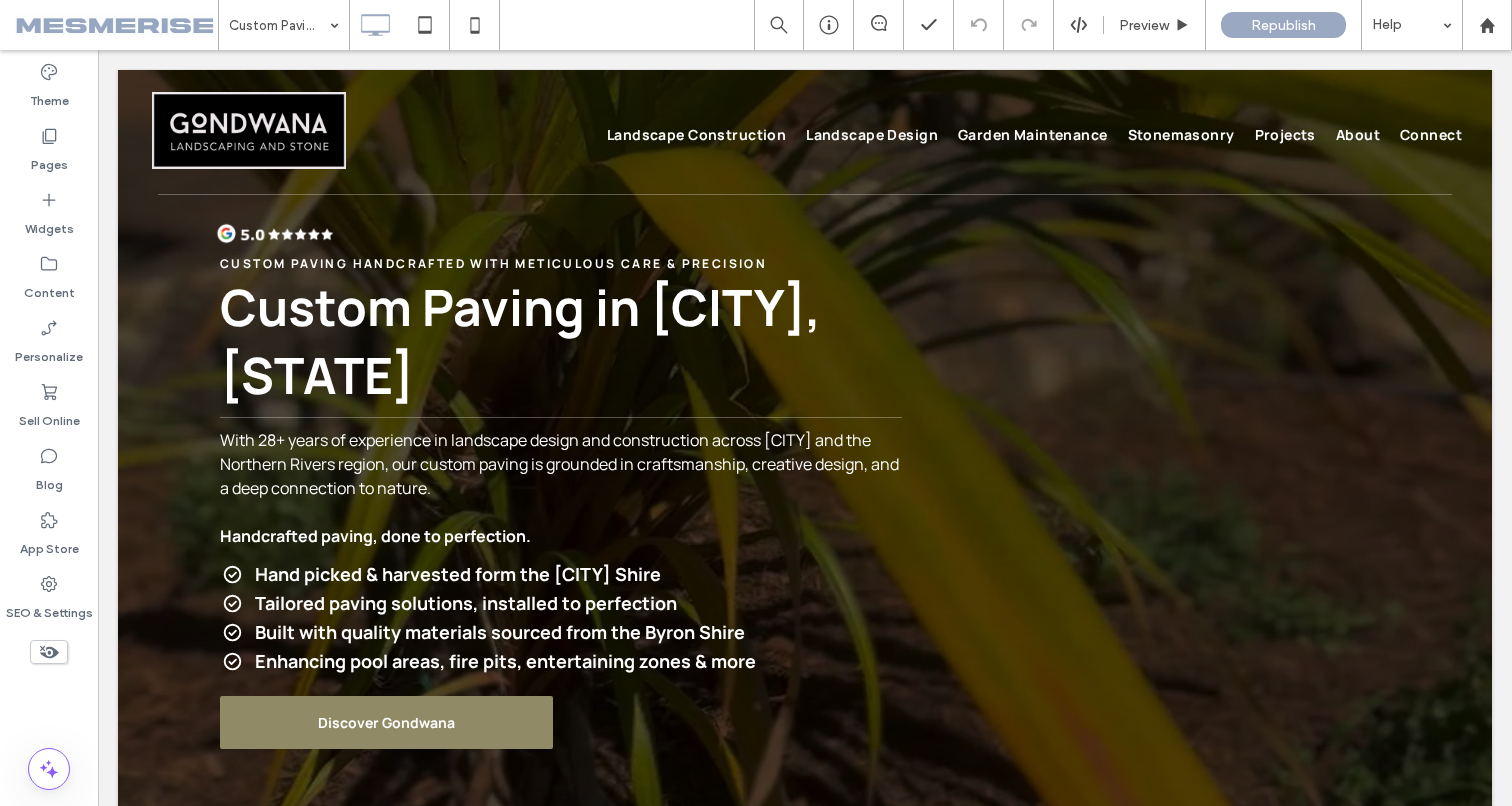 click at bounding box center (805, 504) 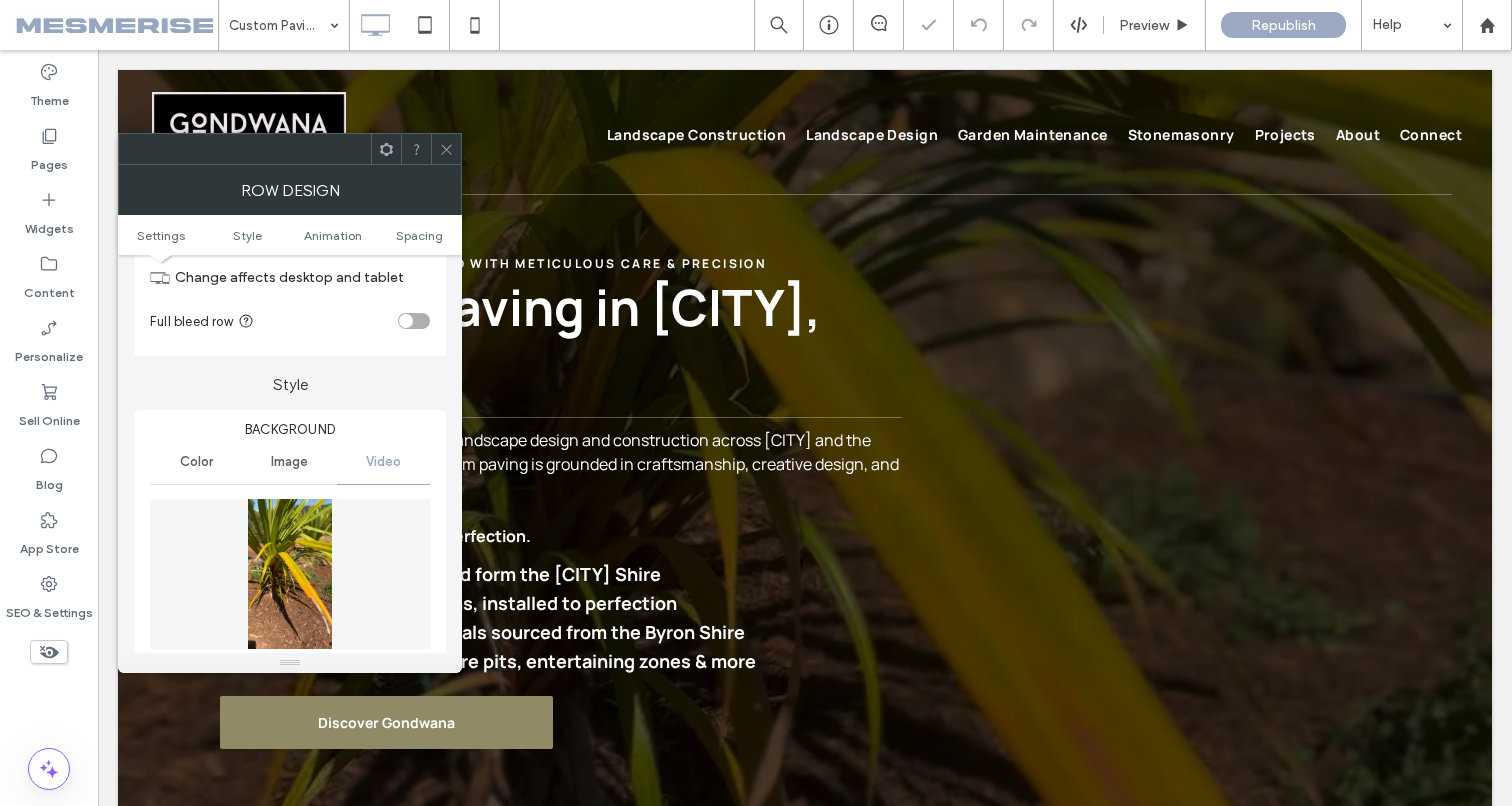 scroll, scrollTop: 149, scrollLeft: 0, axis: vertical 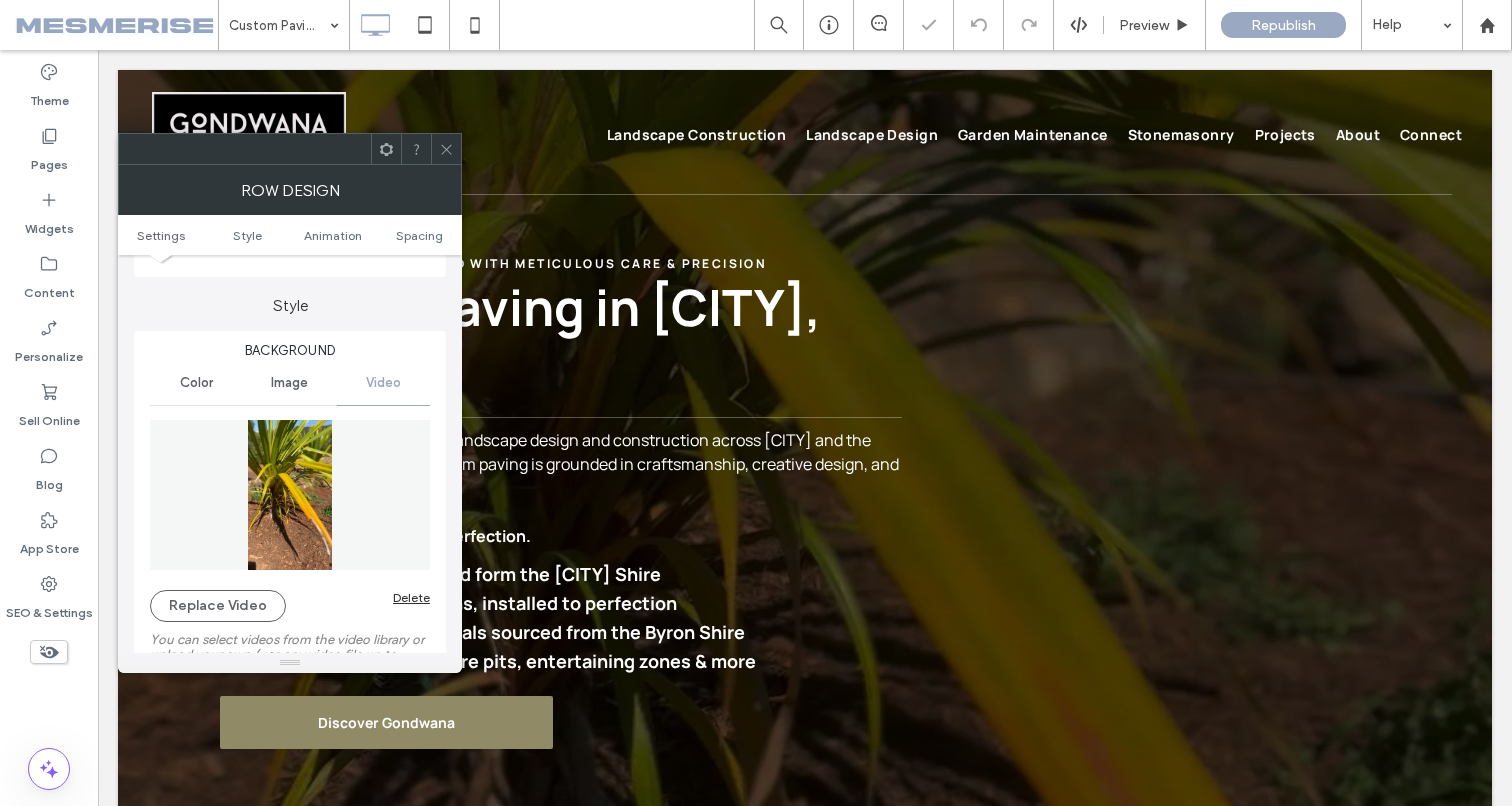 click on "Image" at bounding box center (289, 383) 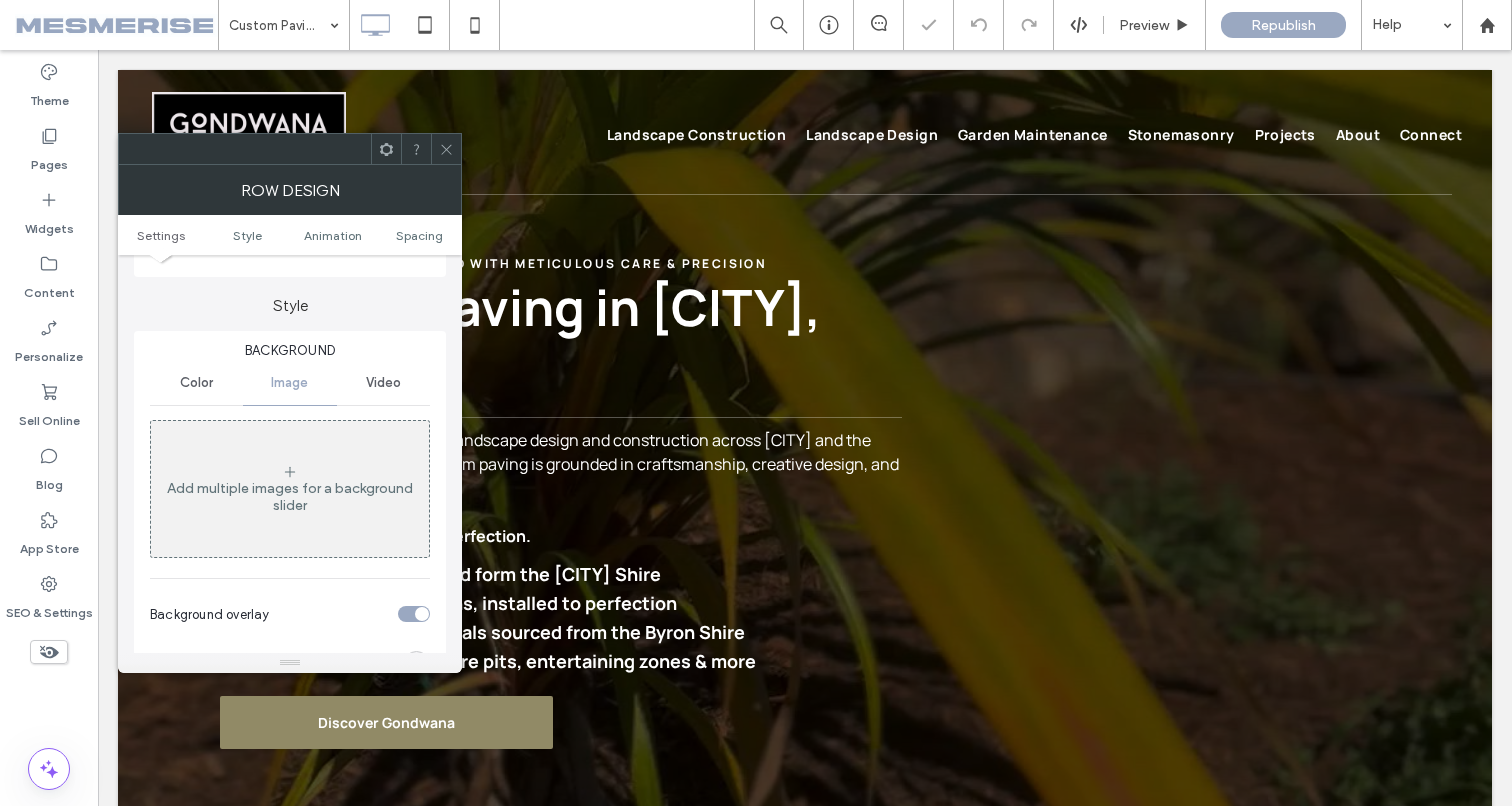 click on "Video" at bounding box center [383, 383] 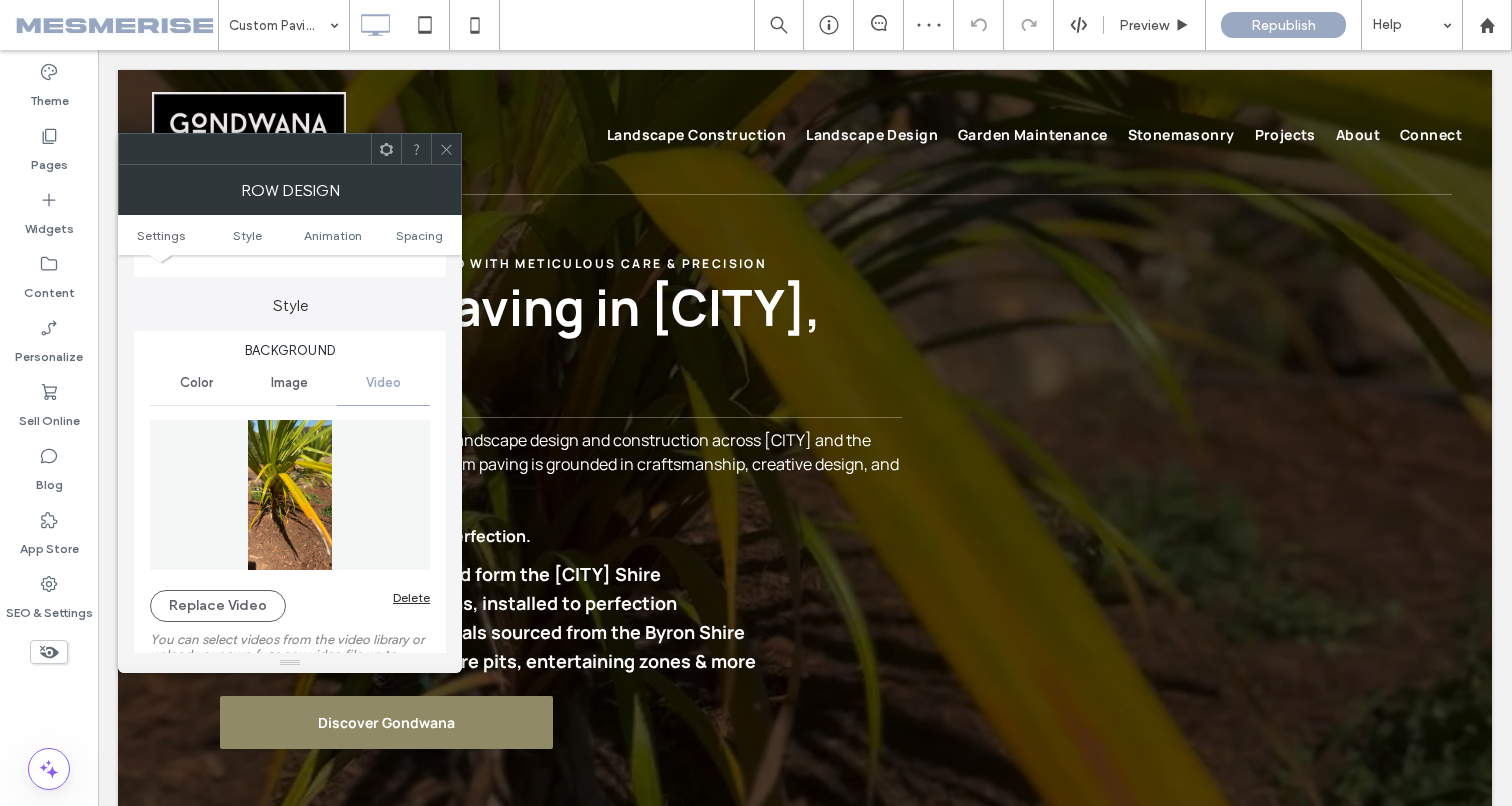 click on "Video" at bounding box center (383, 383) 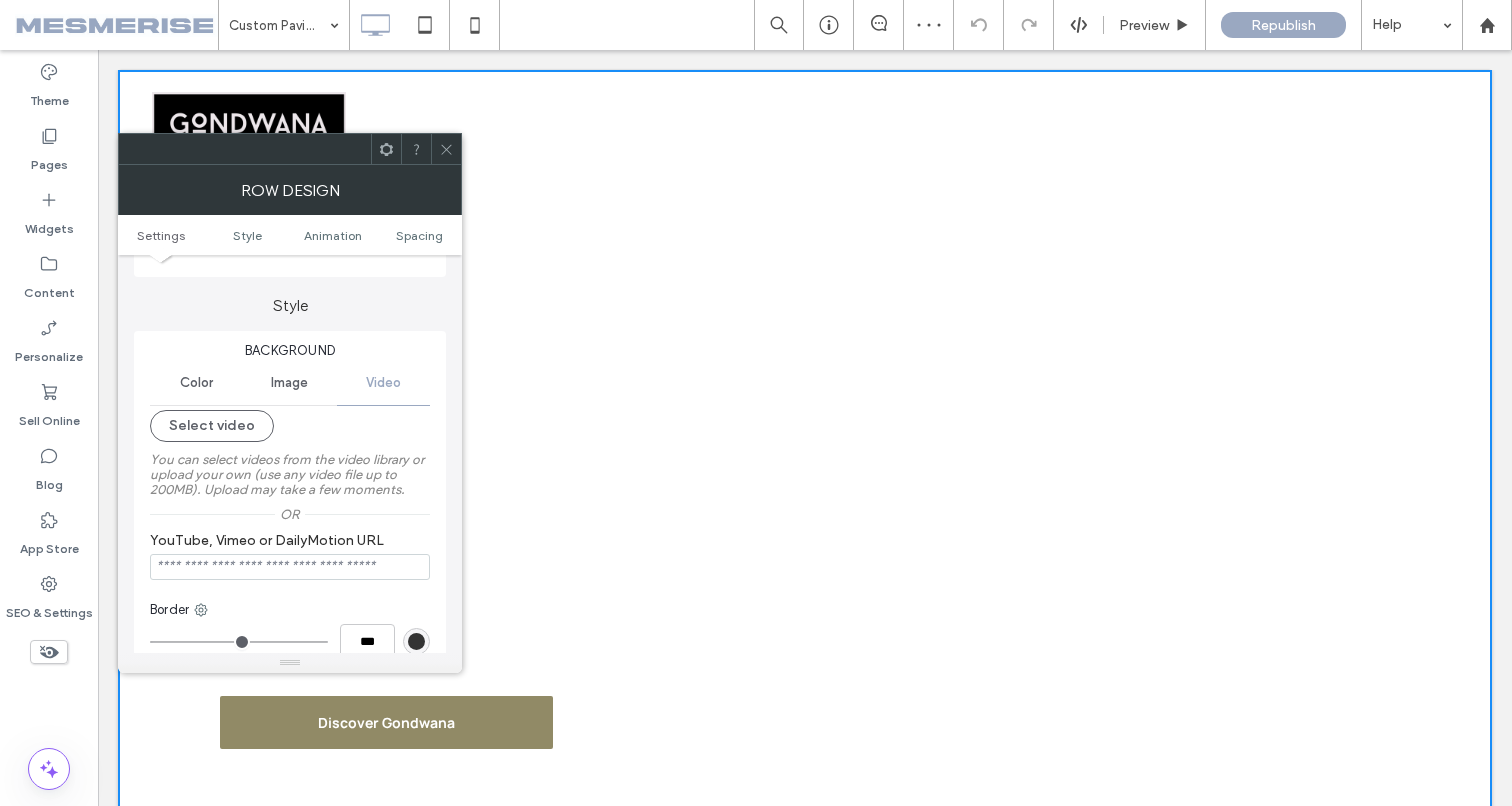 click on "Image" at bounding box center (289, 383) 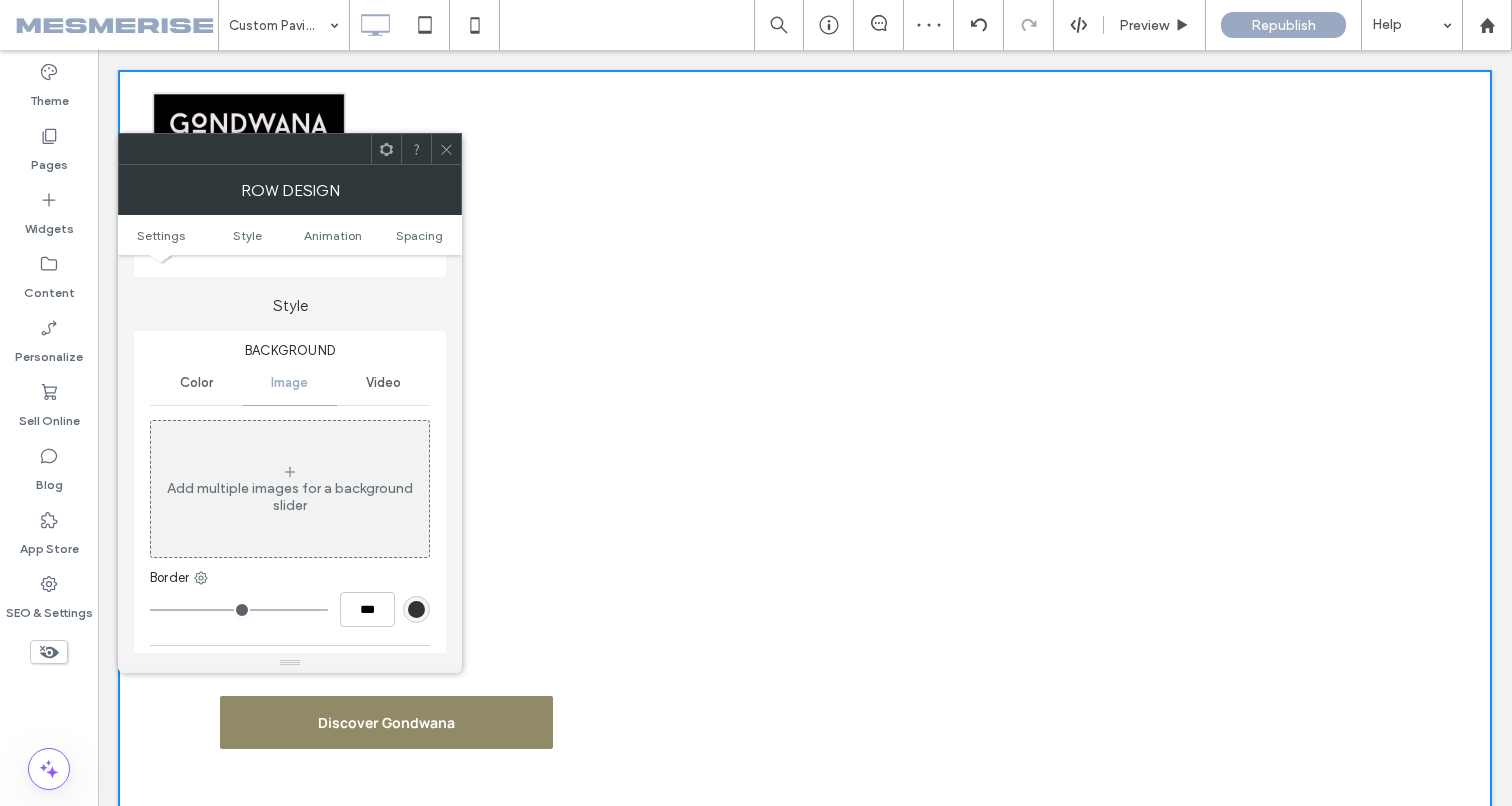 click 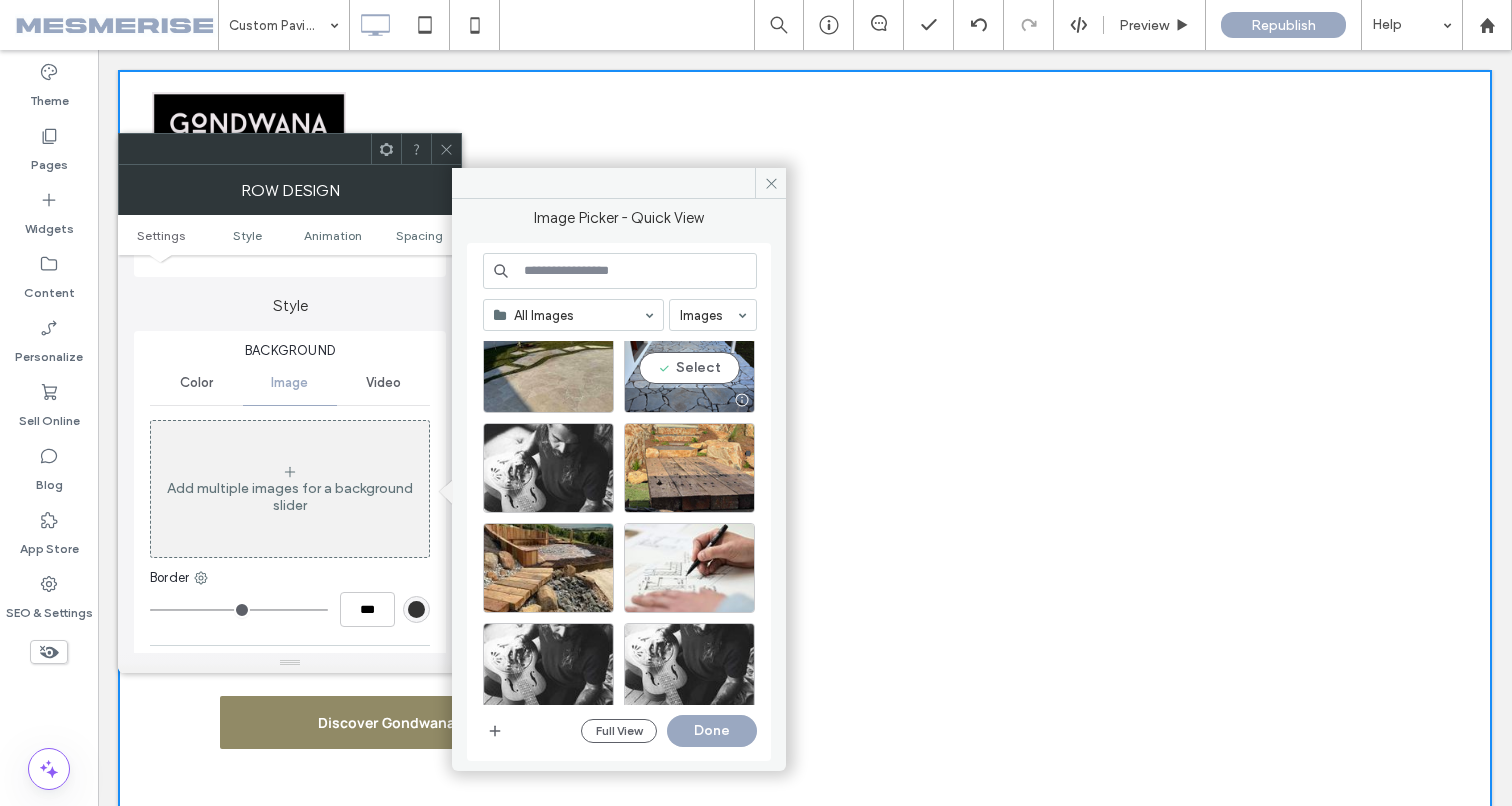 scroll, scrollTop: 0, scrollLeft: 0, axis: both 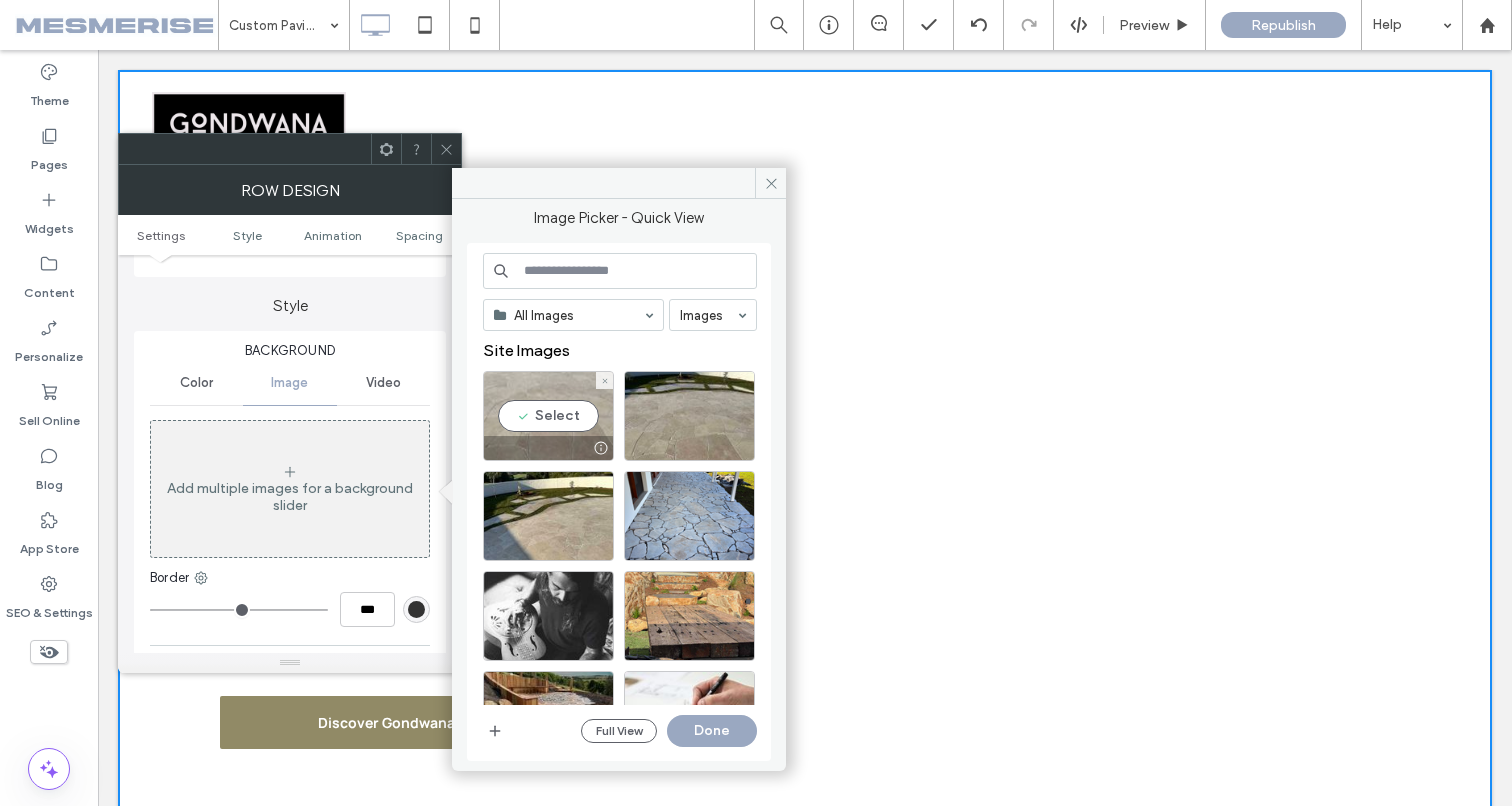click on "Select" at bounding box center [548, 416] 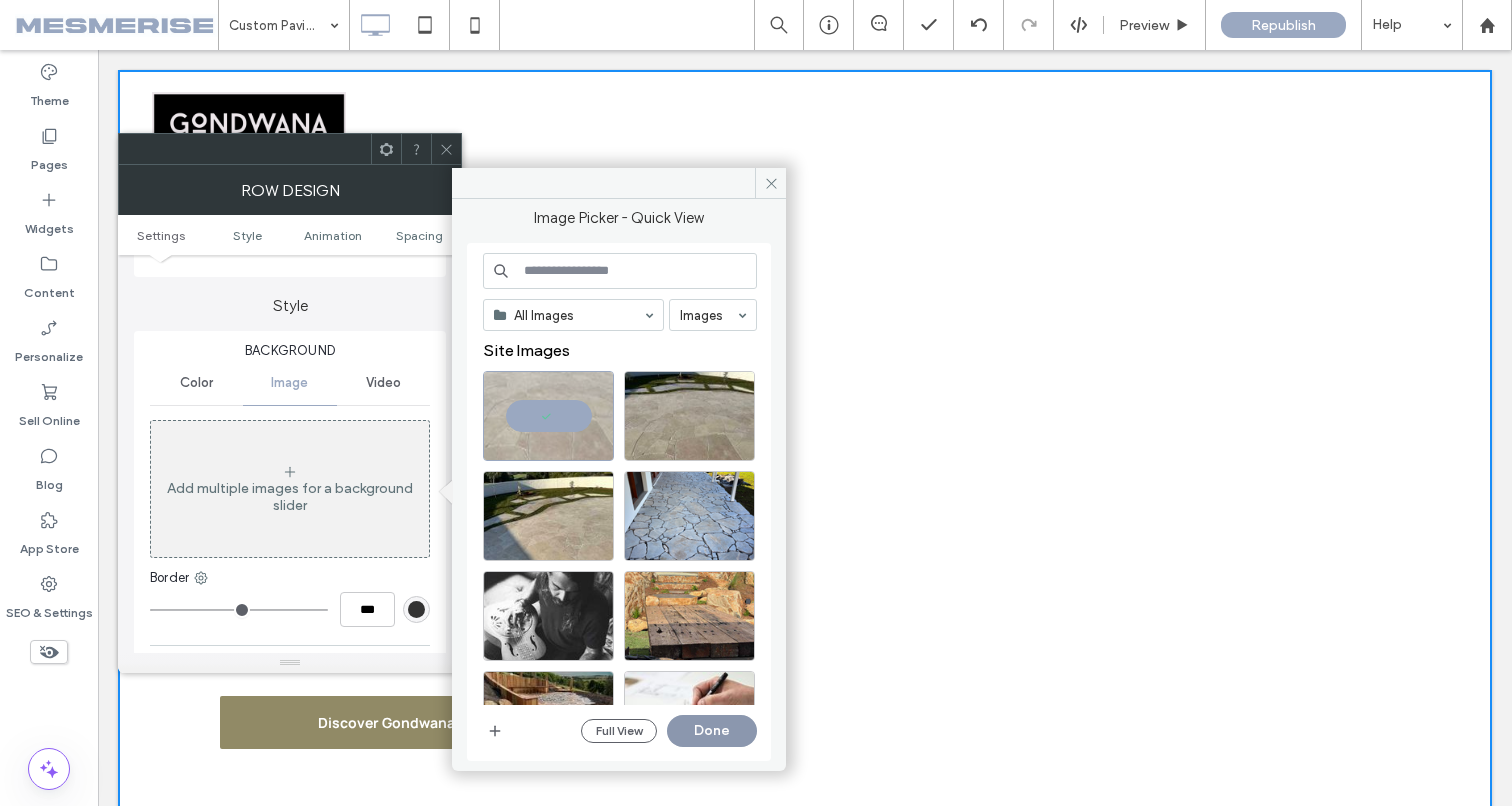 click on "Done" at bounding box center (712, 731) 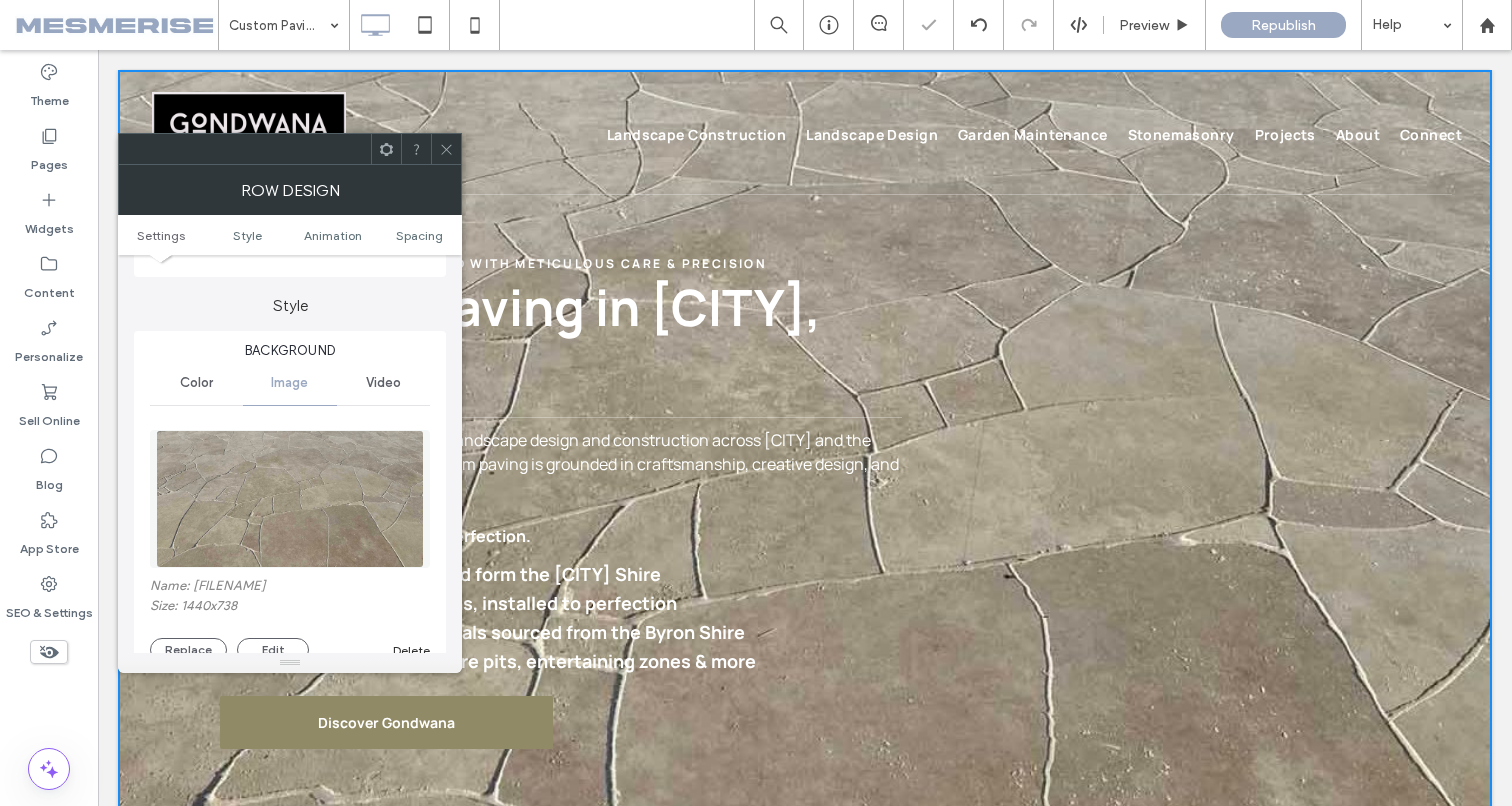scroll, scrollTop: 167, scrollLeft: 0, axis: vertical 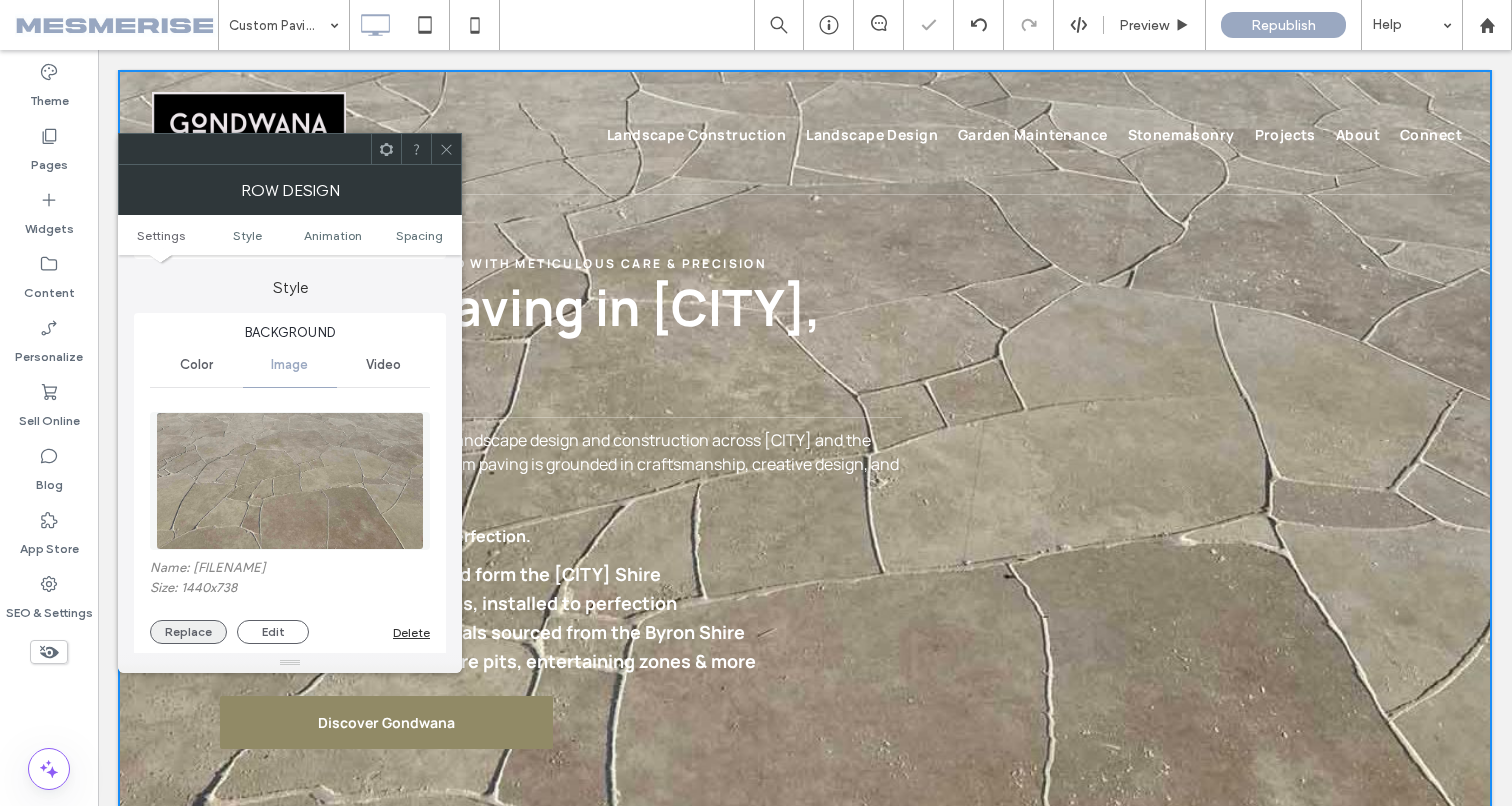 click on "Replace" at bounding box center (188, 632) 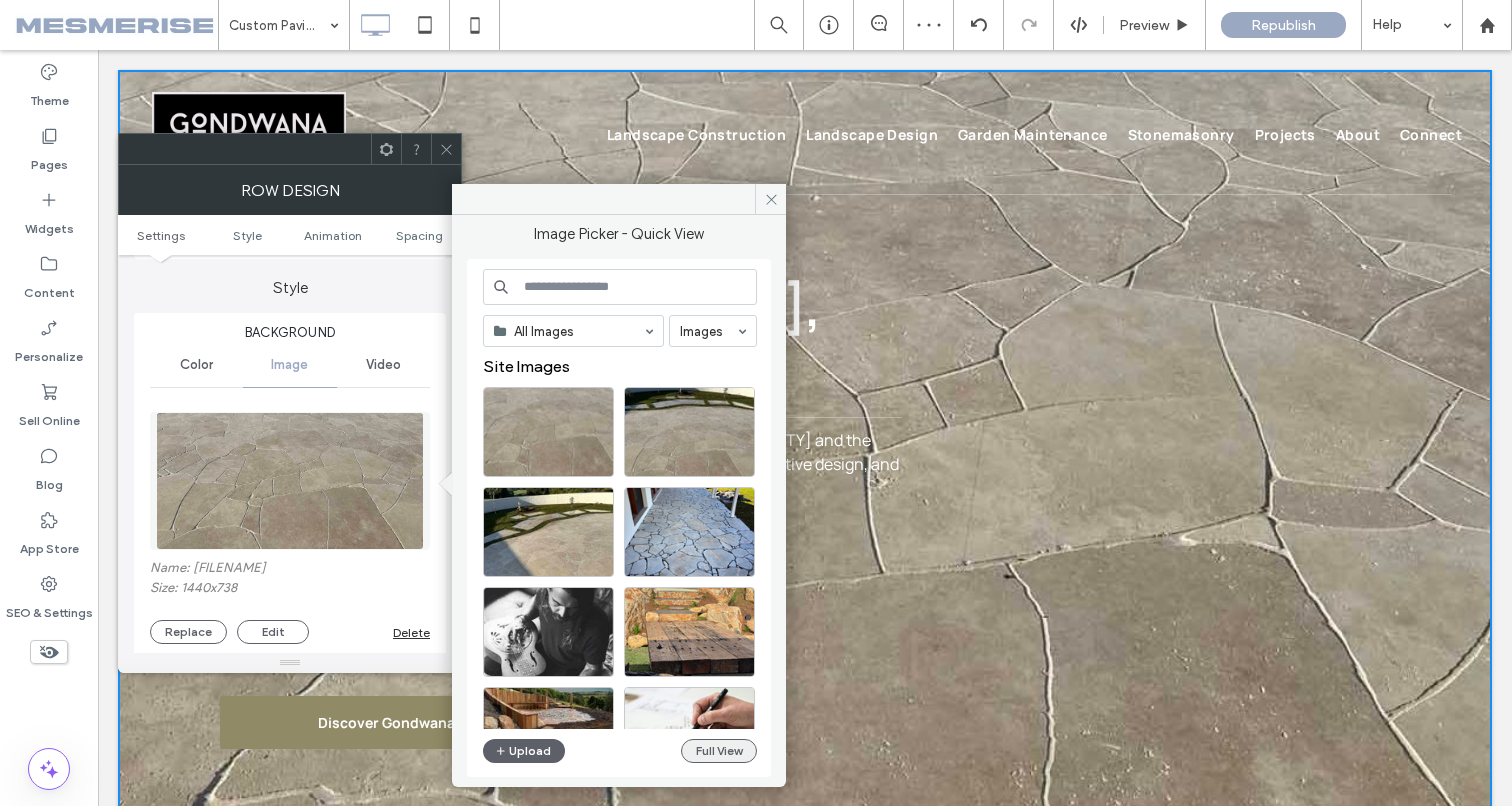 click on "Full View" at bounding box center (719, 751) 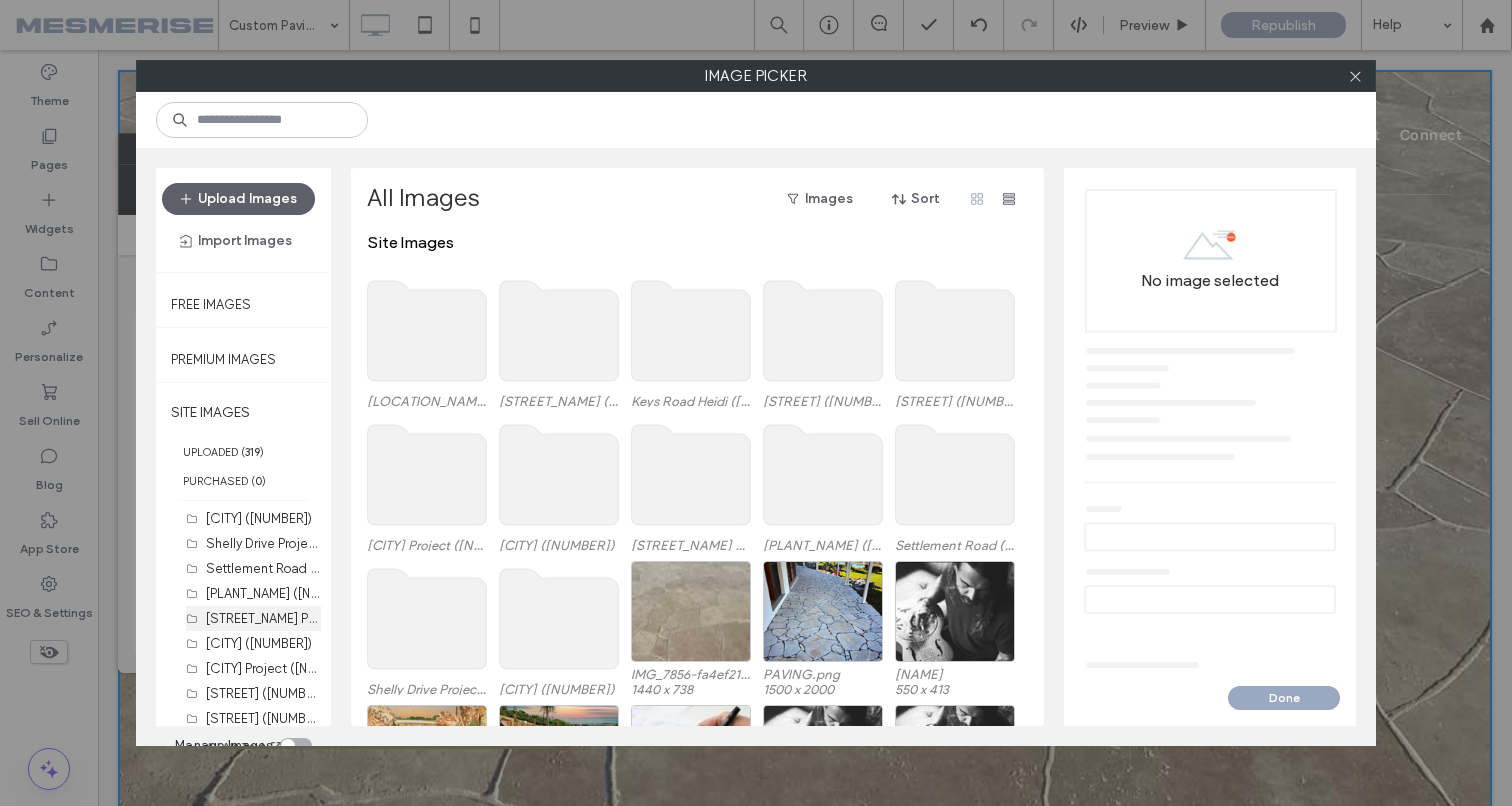 click on "[STREET_NAME] Project ([NUMBER])" at bounding box center (263, 618) 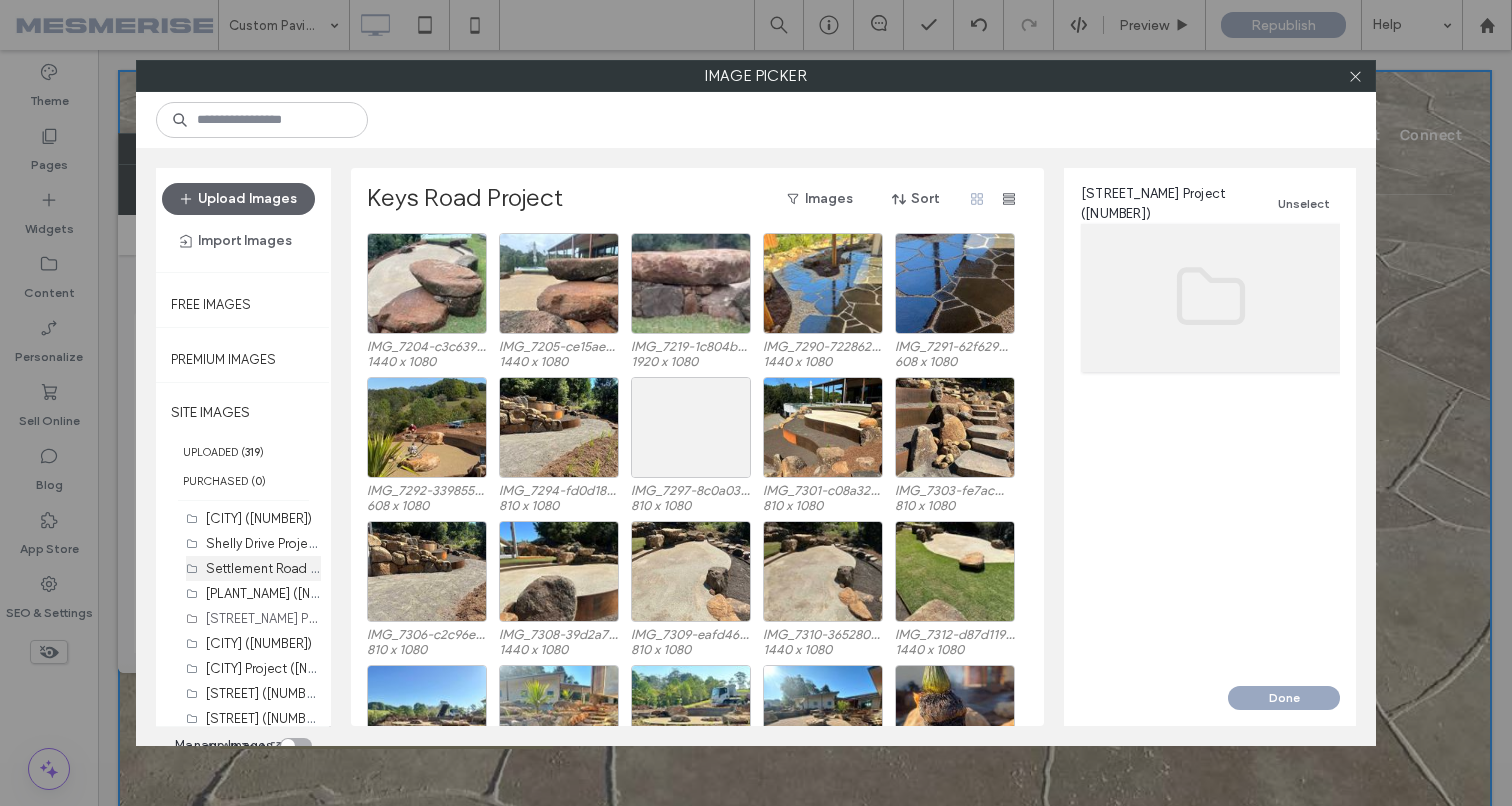 click on "Settlement Road ([NUMBER])" at bounding box center [291, 567] 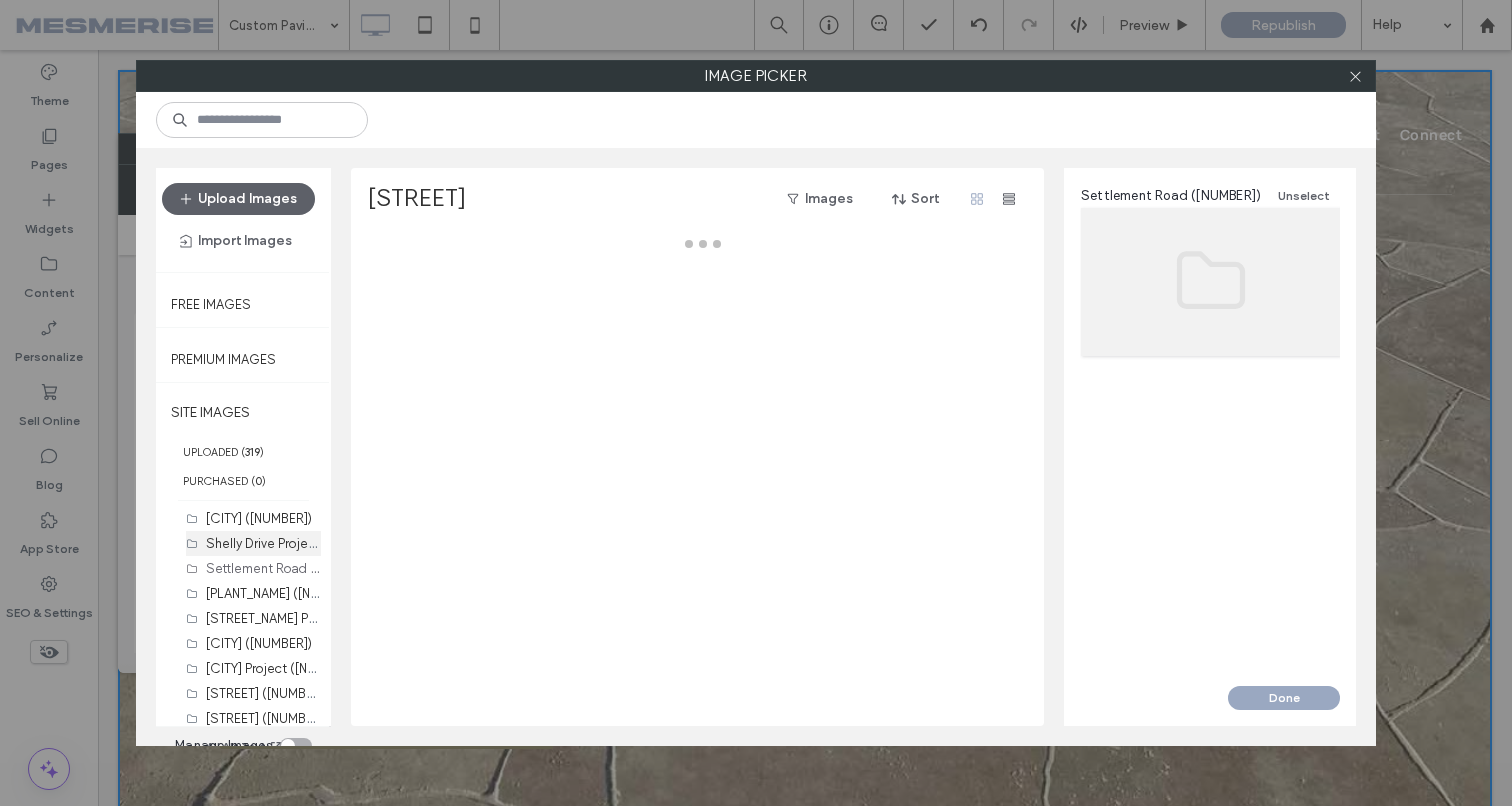click on "Shelly Drive Project ([NUMBER])" at bounding box center (298, 542) 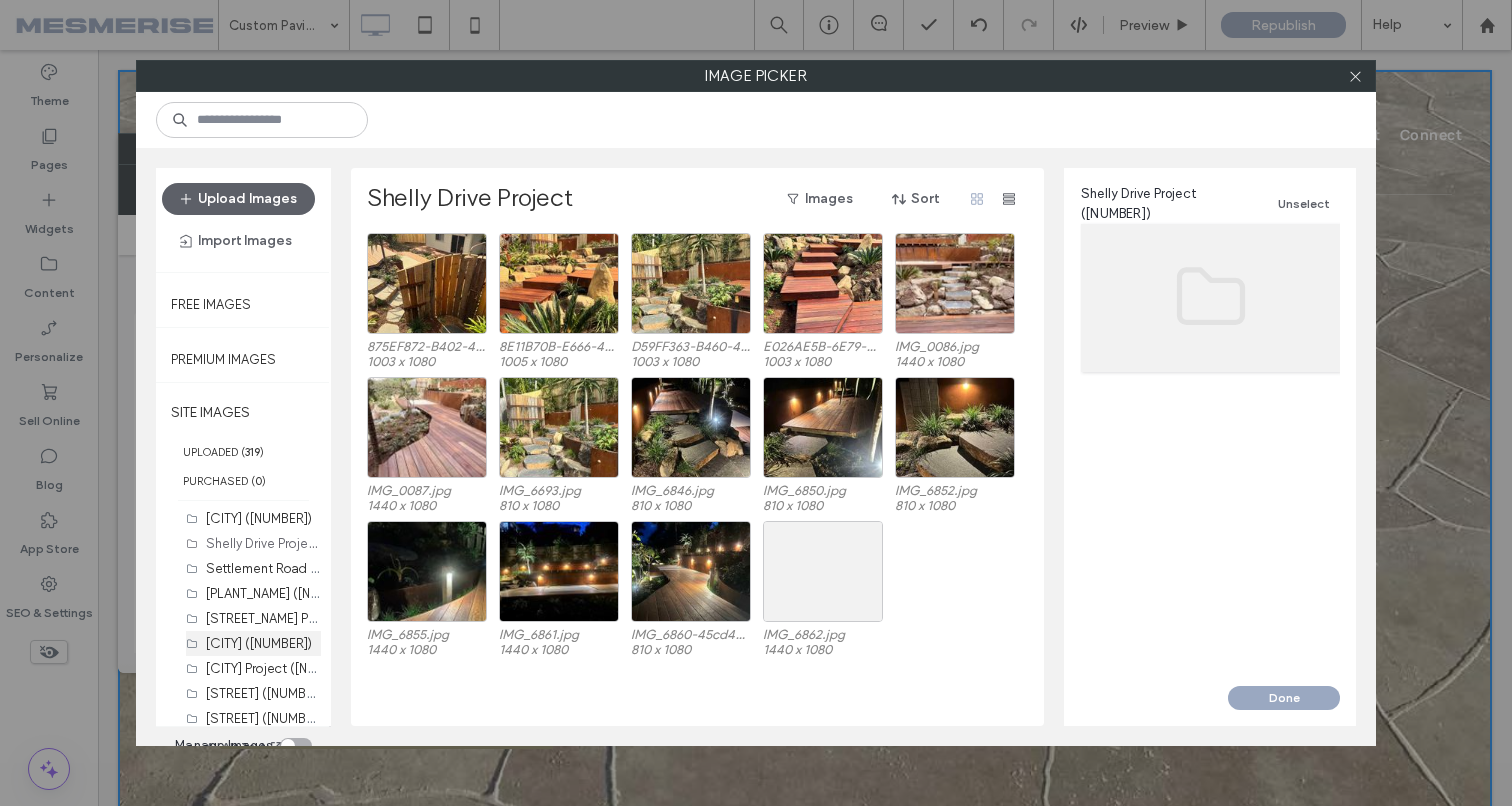 click on "[CITY] ([NUMBER])" at bounding box center [259, 643] 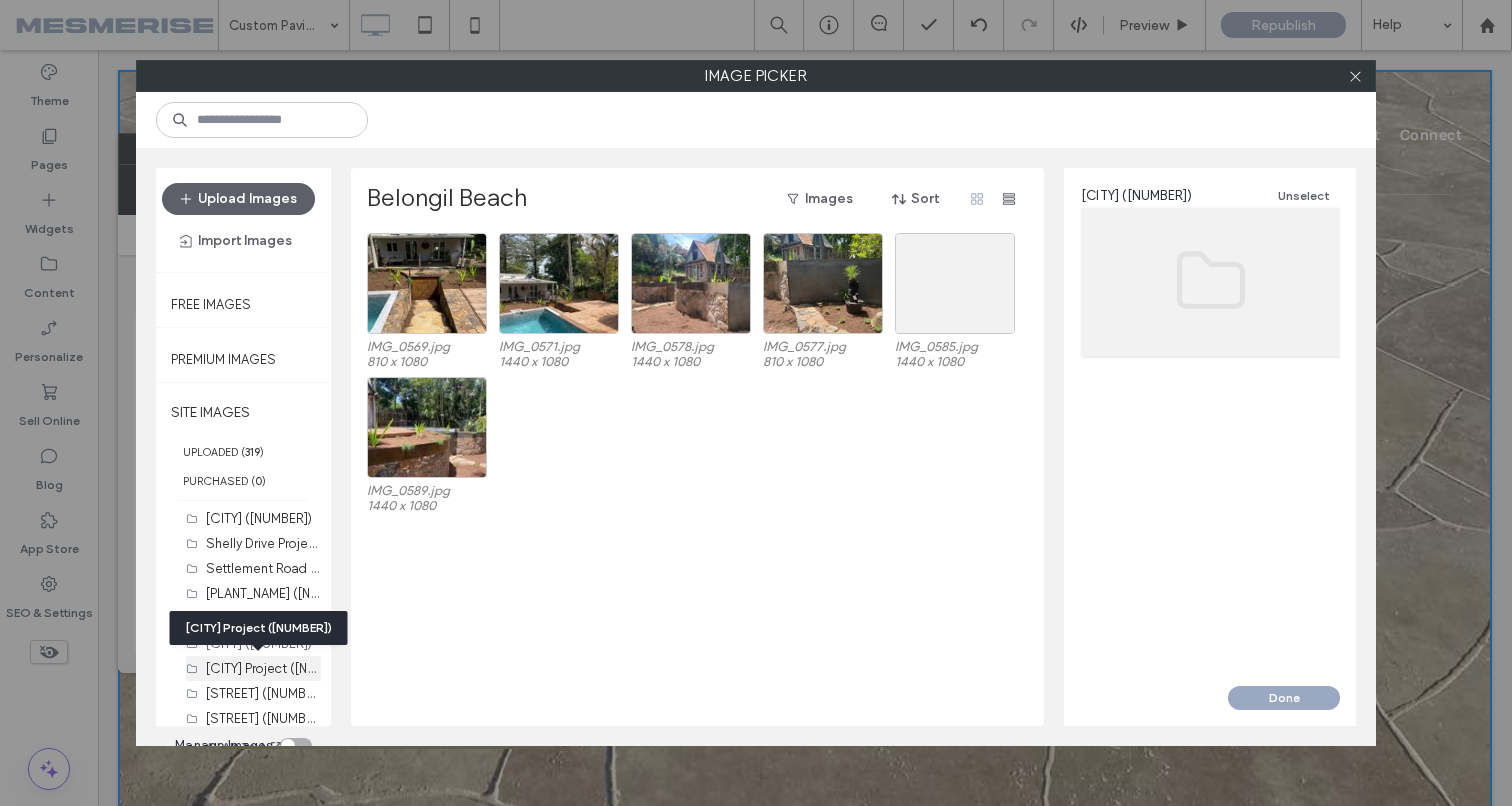 click on "[CITY] Project ([NUMBER])" at bounding box center [281, 667] 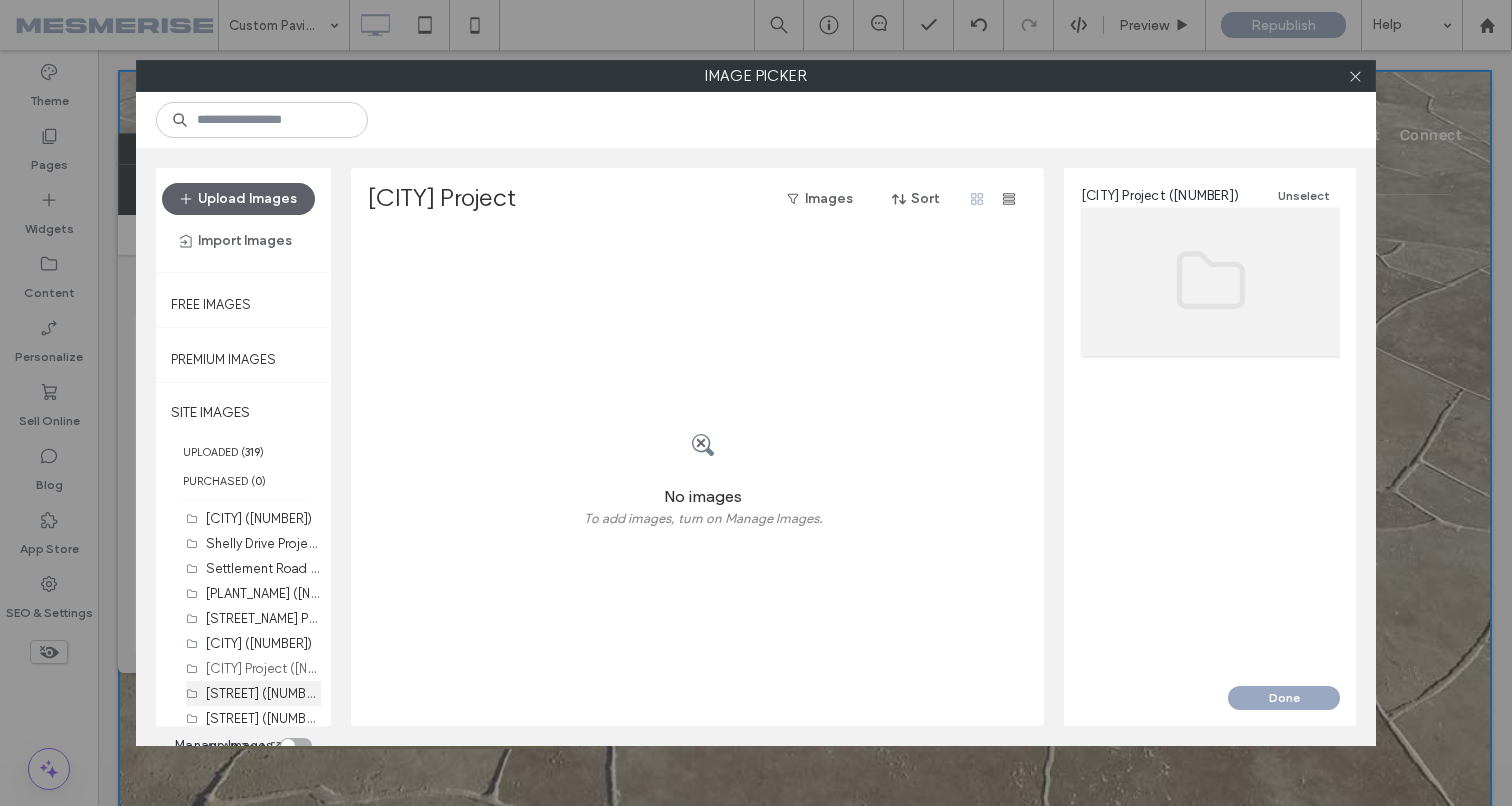 click on "[STREET] ([NUMBER])" at bounding box center (267, 692) 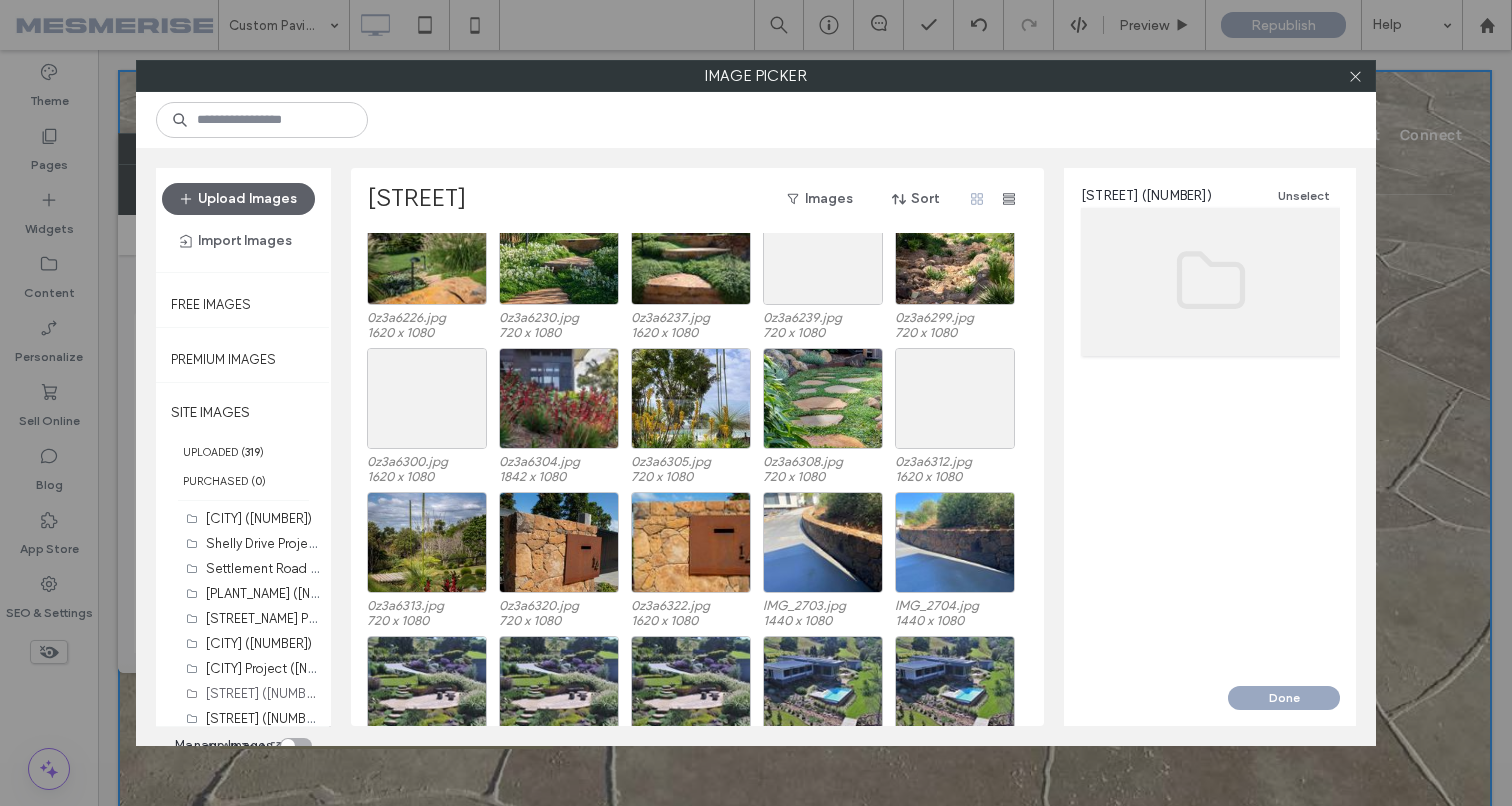 scroll, scrollTop: 277, scrollLeft: 0, axis: vertical 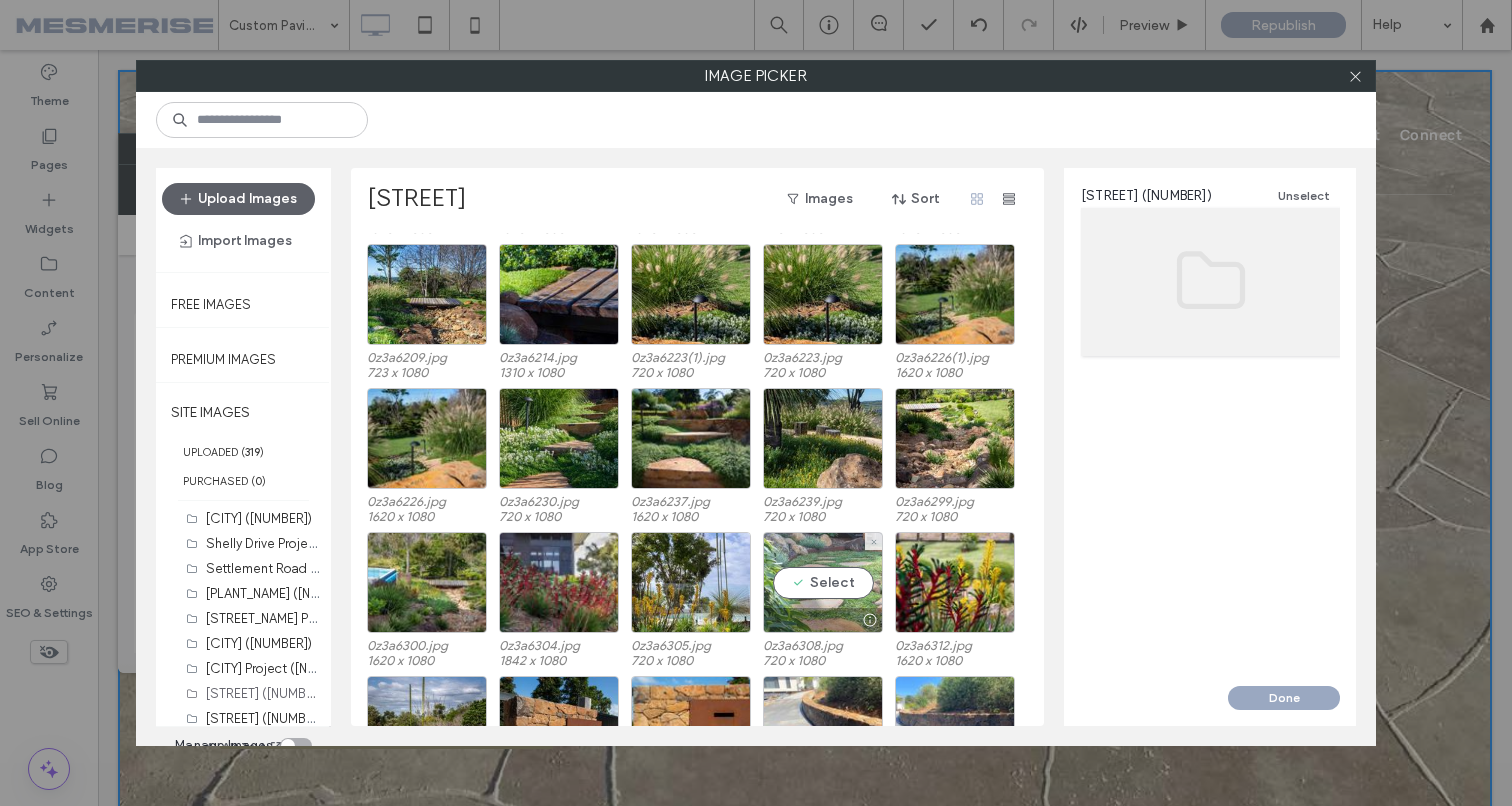 click on "Select" at bounding box center [823, 582] 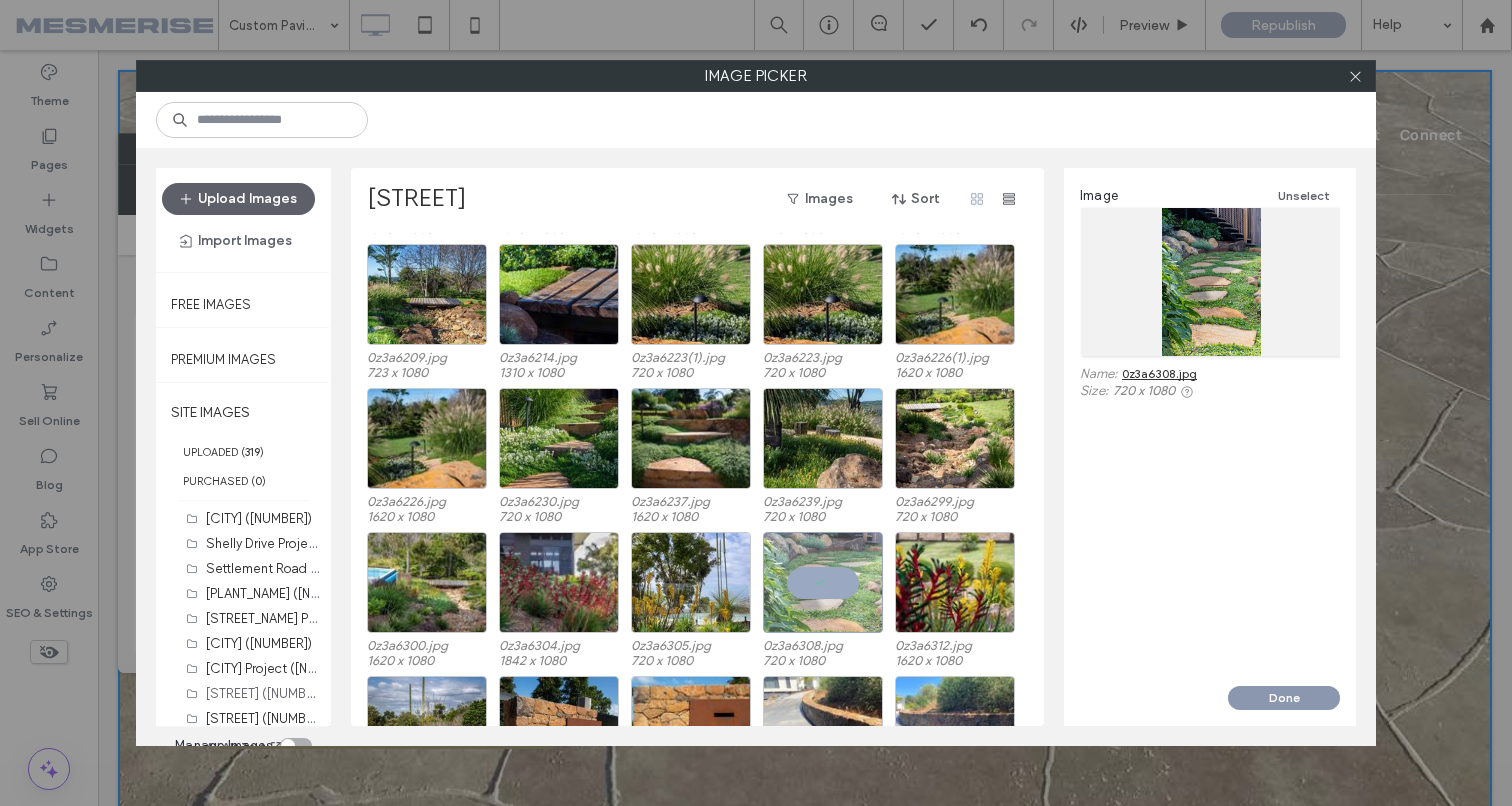 click on "Done" at bounding box center [1284, 698] 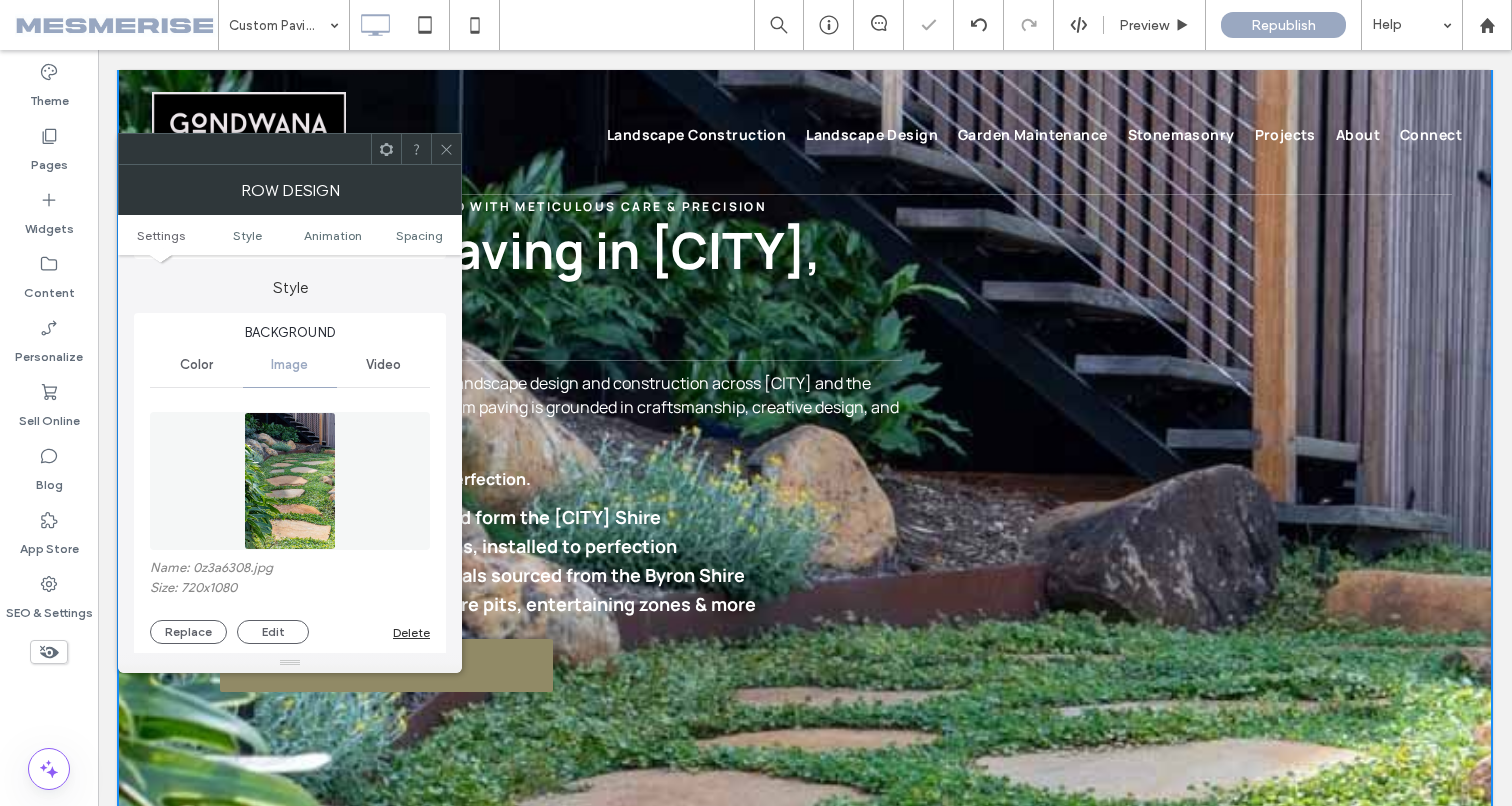 scroll, scrollTop: 204, scrollLeft: 0, axis: vertical 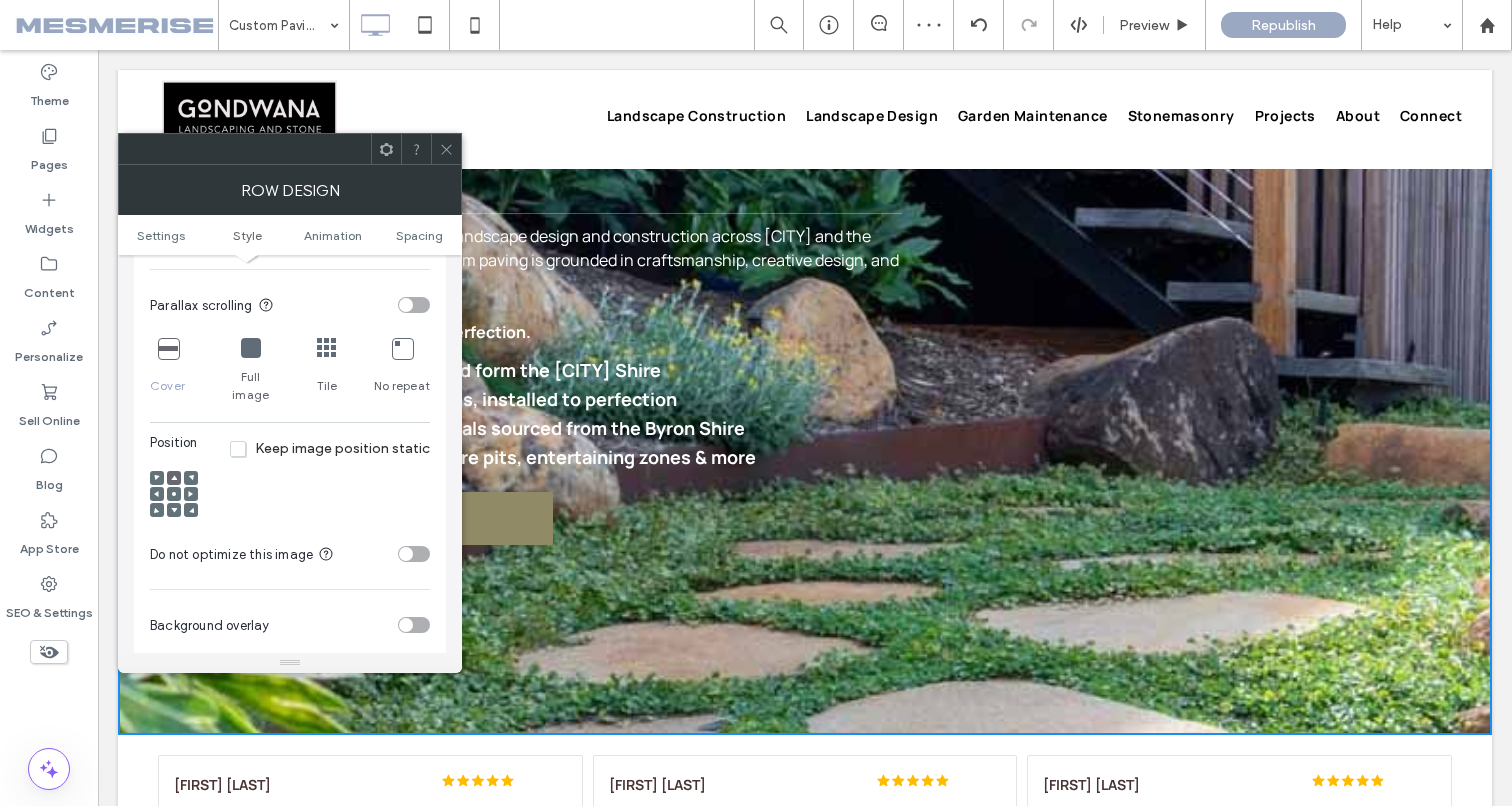 click at bounding box center (174, 494) 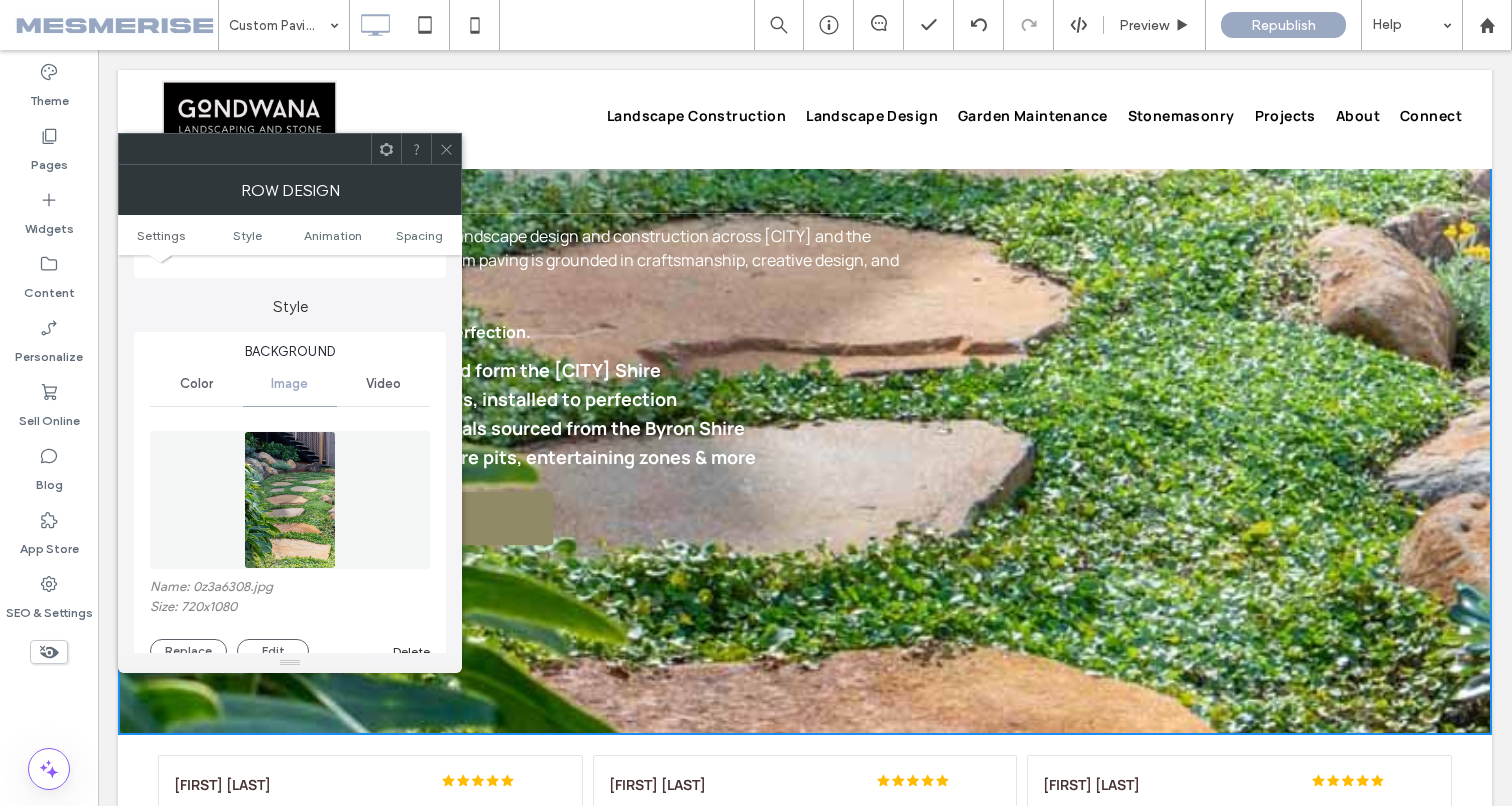 scroll, scrollTop: 149, scrollLeft: 0, axis: vertical 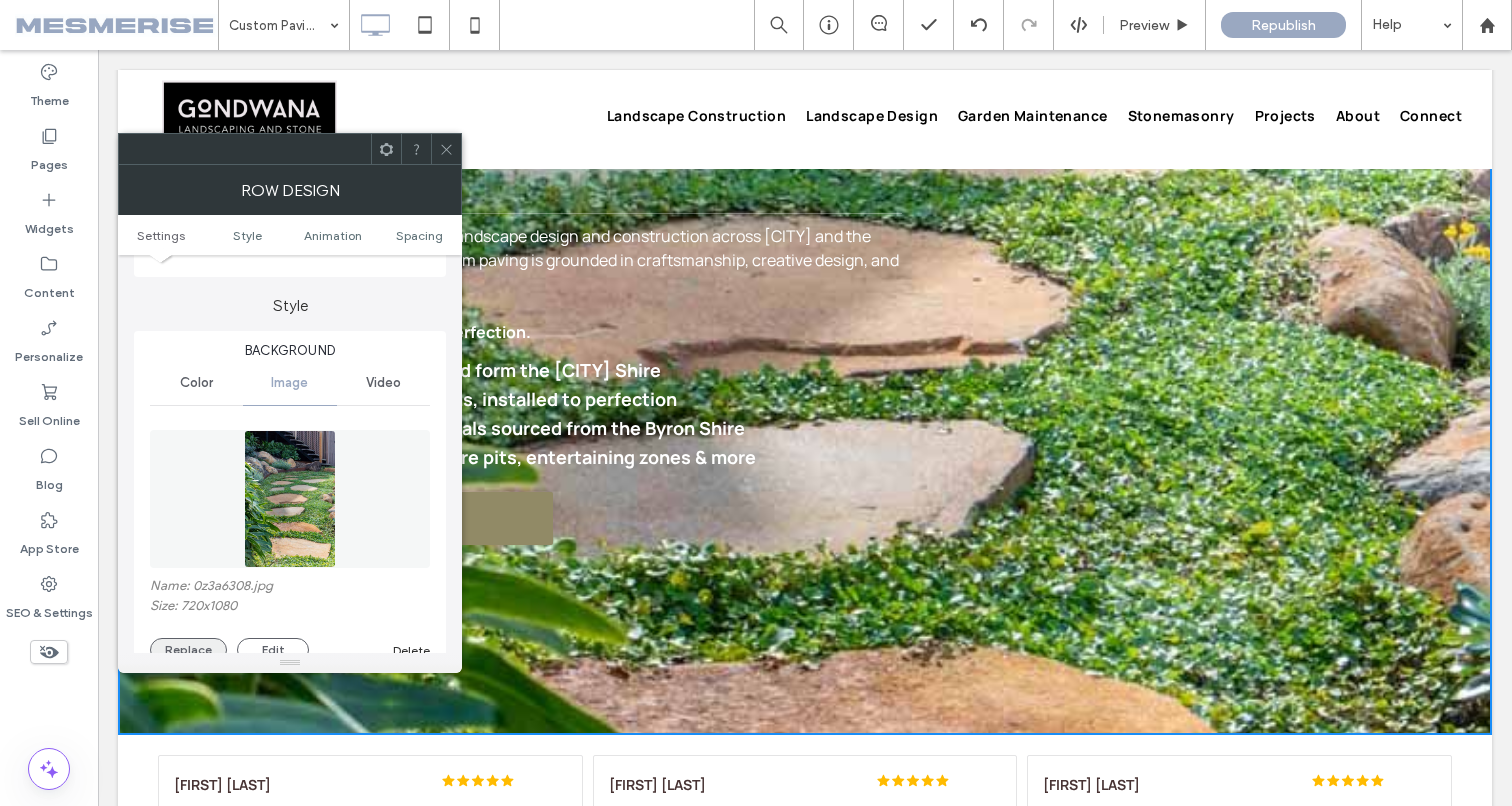 click on "Replace" at bounding box center (188, 650) 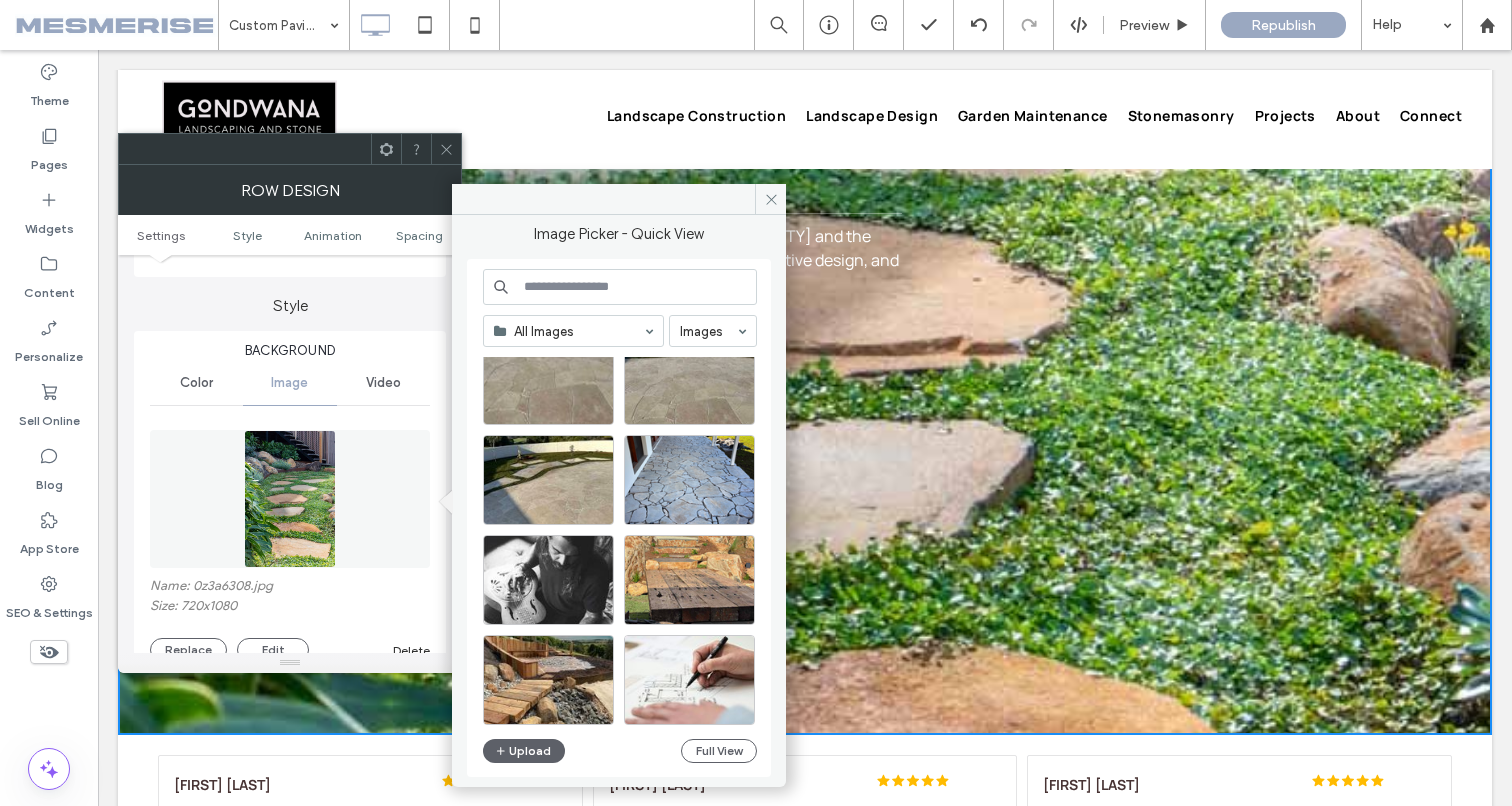 scroll, scrollTop: 363, scrollLeft: 0, axis: vertical 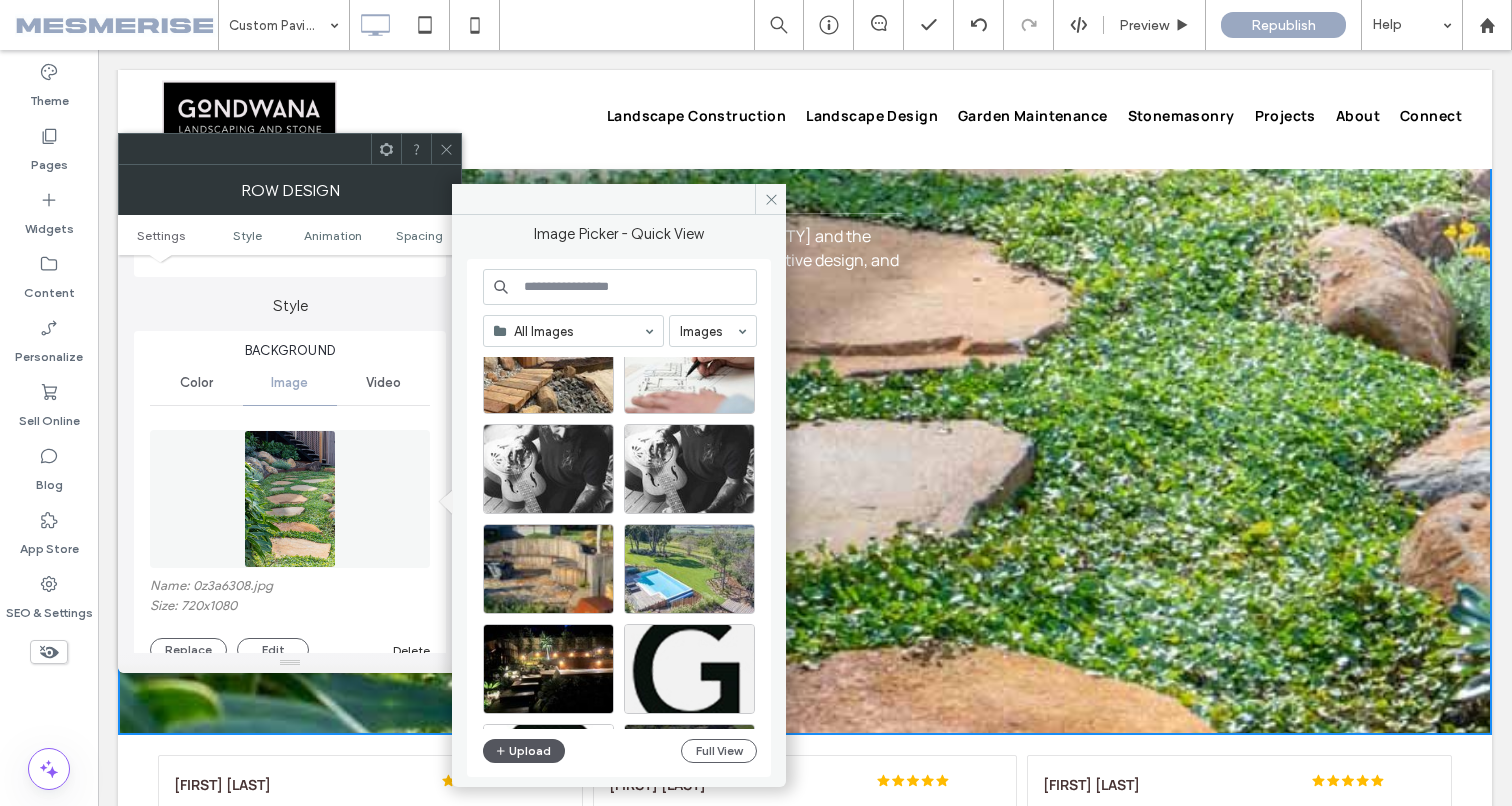 click on "Upload" at bounding box center [524, 751] 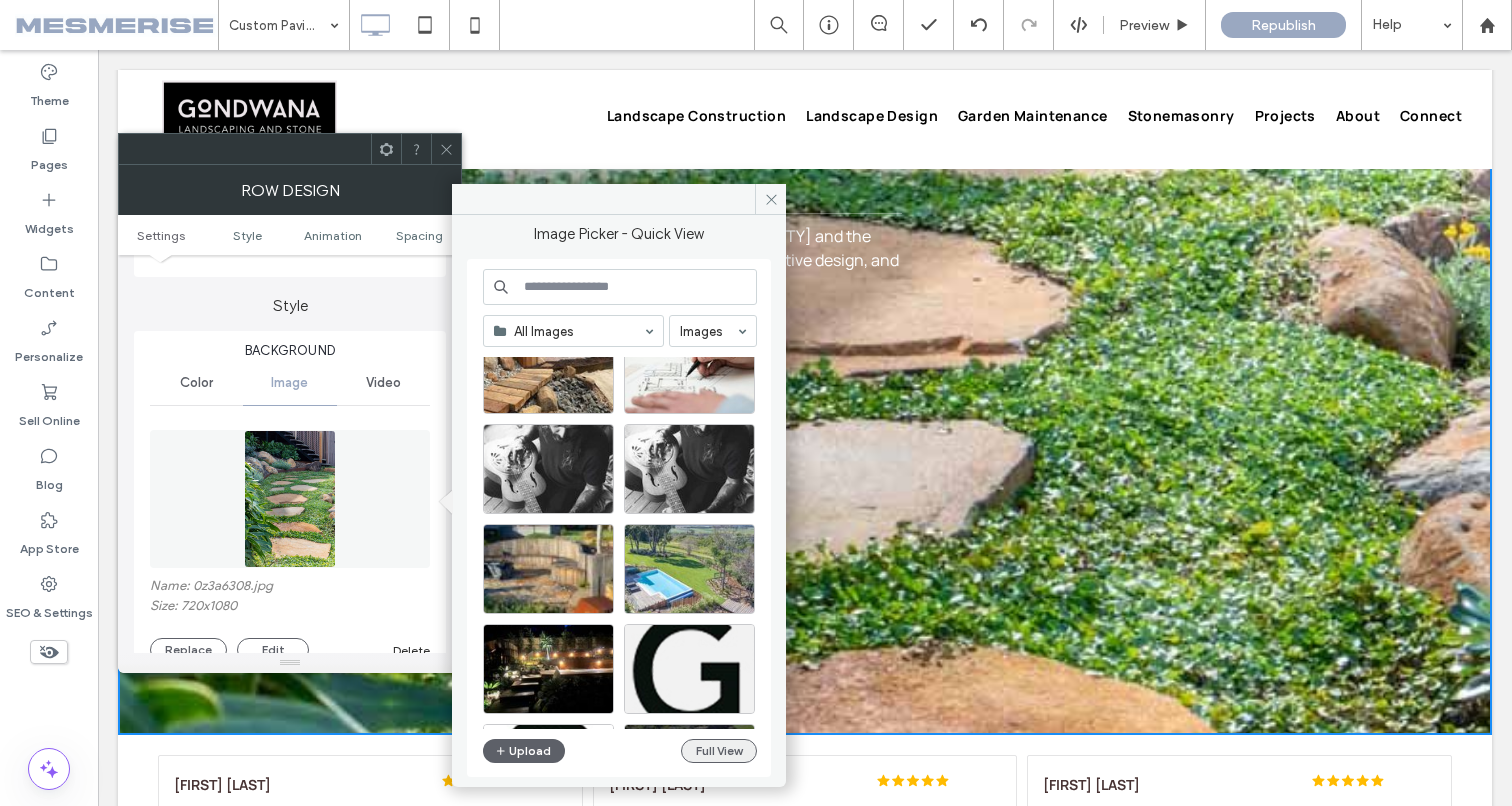 click on "Full View" at bounding box center [719, 751] 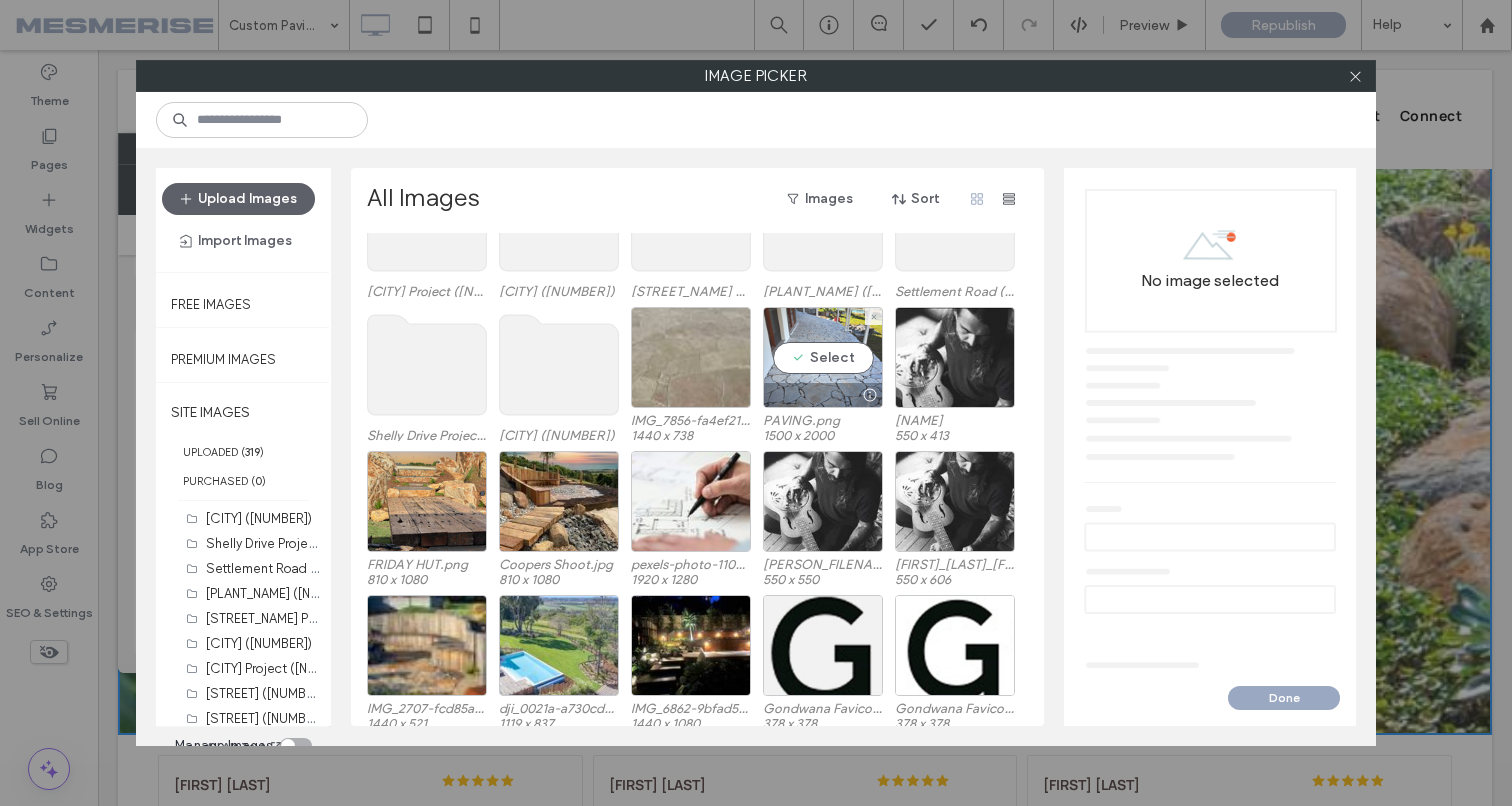 scroll, scrollTop: 286, scrollLeft: 0, axis: vertical 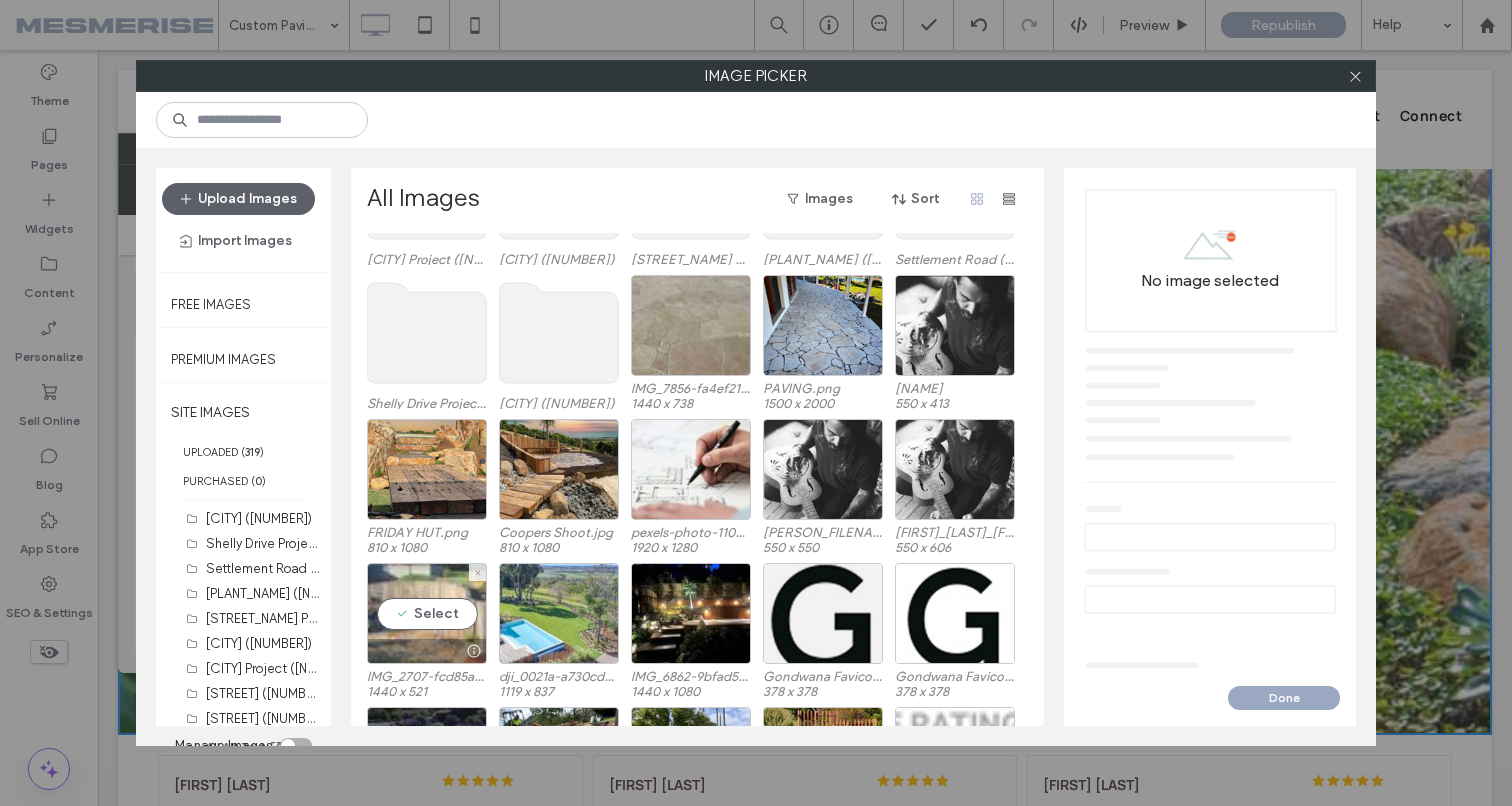 click on "Select" at bounding box center [427, 613] 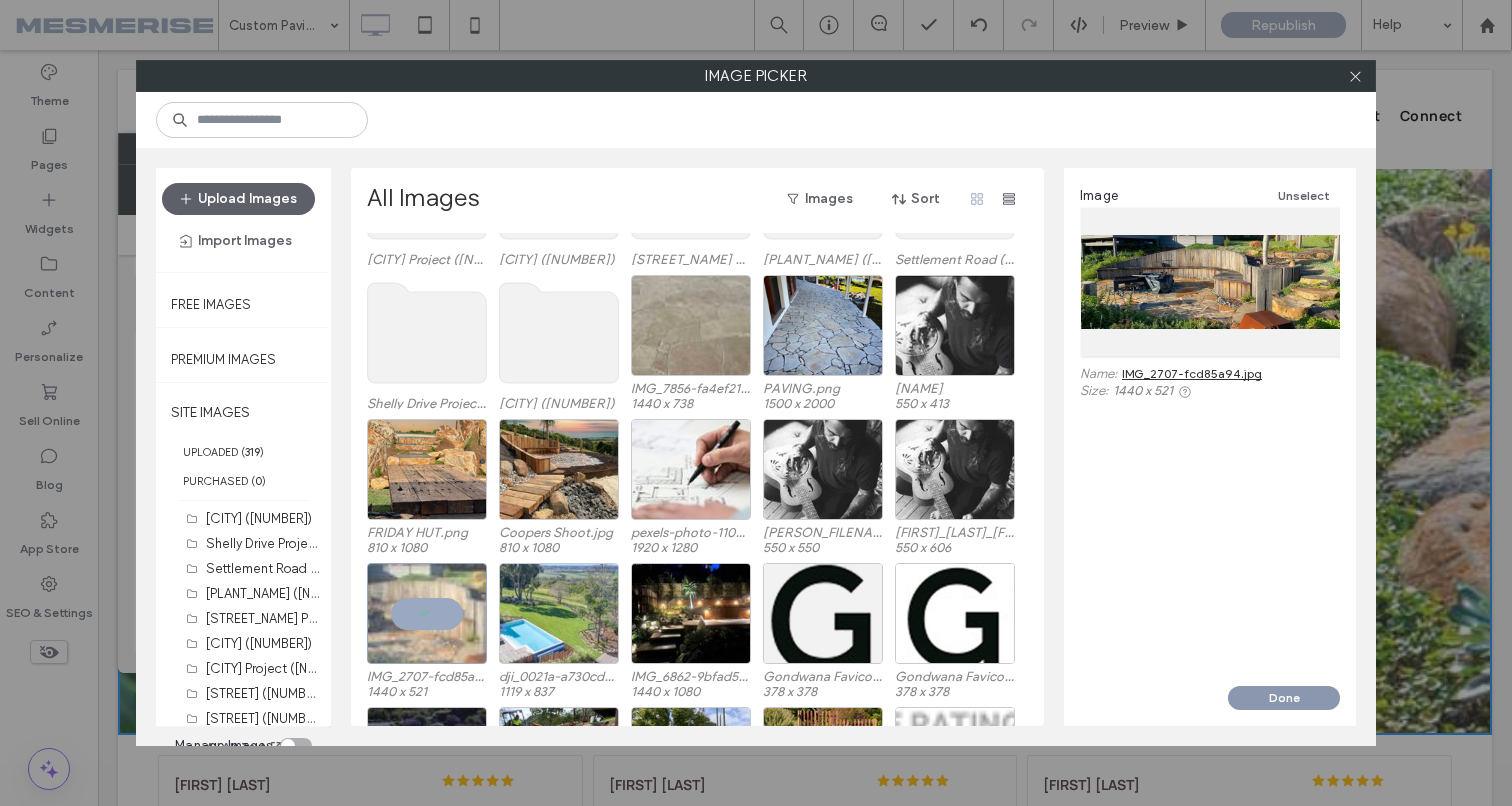click on "Done" at bounding box center [1284, 698] 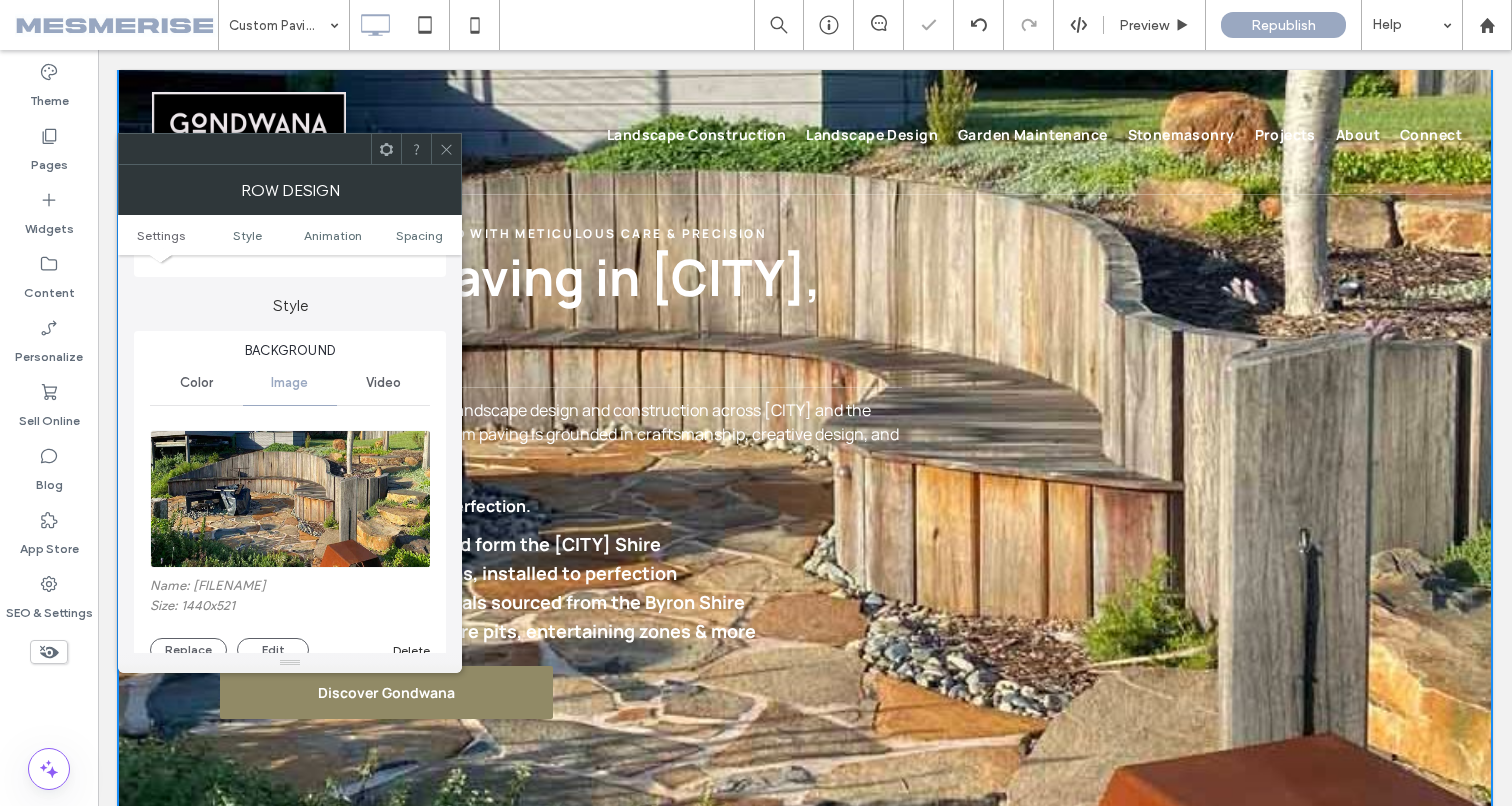 scroll, scrollTop: 0, scrollLeft: 0, axis: both 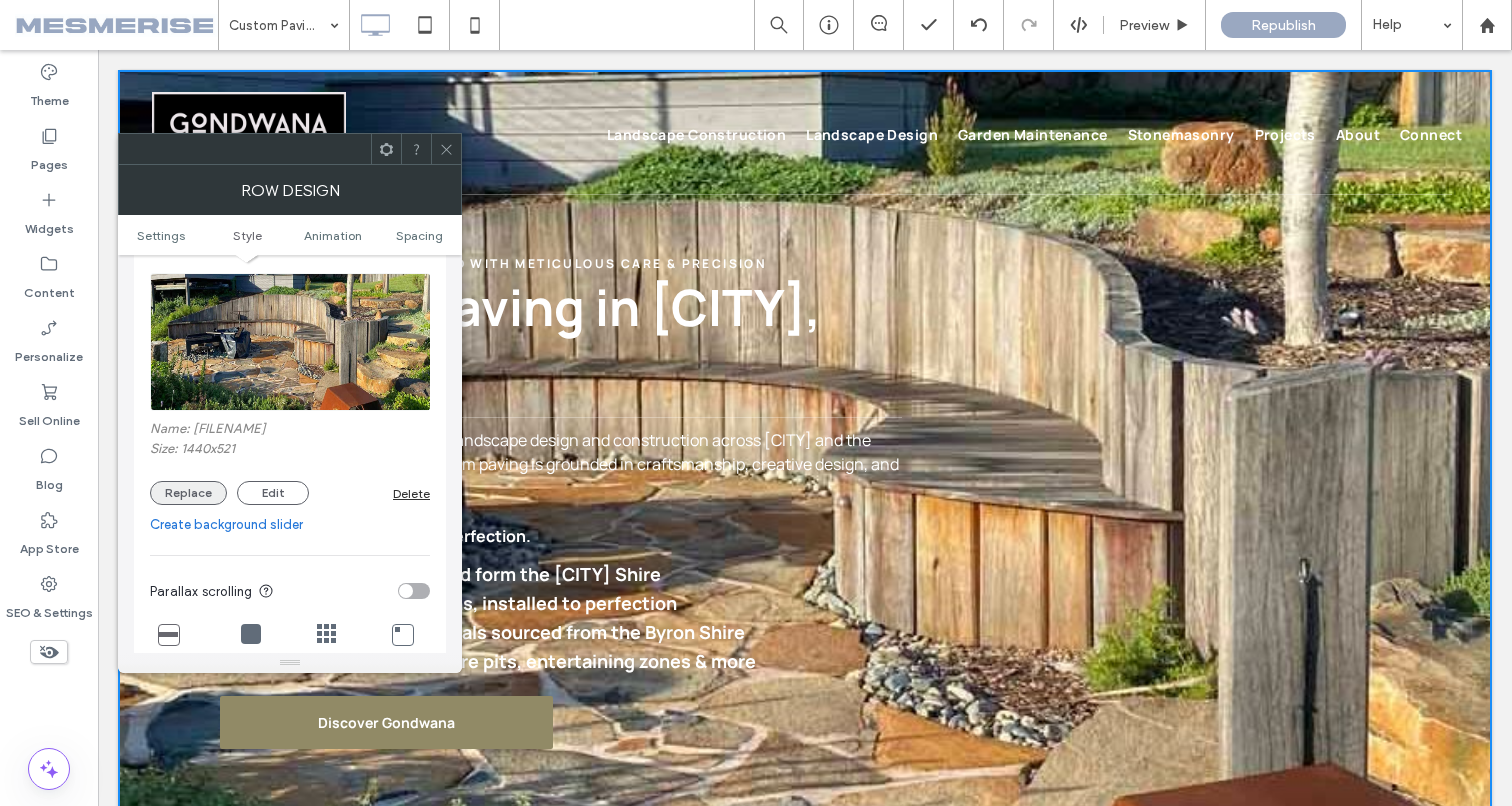click on "Replace" at bounding box center (188, 493) 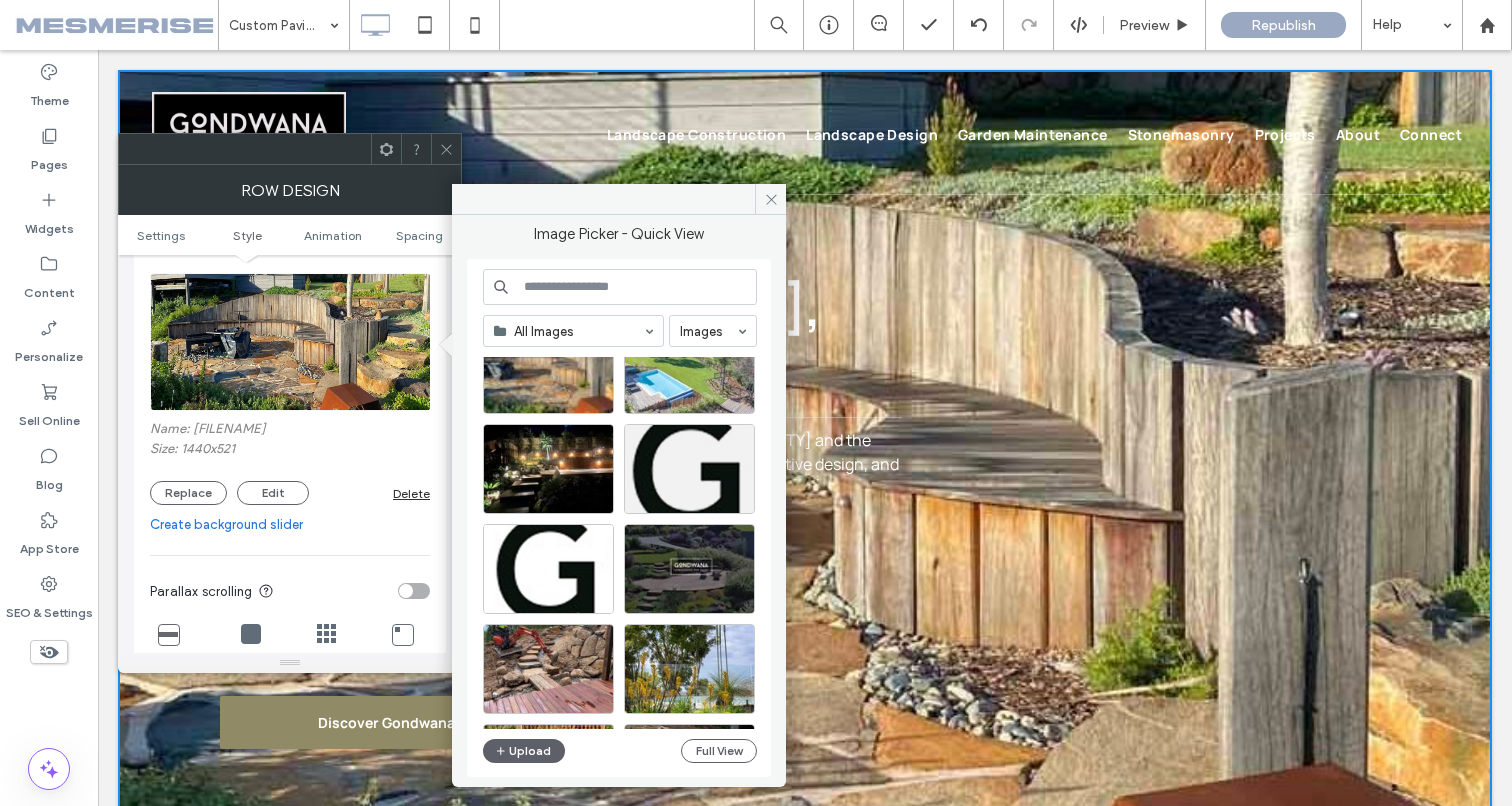 scroll, scrollTop: 685, scrollLeft: 0, axis: vertical 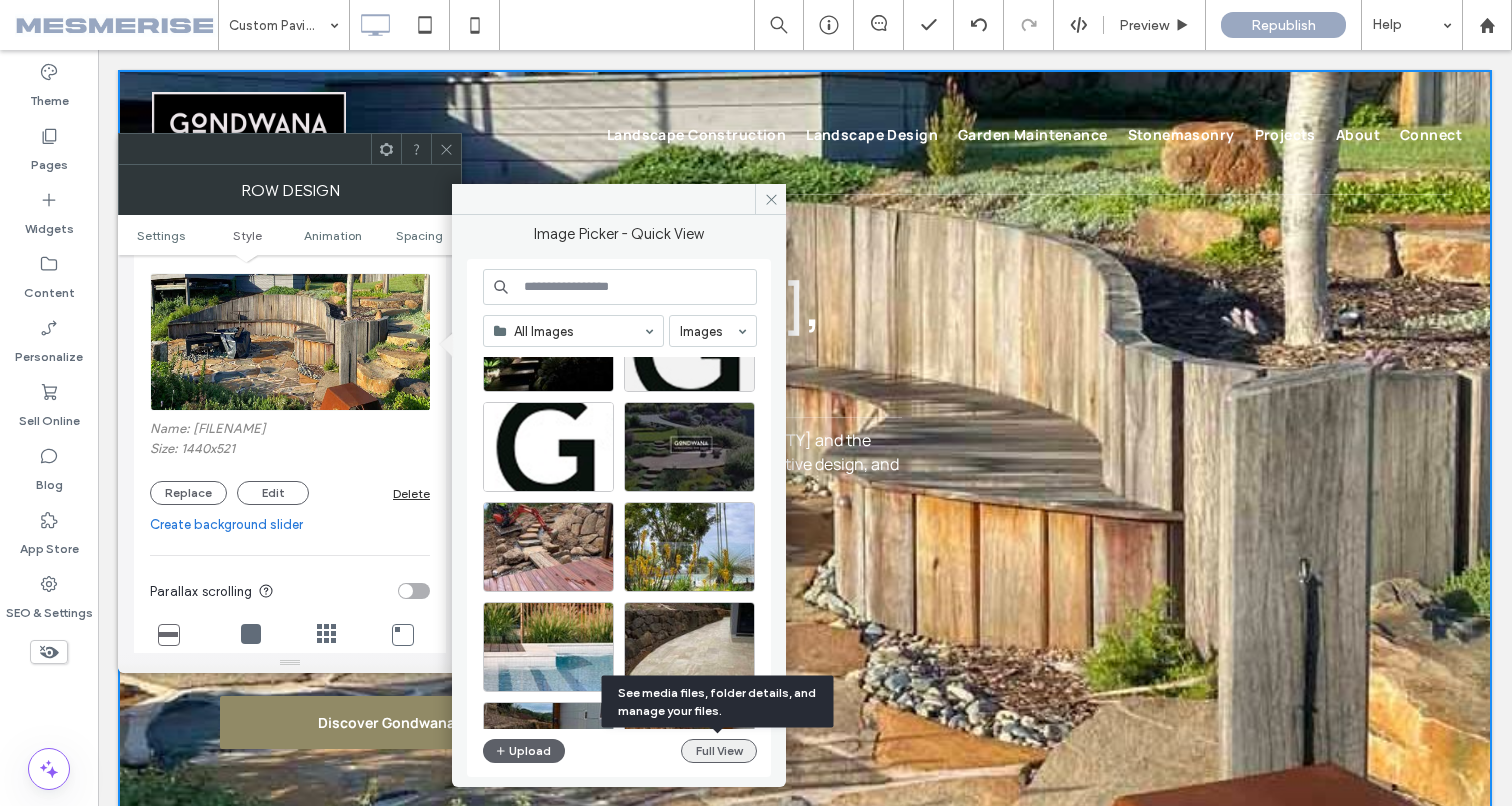 click on "Full View" at bounding box center (719, 751) 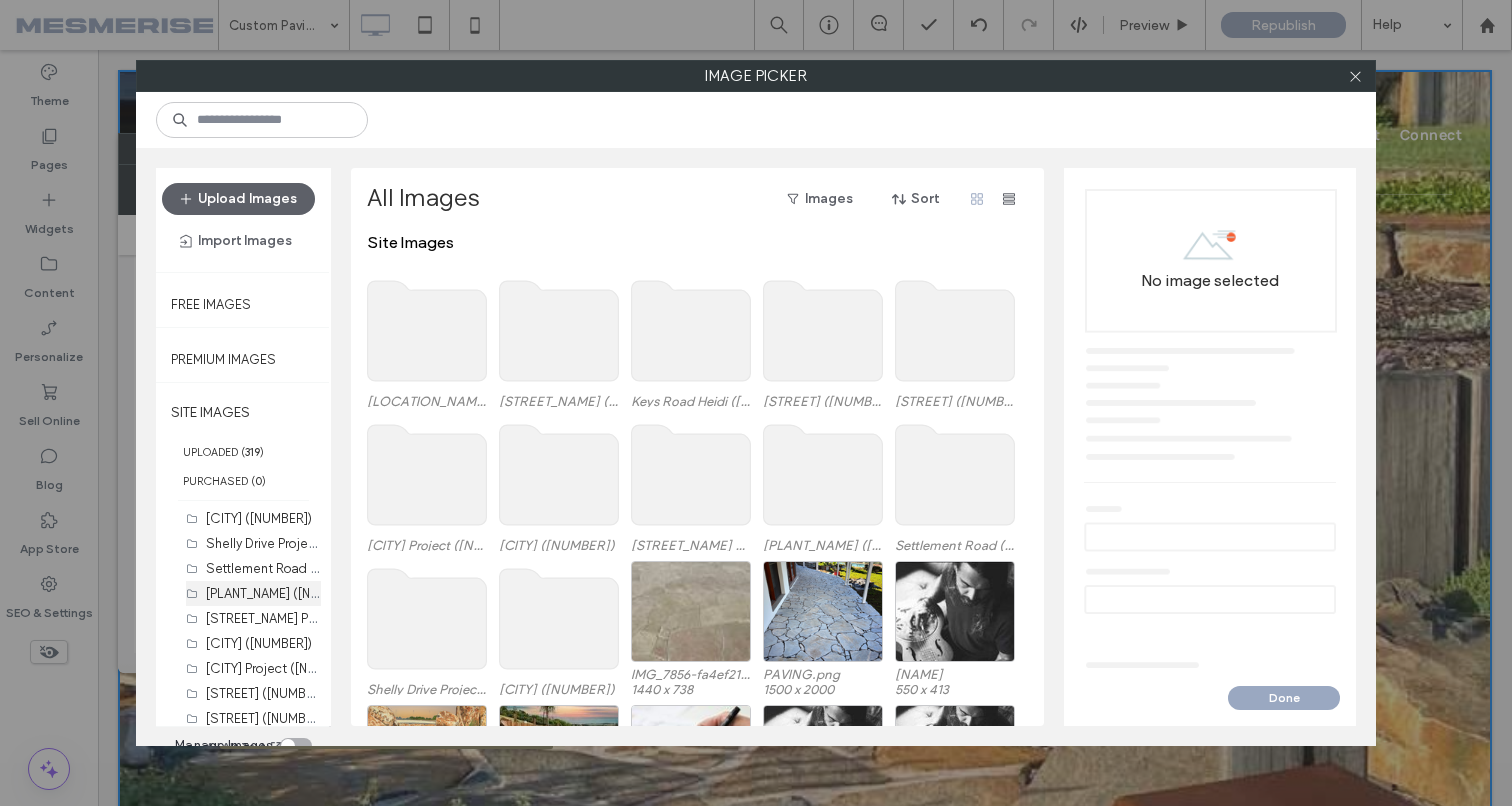 click on "[PLANT_NAME] ([NUMBER])" at bounding box center [283, 592] 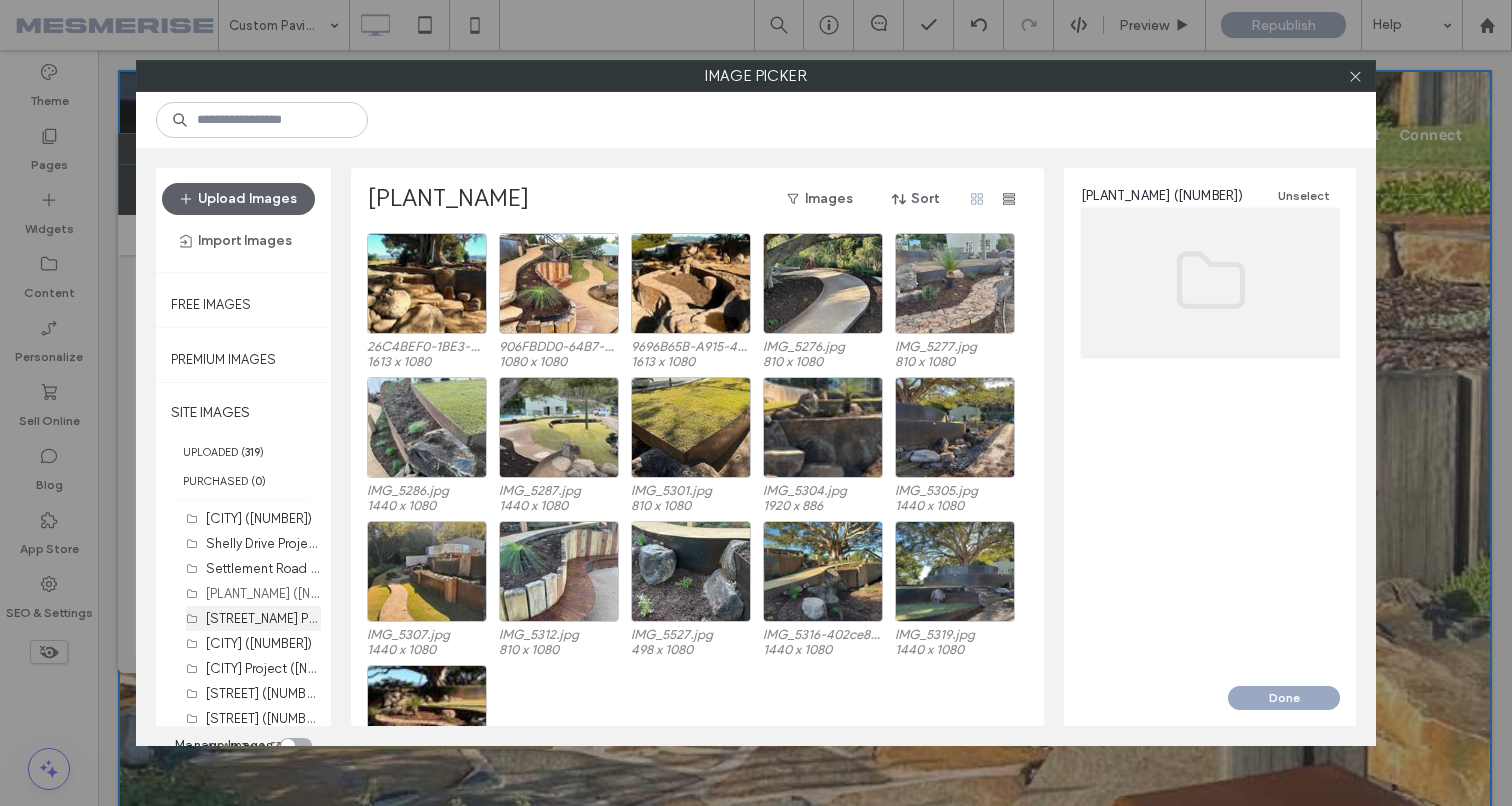 click on "[STREET_NAME] Project ([NUMBER])" at bounding box center [309, 617] 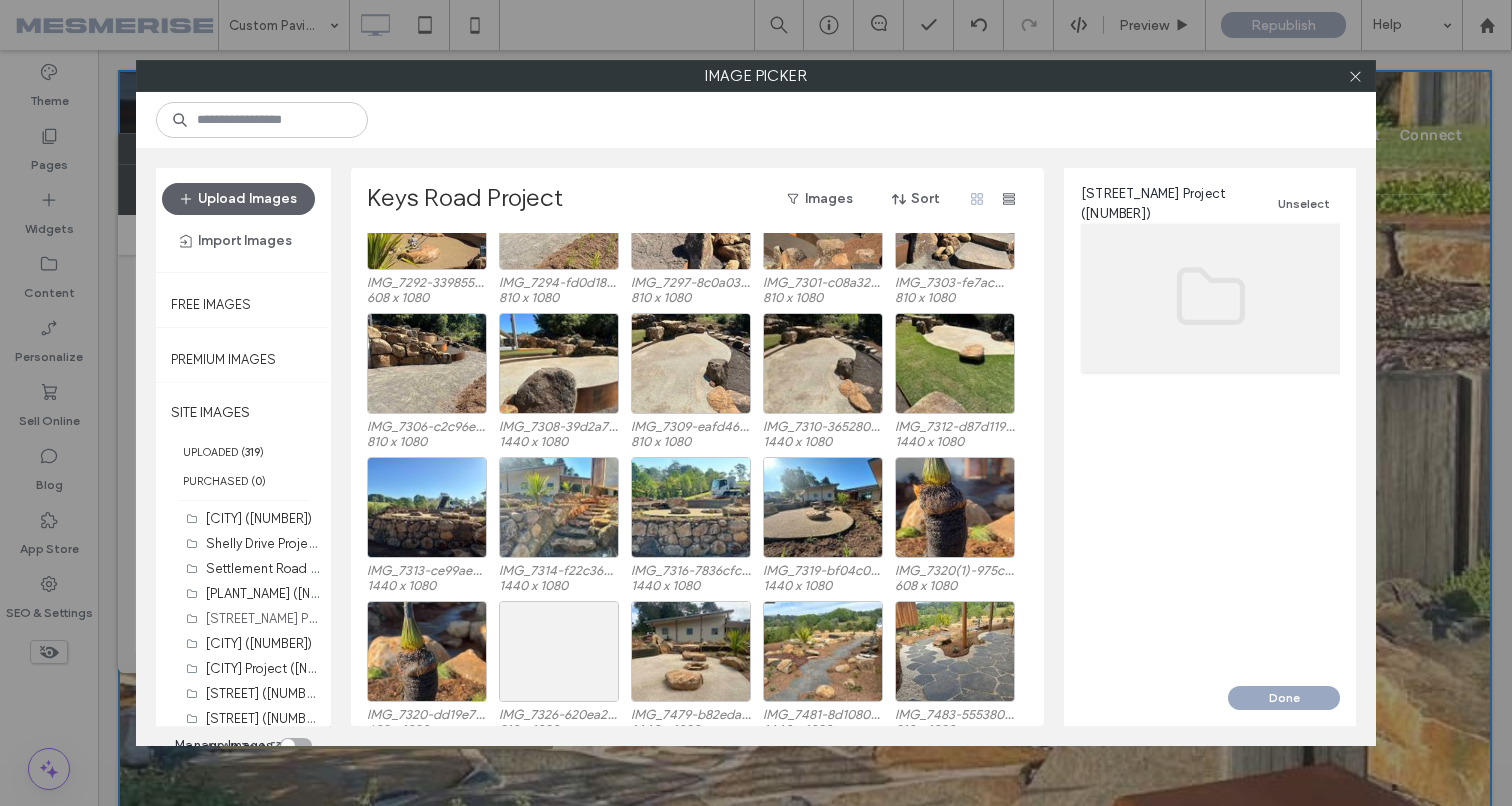 scroll, scrollTop: 515, scrollLeft: 0, axis: vertical 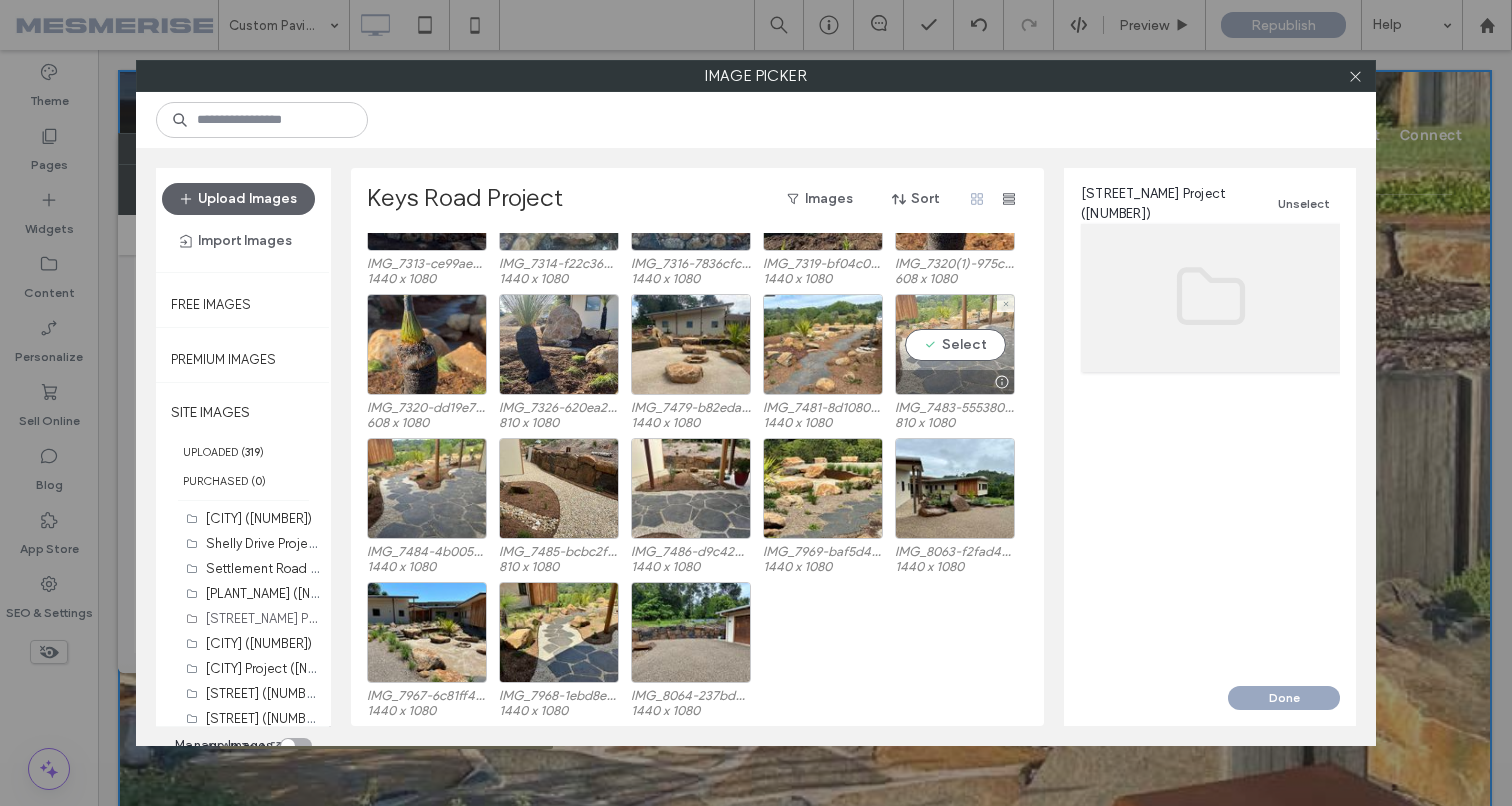 click on "Select" at bounding box center [955, 344] 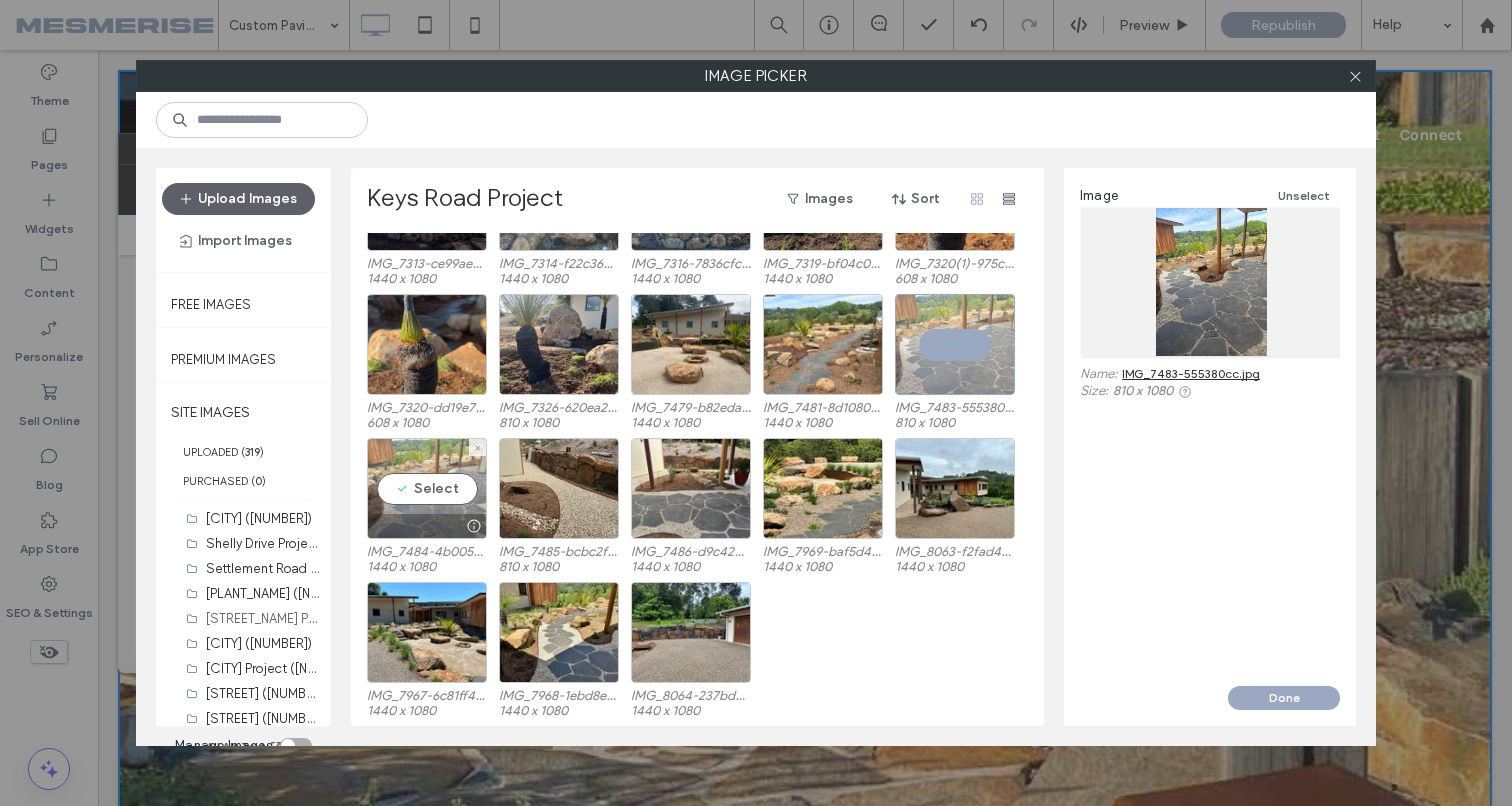 click on "Select" at bounding box center (427, 488) 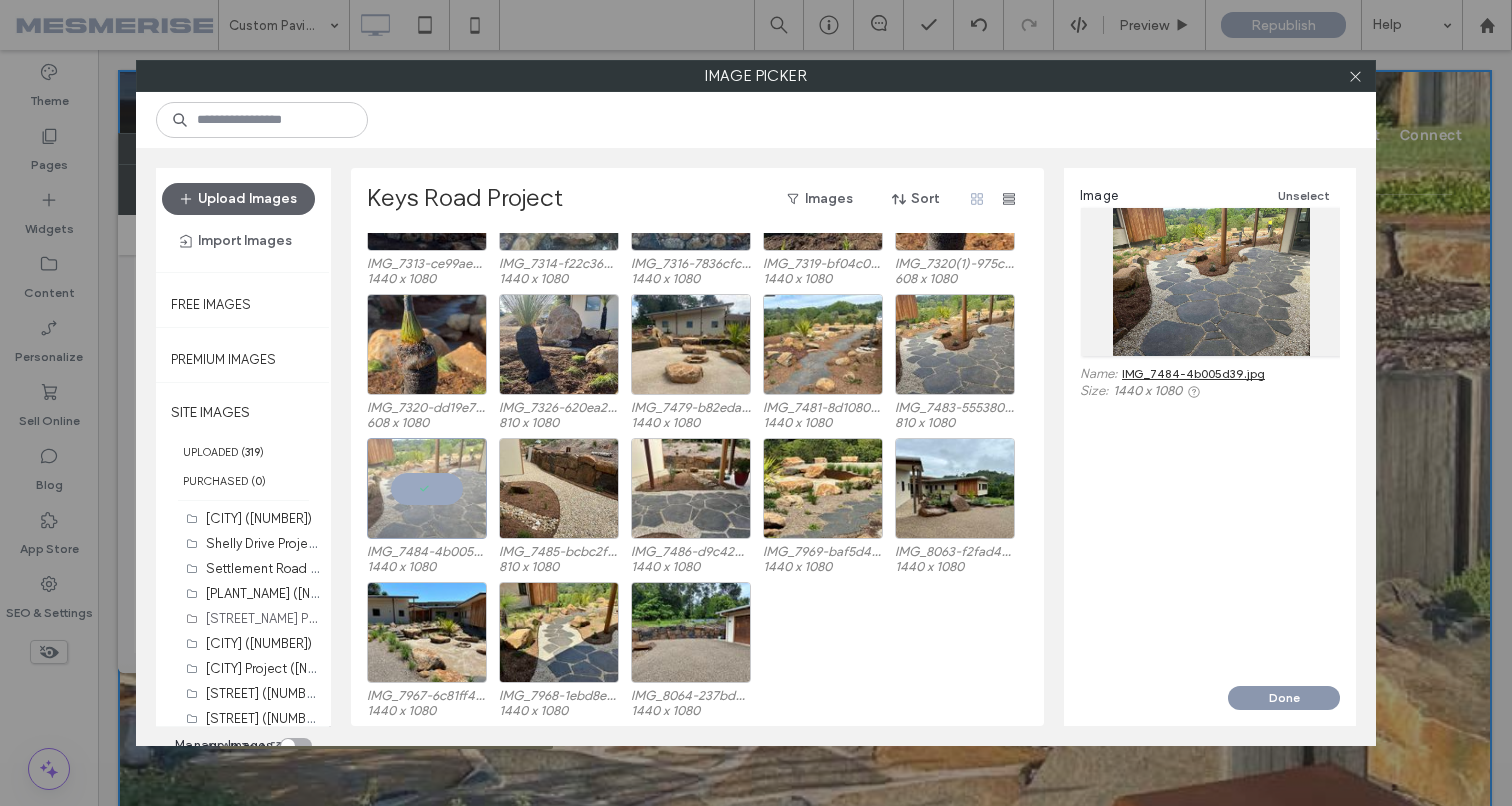 click on "Done" at bounding box center (1284, 698) 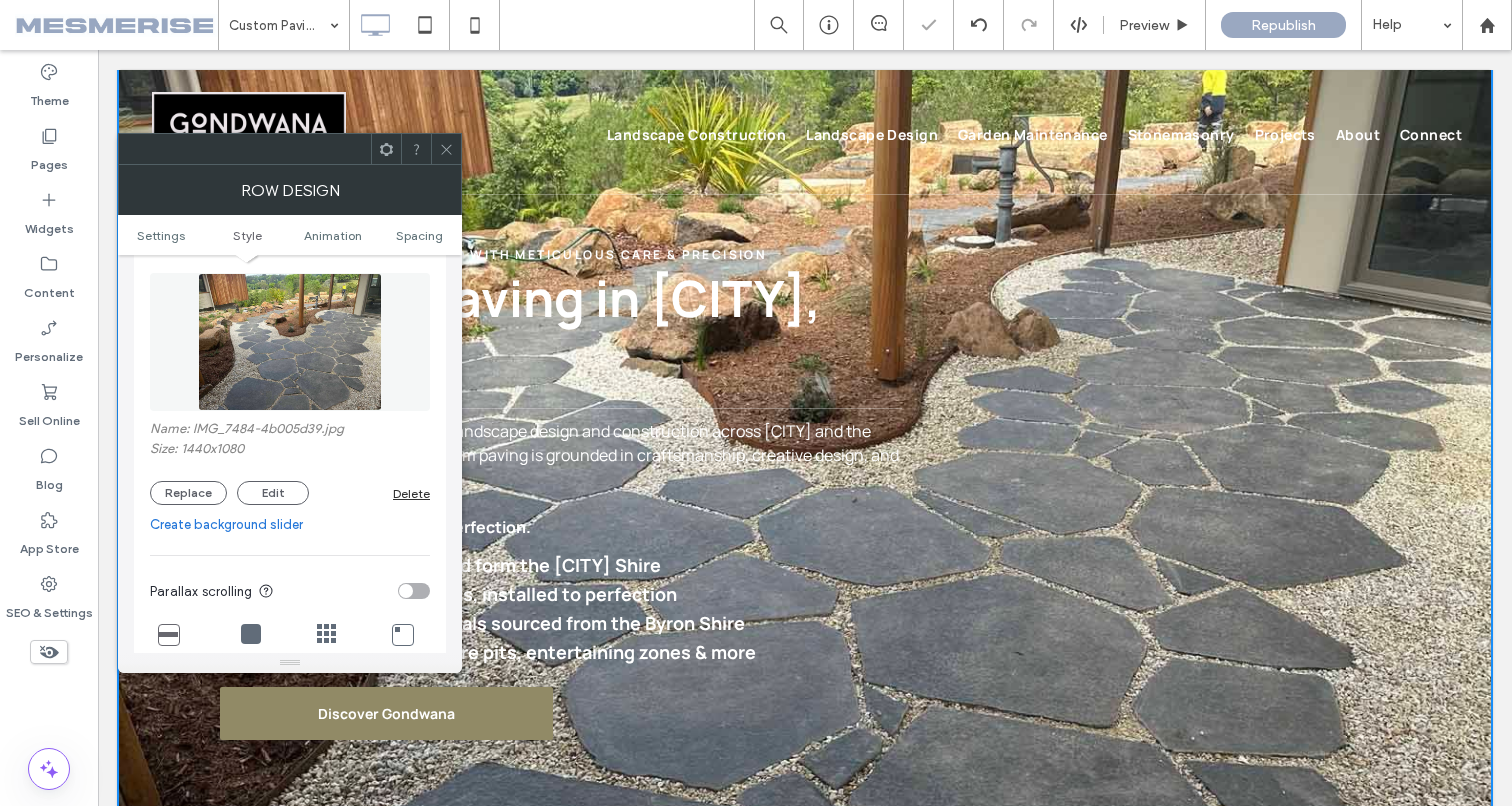 scroll, scrollTop: 11, scrollLeft: 0, axis: vertical 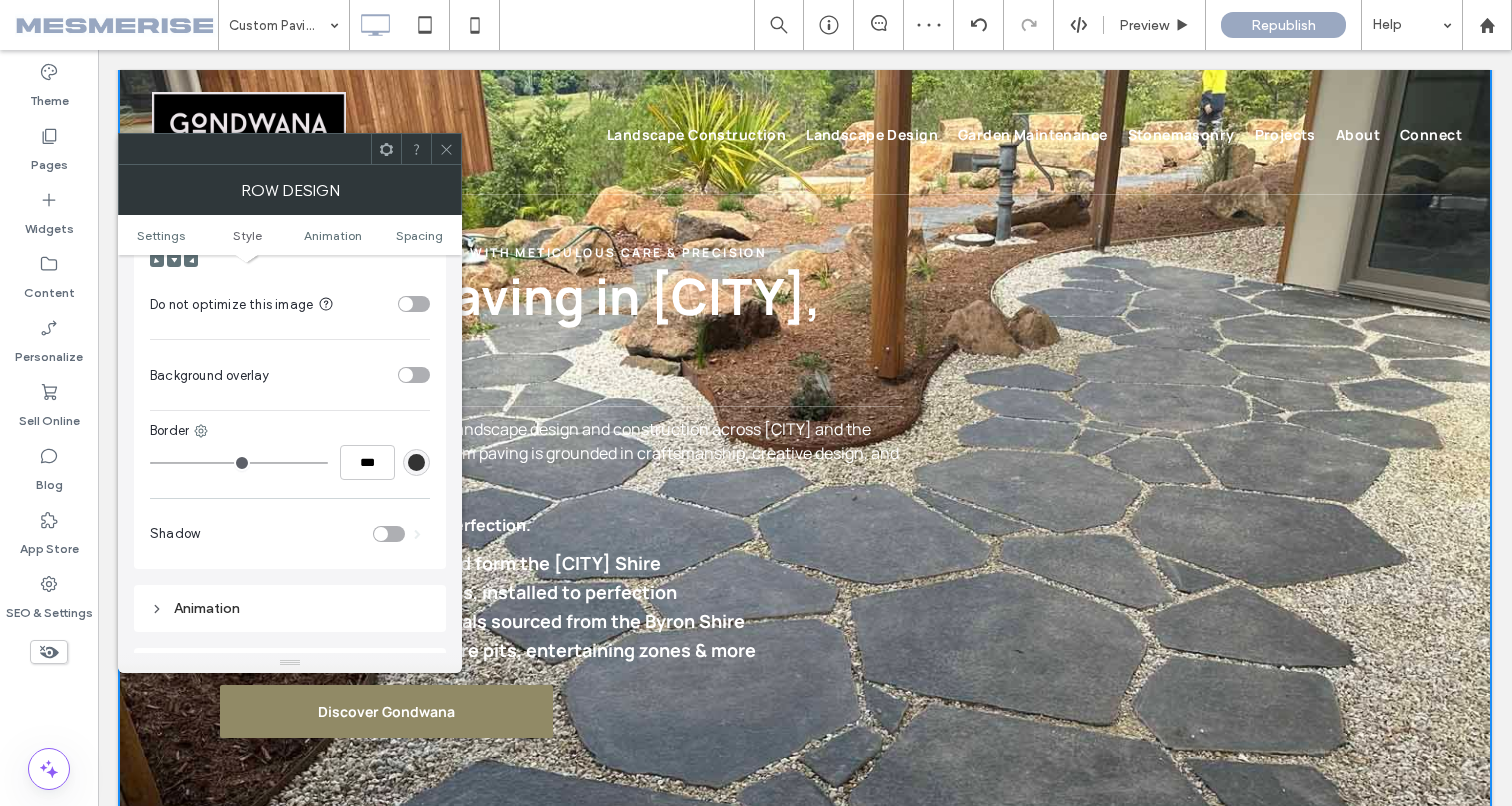 click on "Background overlay" at bounding box center [290, 375] 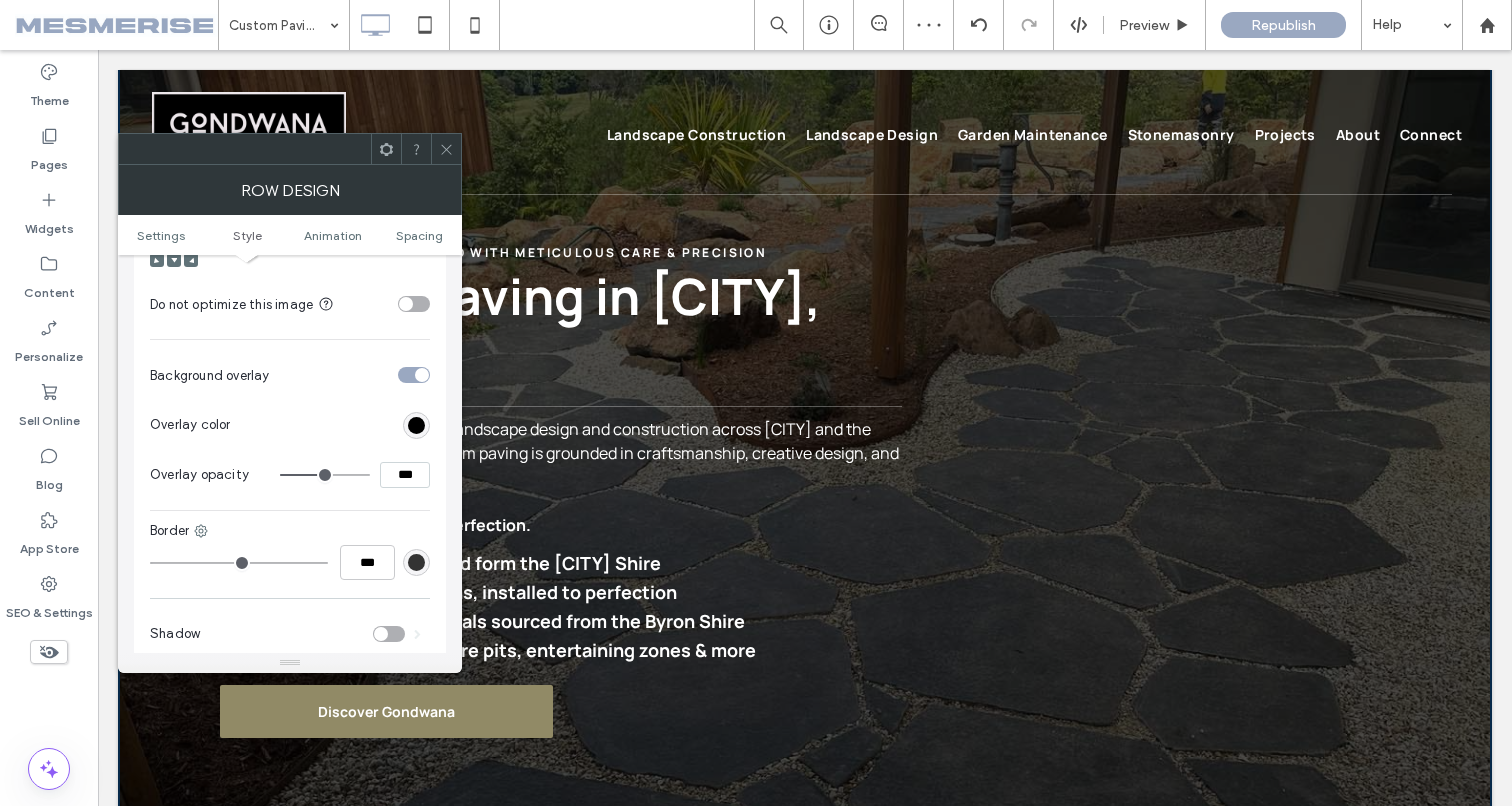 click at bounding box center [446, 149] 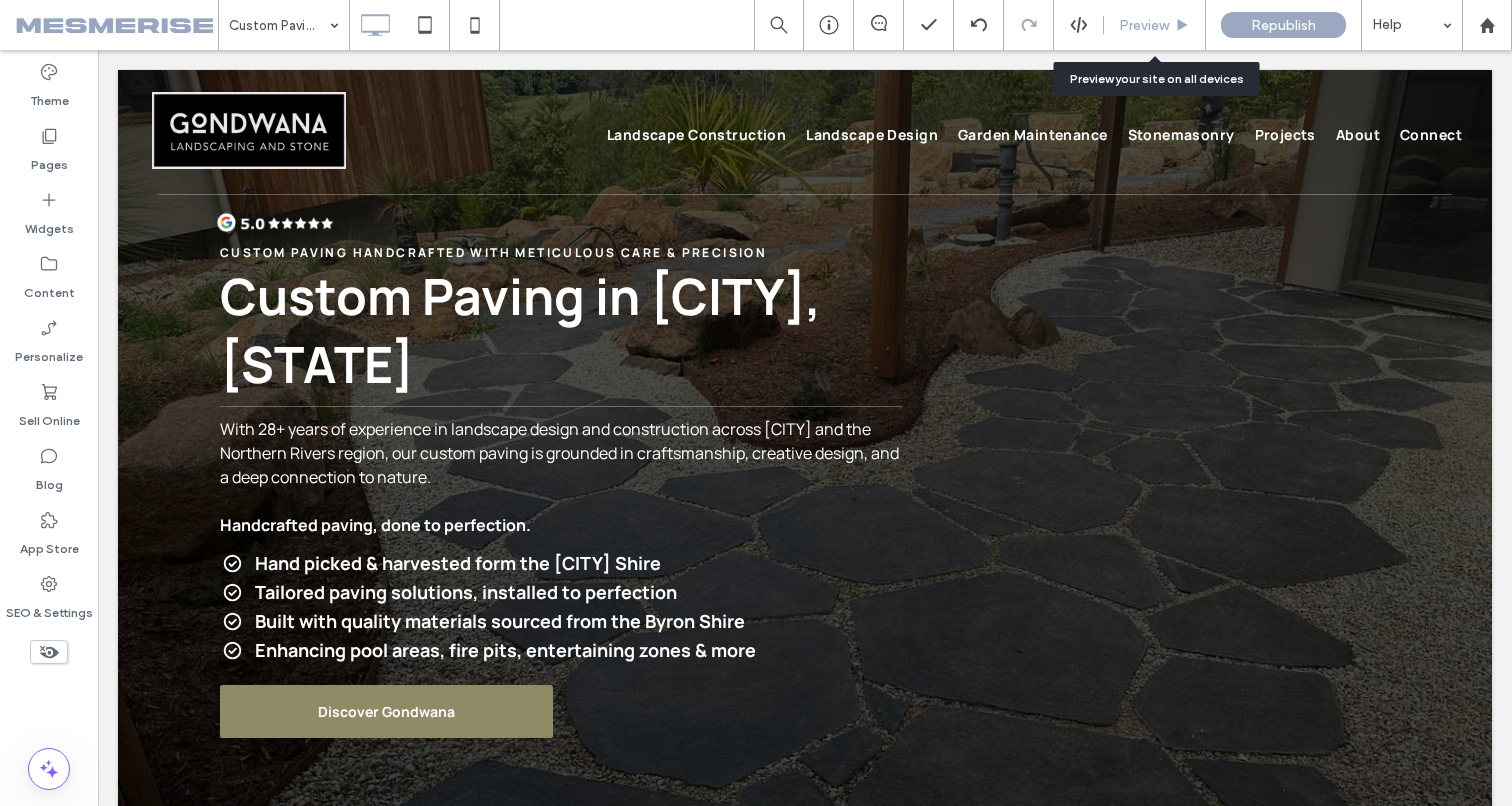 click on "Preview" at bounding box center [1144, 25] 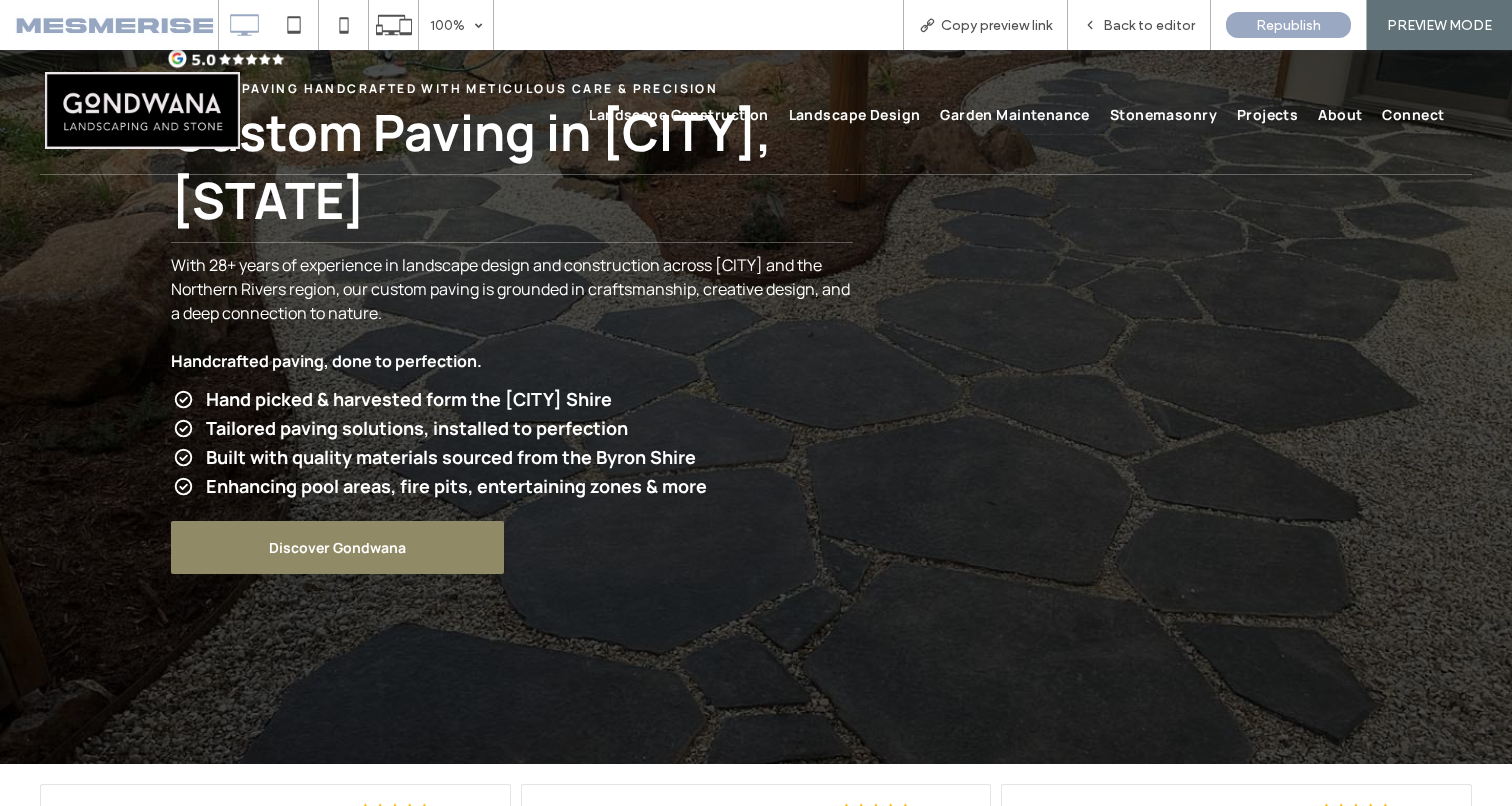 scroll, scrollTop: 0, scrollLeft: 0, axis: both 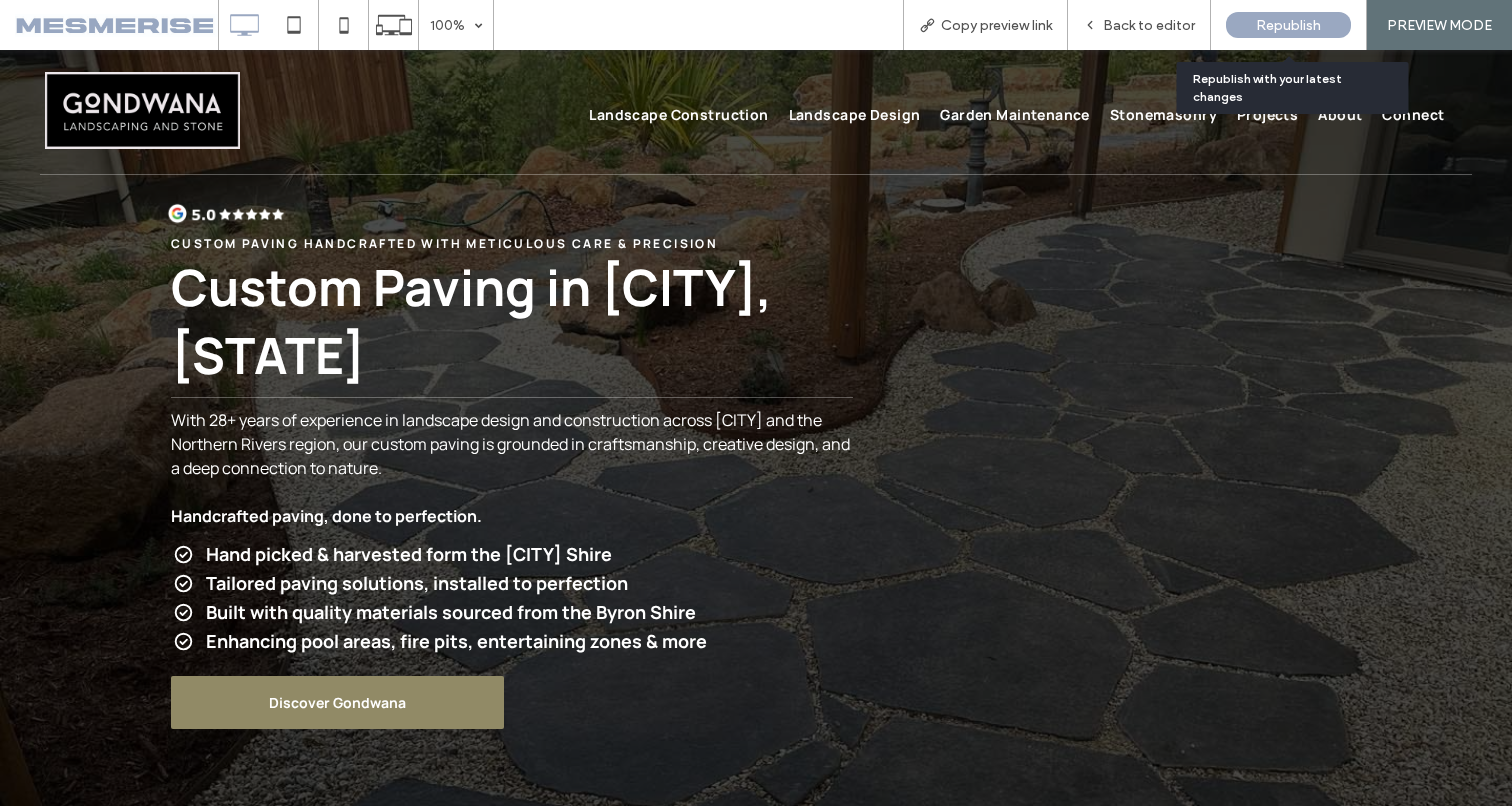 click on "Republish" at bounding box center (1288, 25) 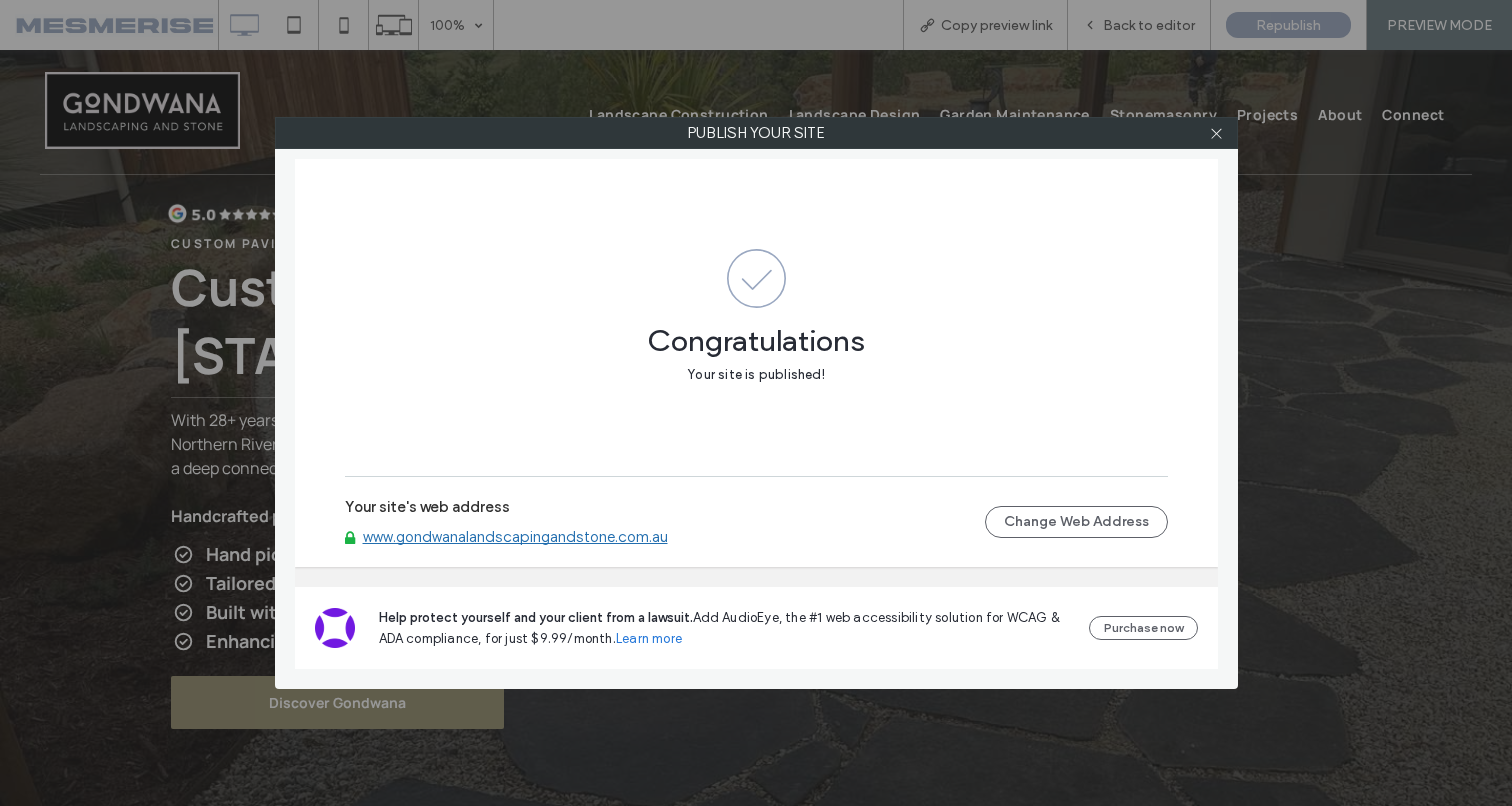 drag, startPoint x: 1215, startPoint y: 128, endPoint x: 1207, endPoint y: 113, distance: 17 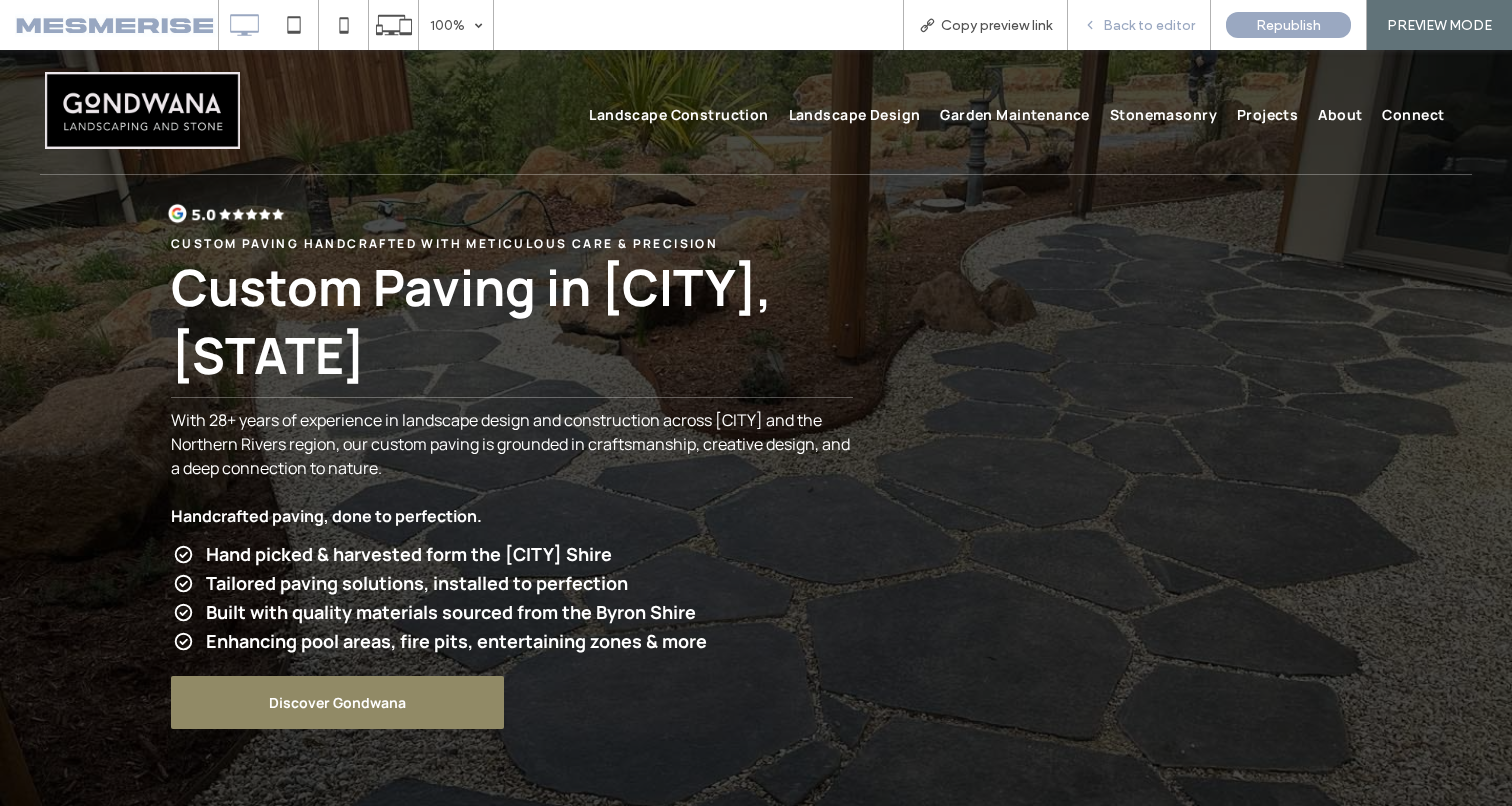 click on "Back to editor" at bounding box center [1149, 25] 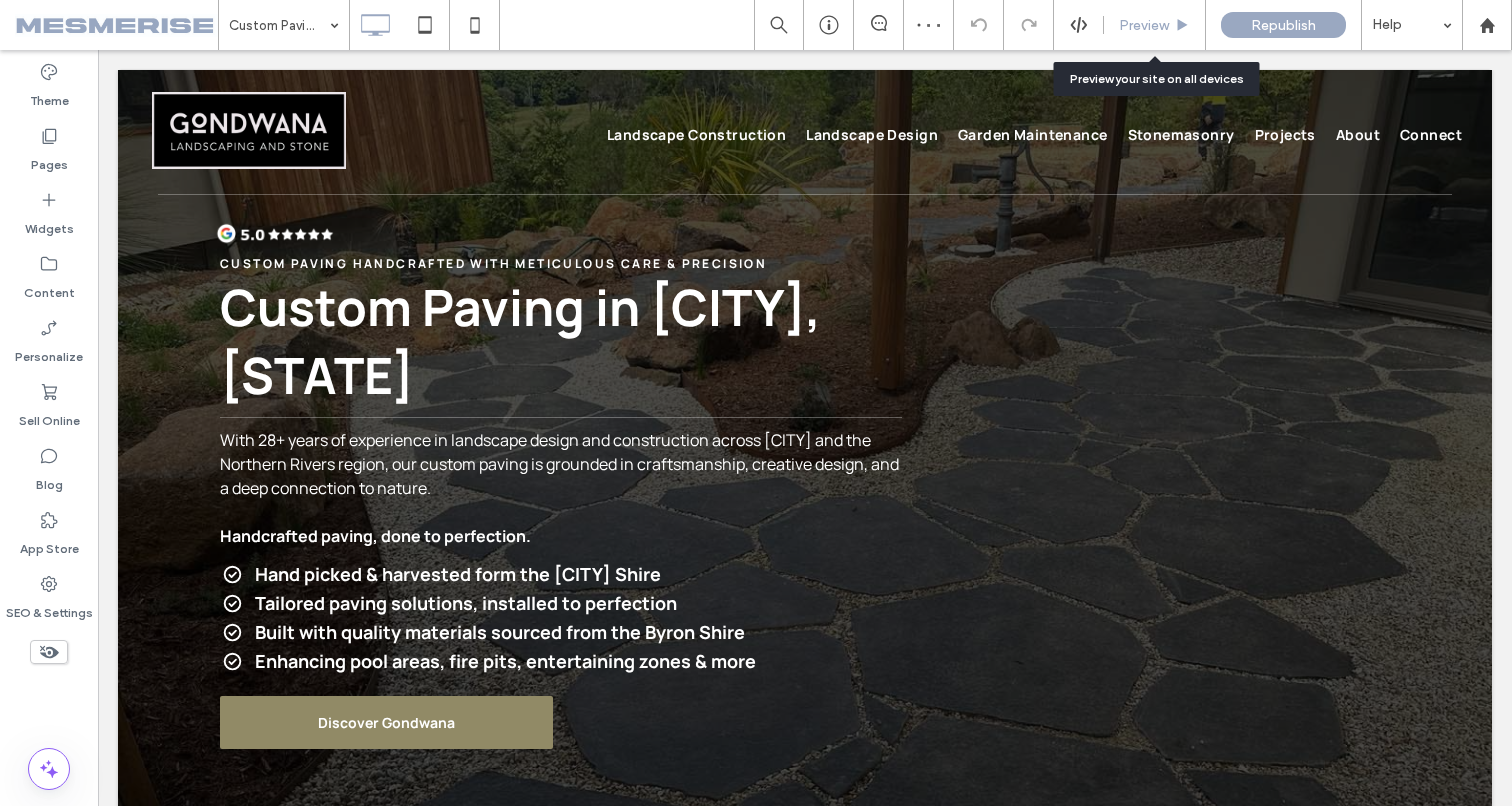 click on "Preview" at bounding box center [1144, 25] 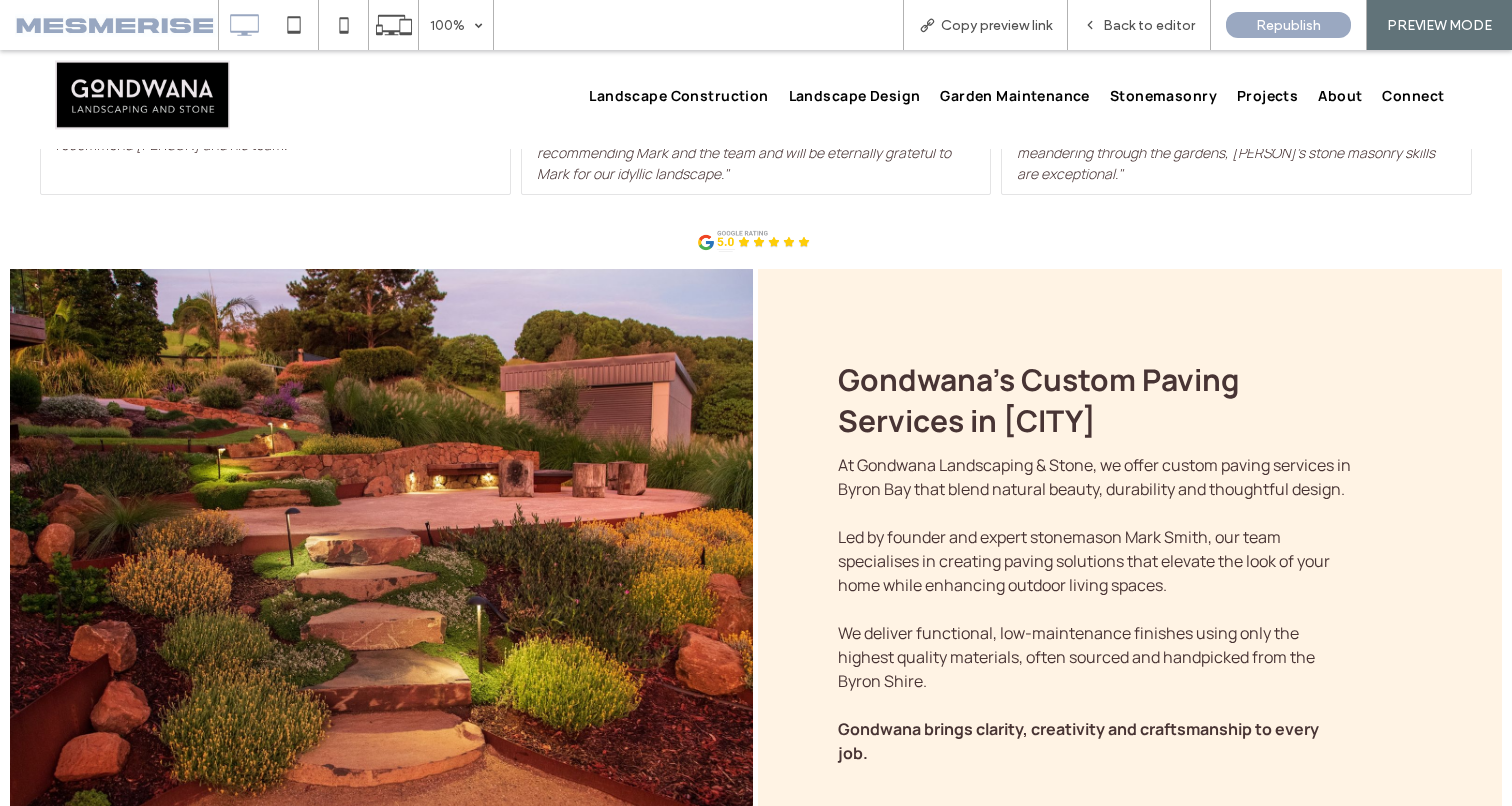 scroll, scrollTop: 0, scrollLeft: 0, axis: both 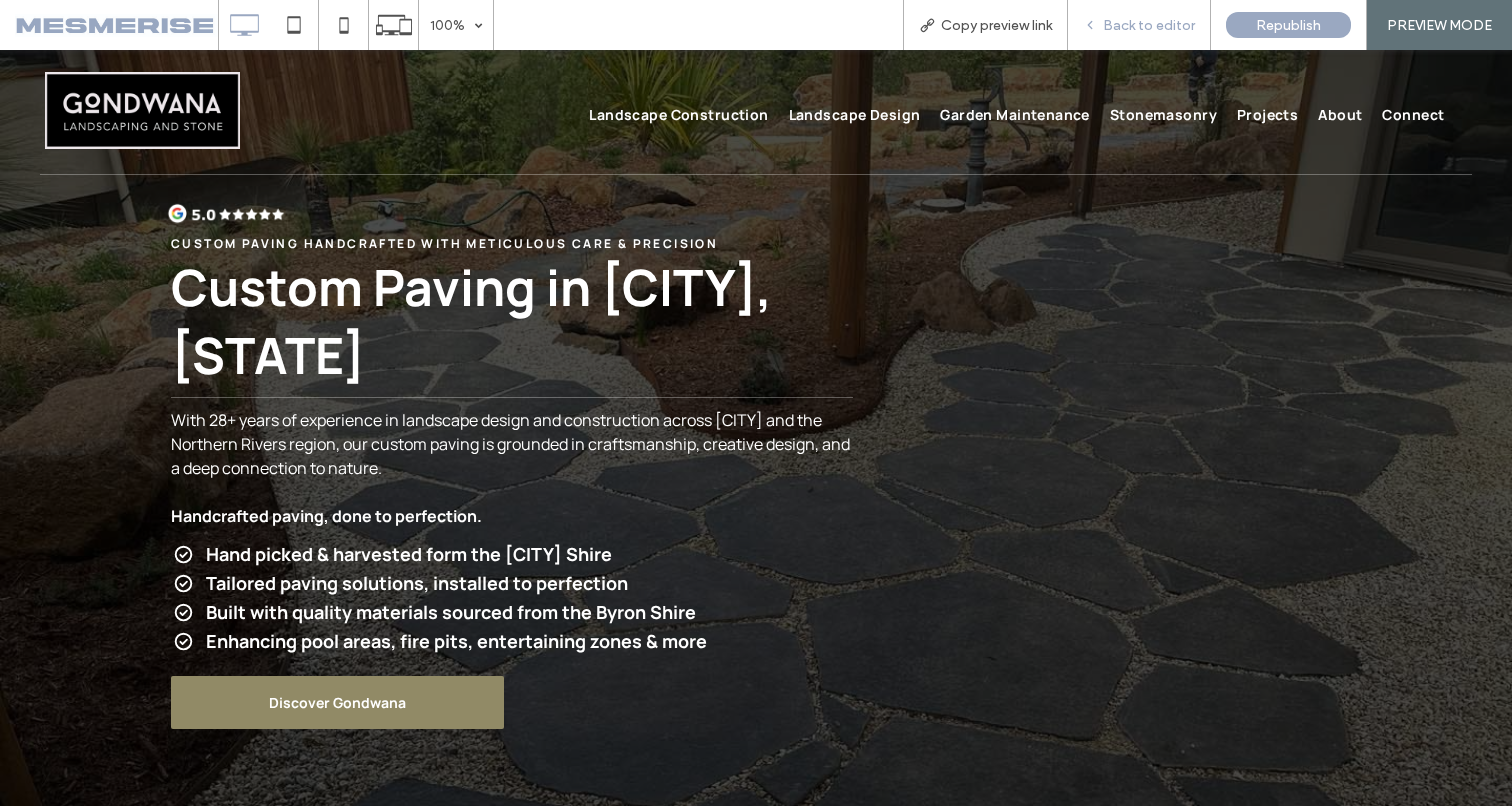 click on "Back to editor" at bounding box center (1149, 25) 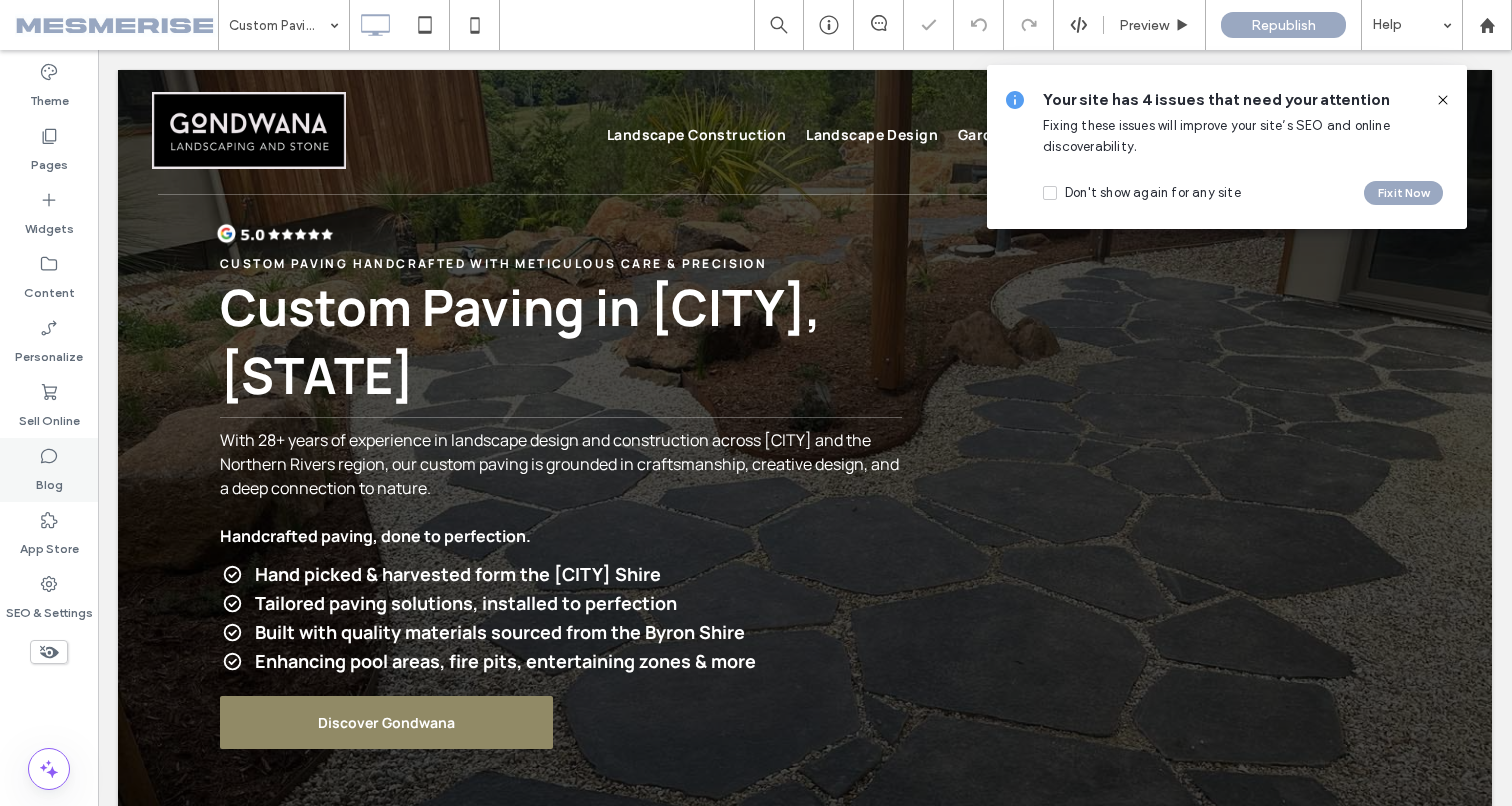 click on "Blog" at bounding box center [49, 480] 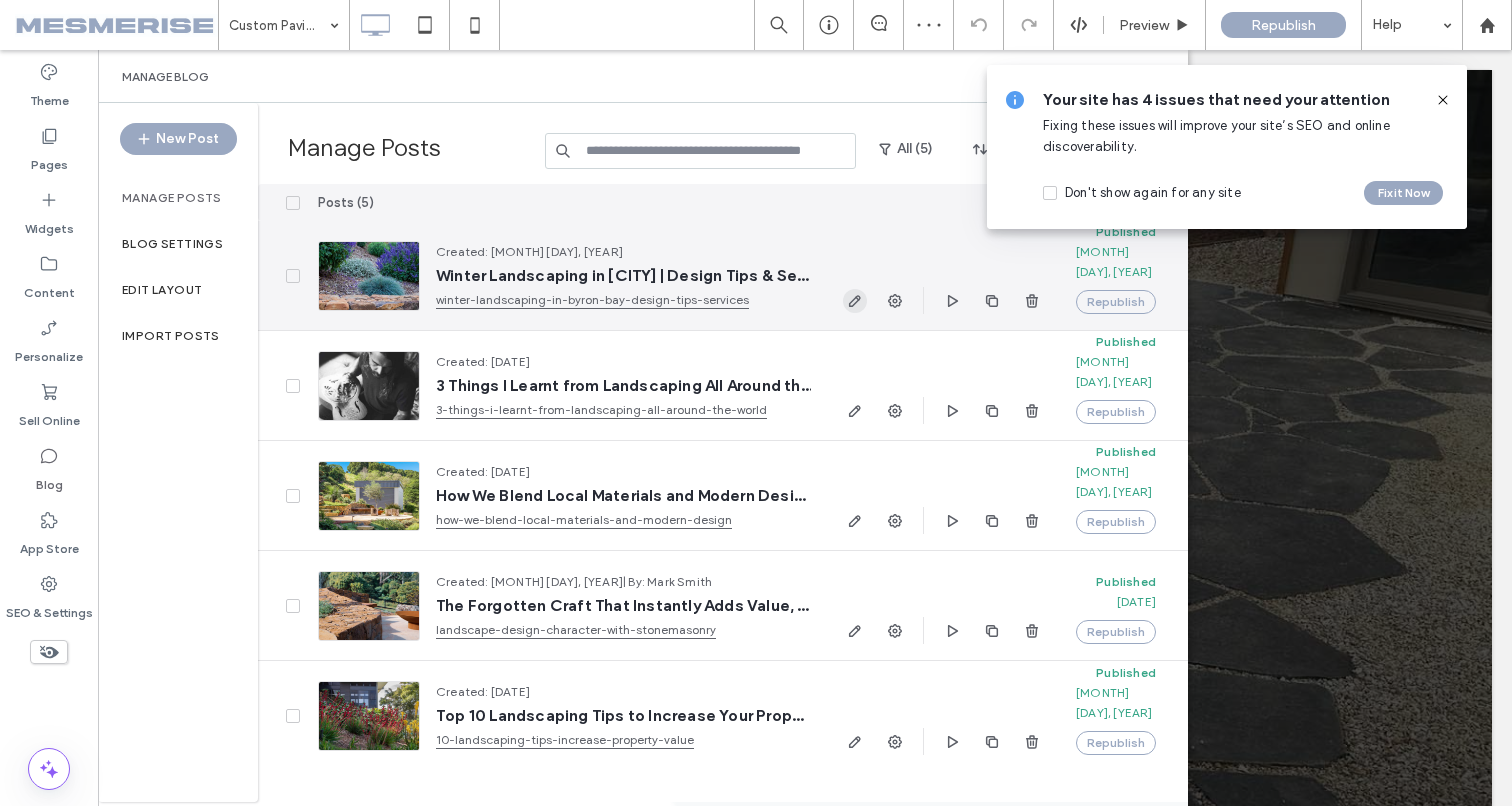 click 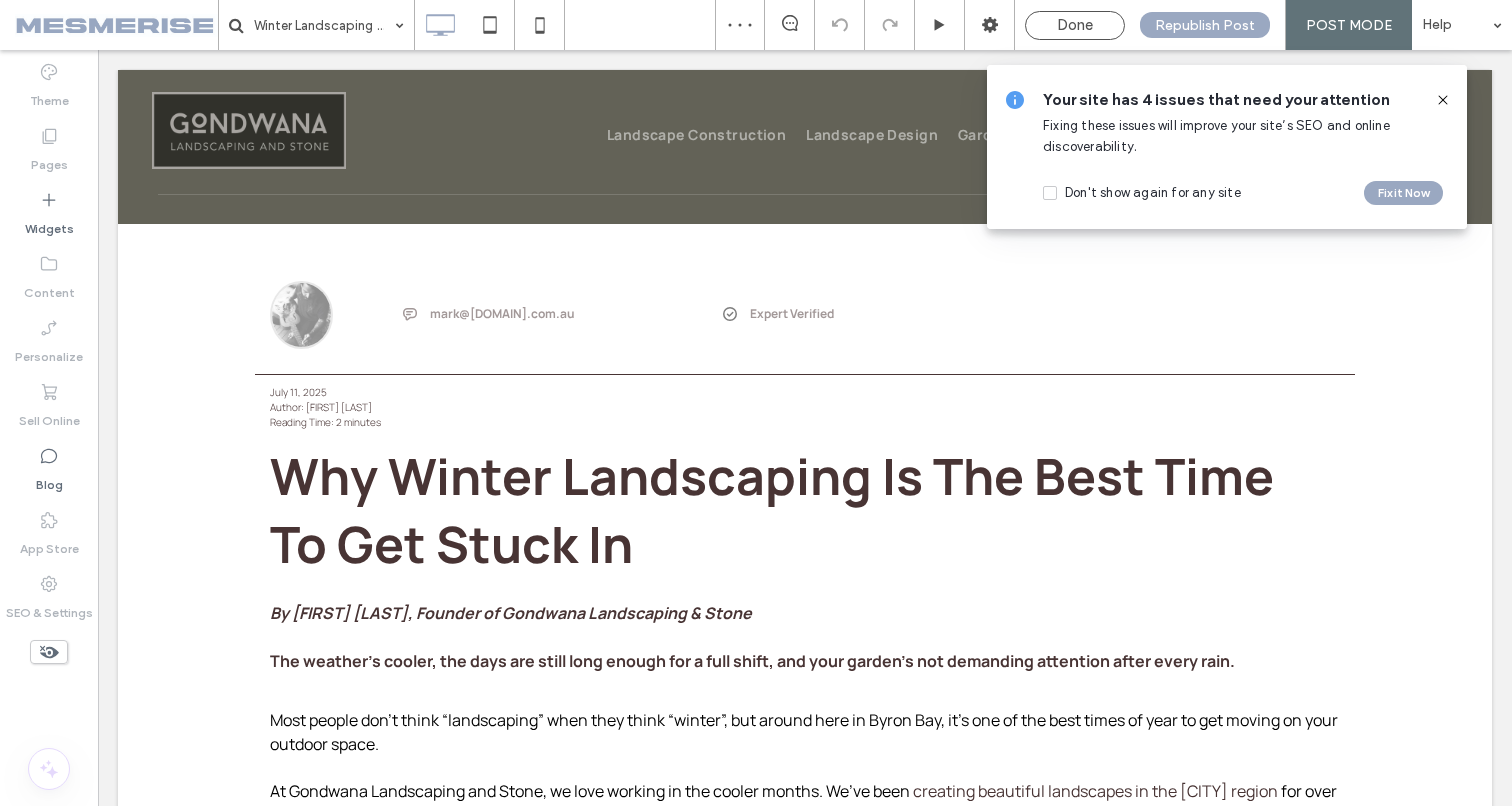 scroll, scrollTop: 0, scrollLeft: 0, axis: both 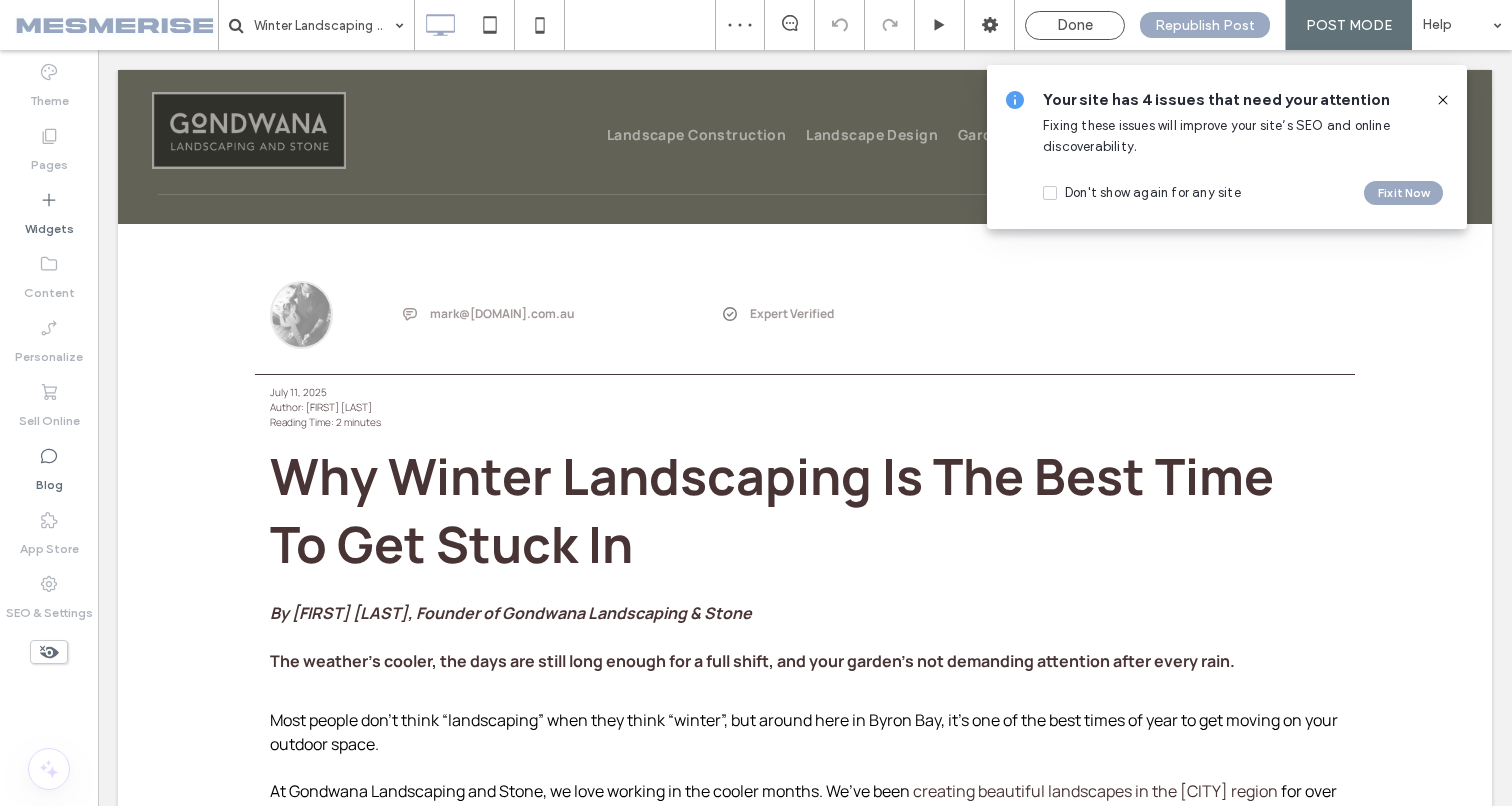 click 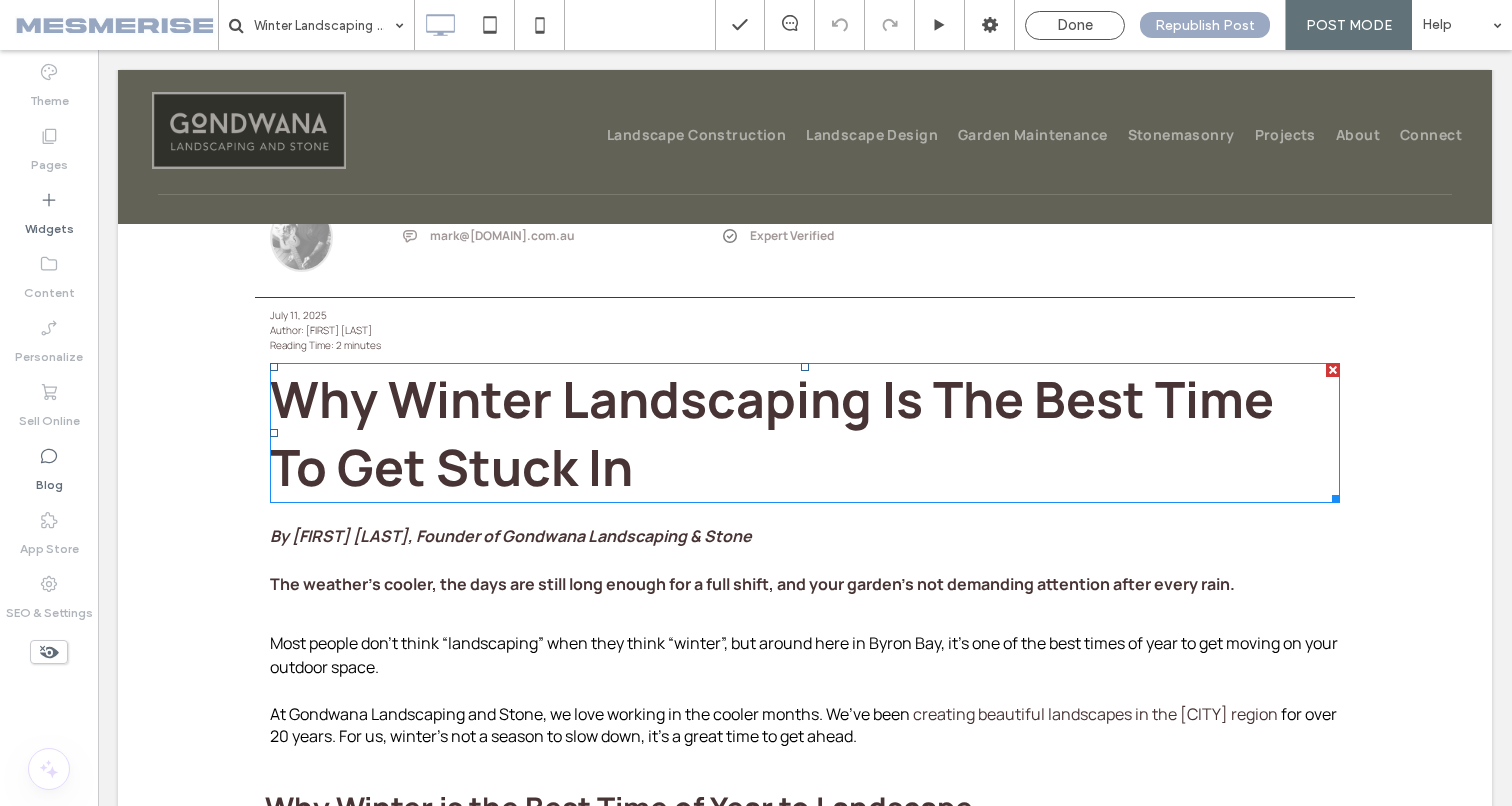 scroll, scrollTop: 0, scrollLeft: 0, axis: both 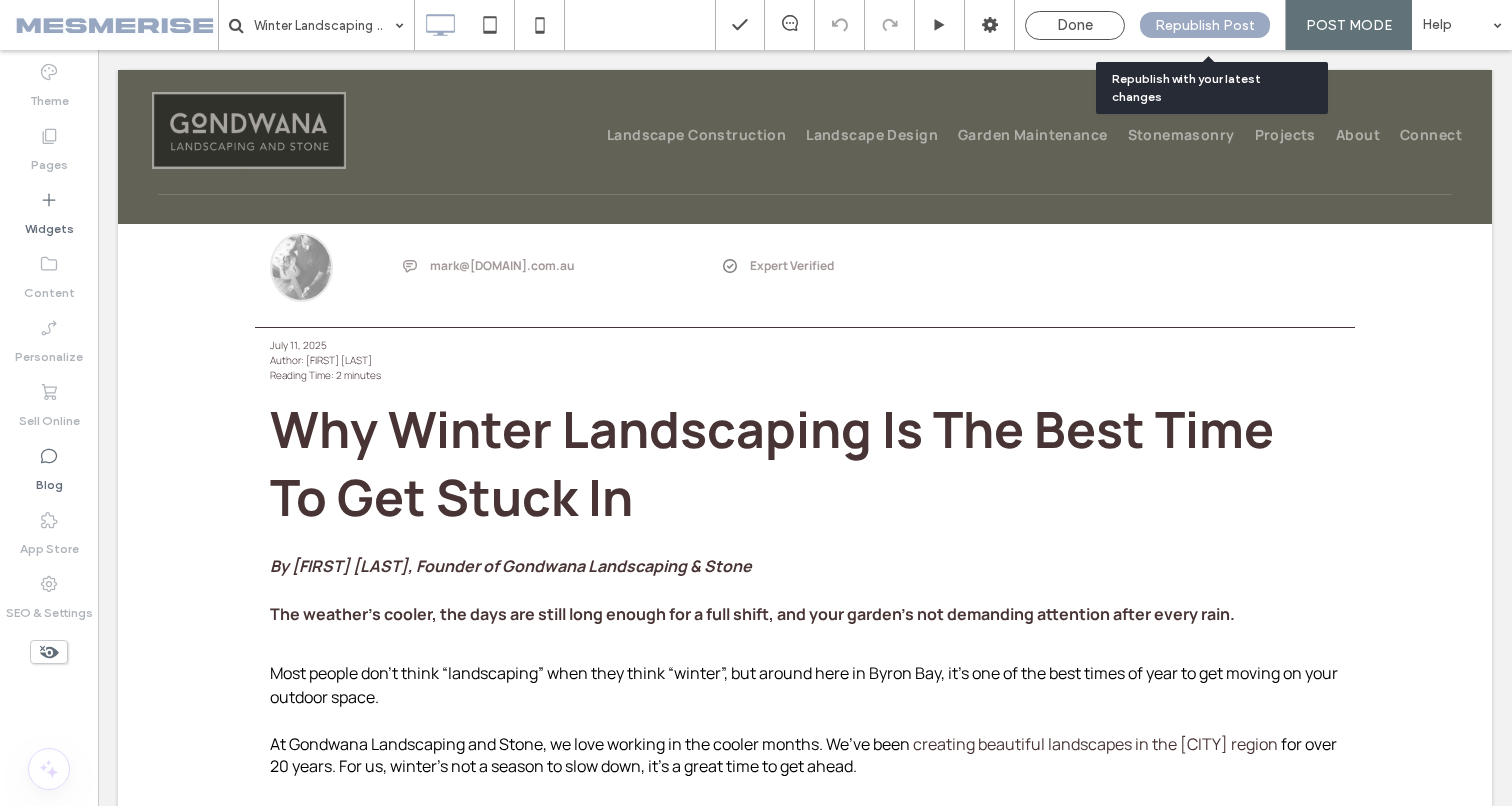 click on "Republish Post" at bounding box center [1205, 25] 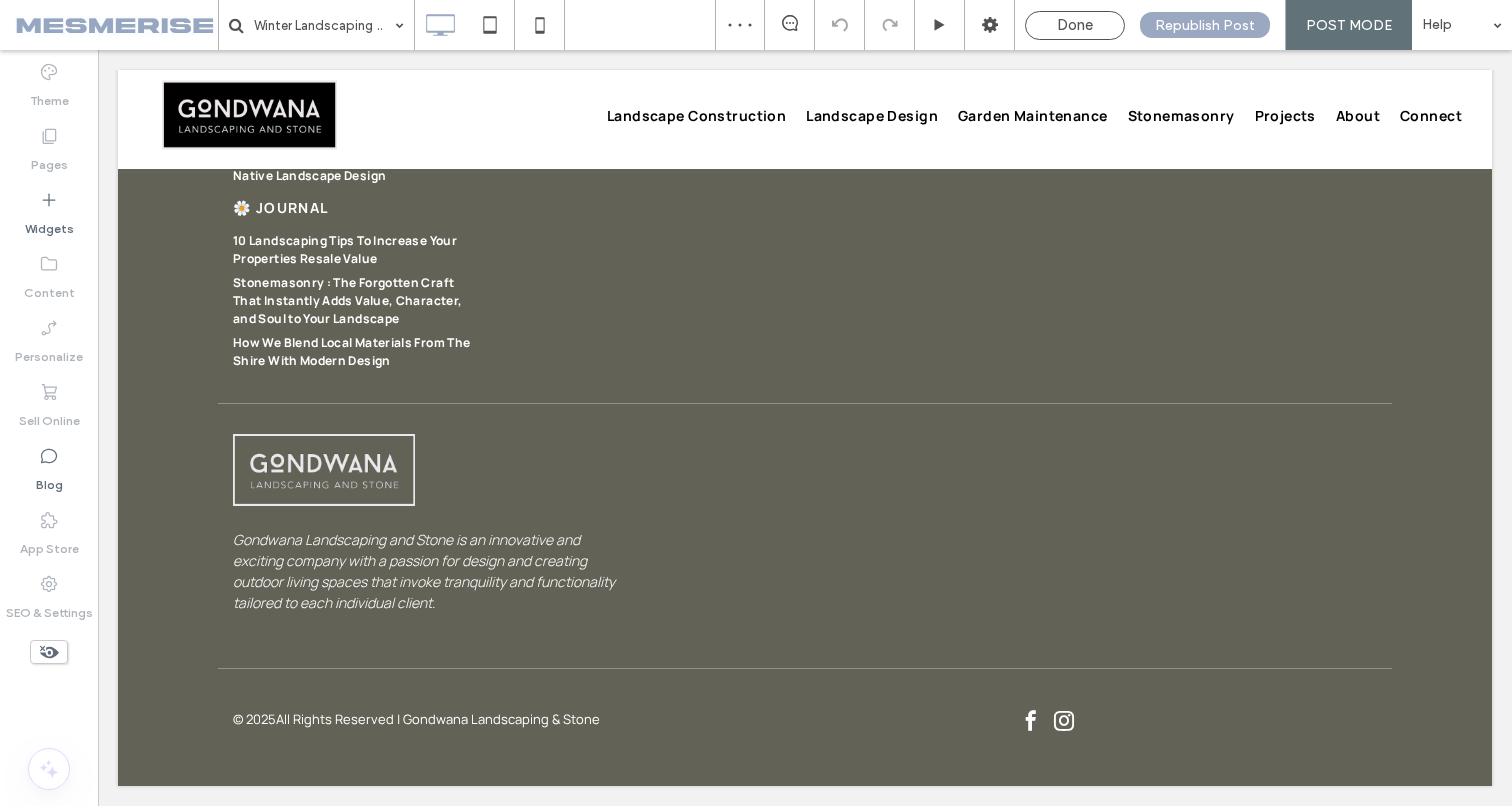 scroll, scrollTop: 6339, scrollLeft: 0, axis: vertical 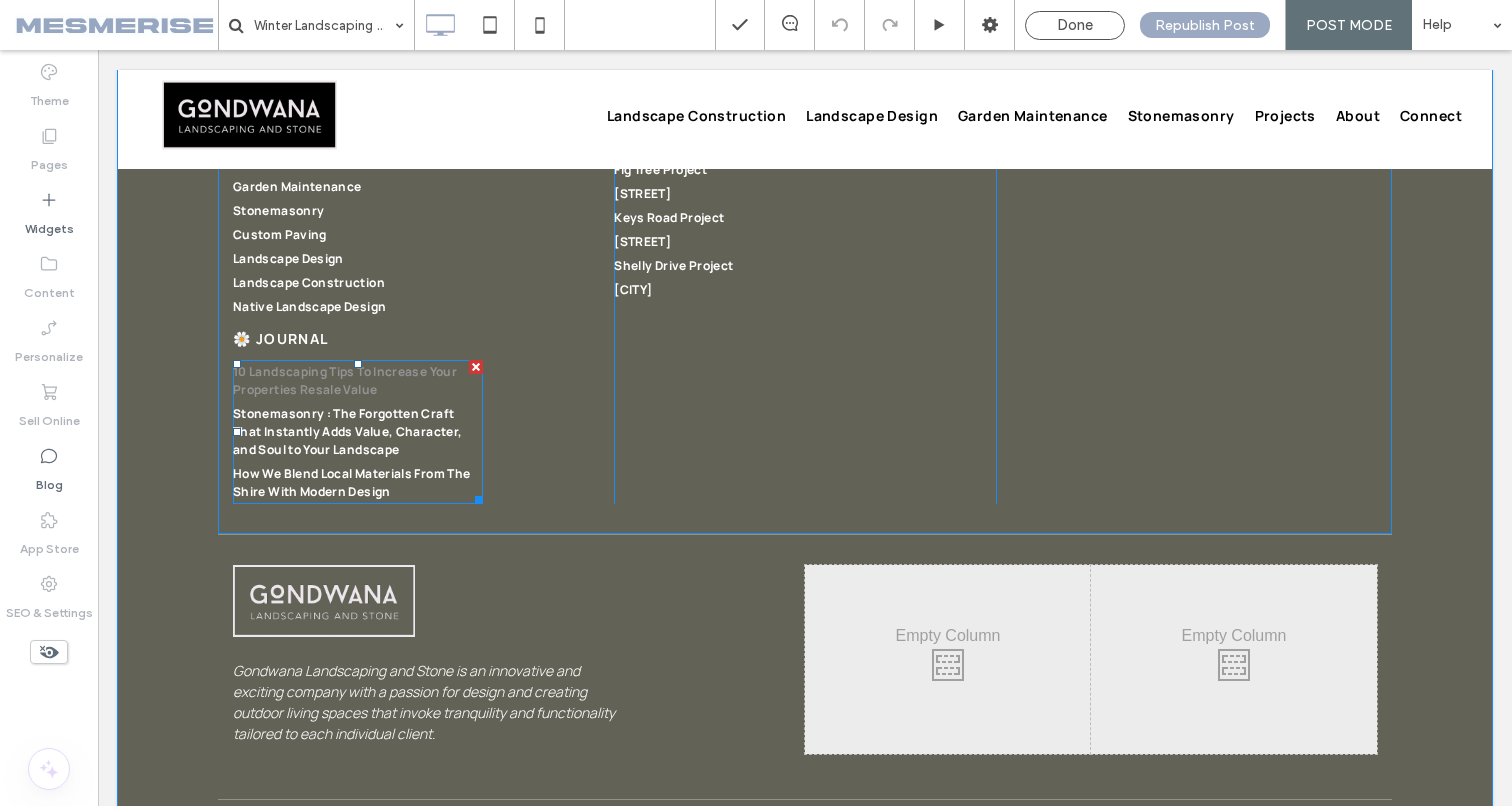 click on "10 Landscaping Tips To Increase Your Properties Resale Value" at bounding box center [358, 381] 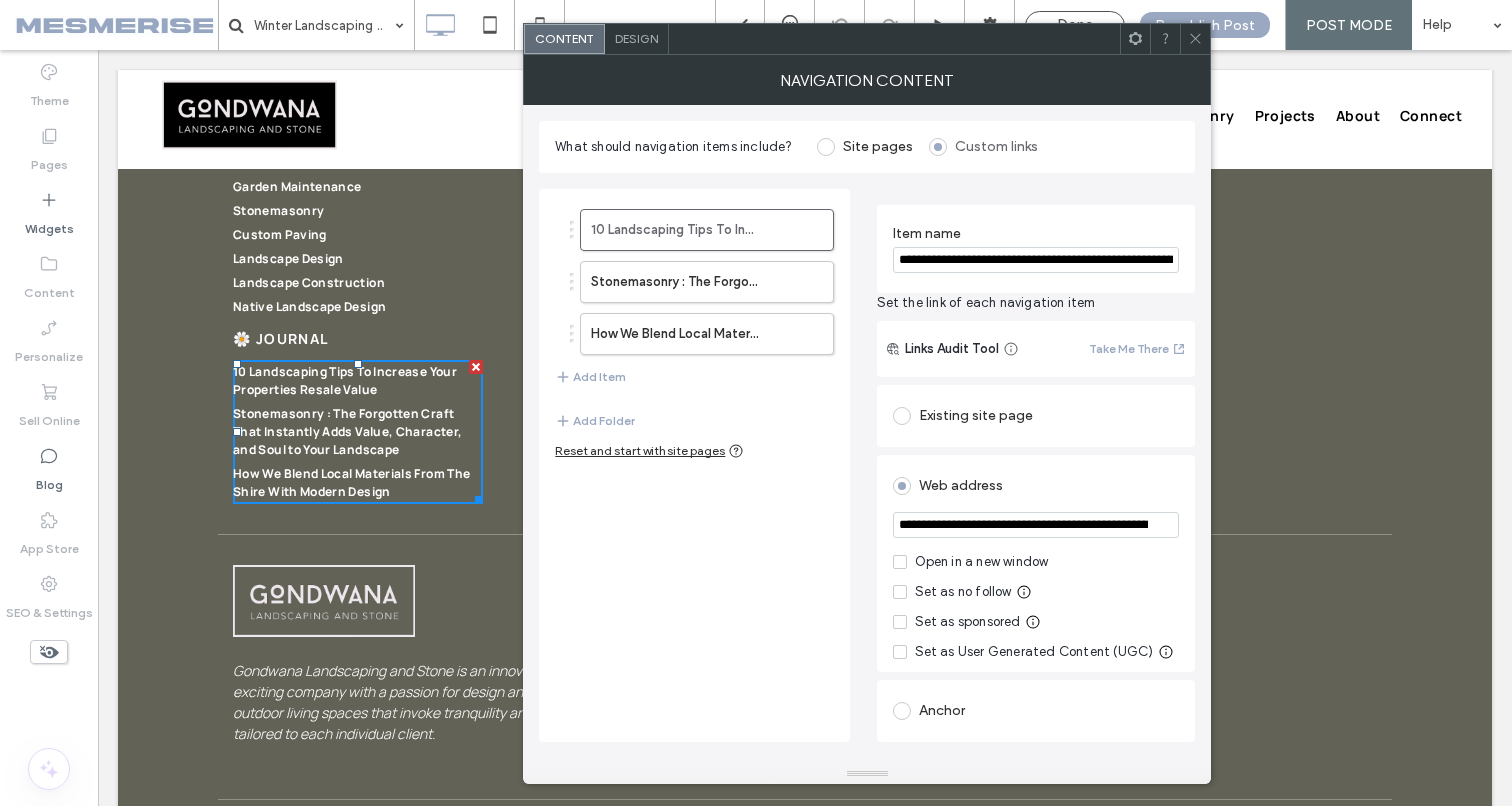 click 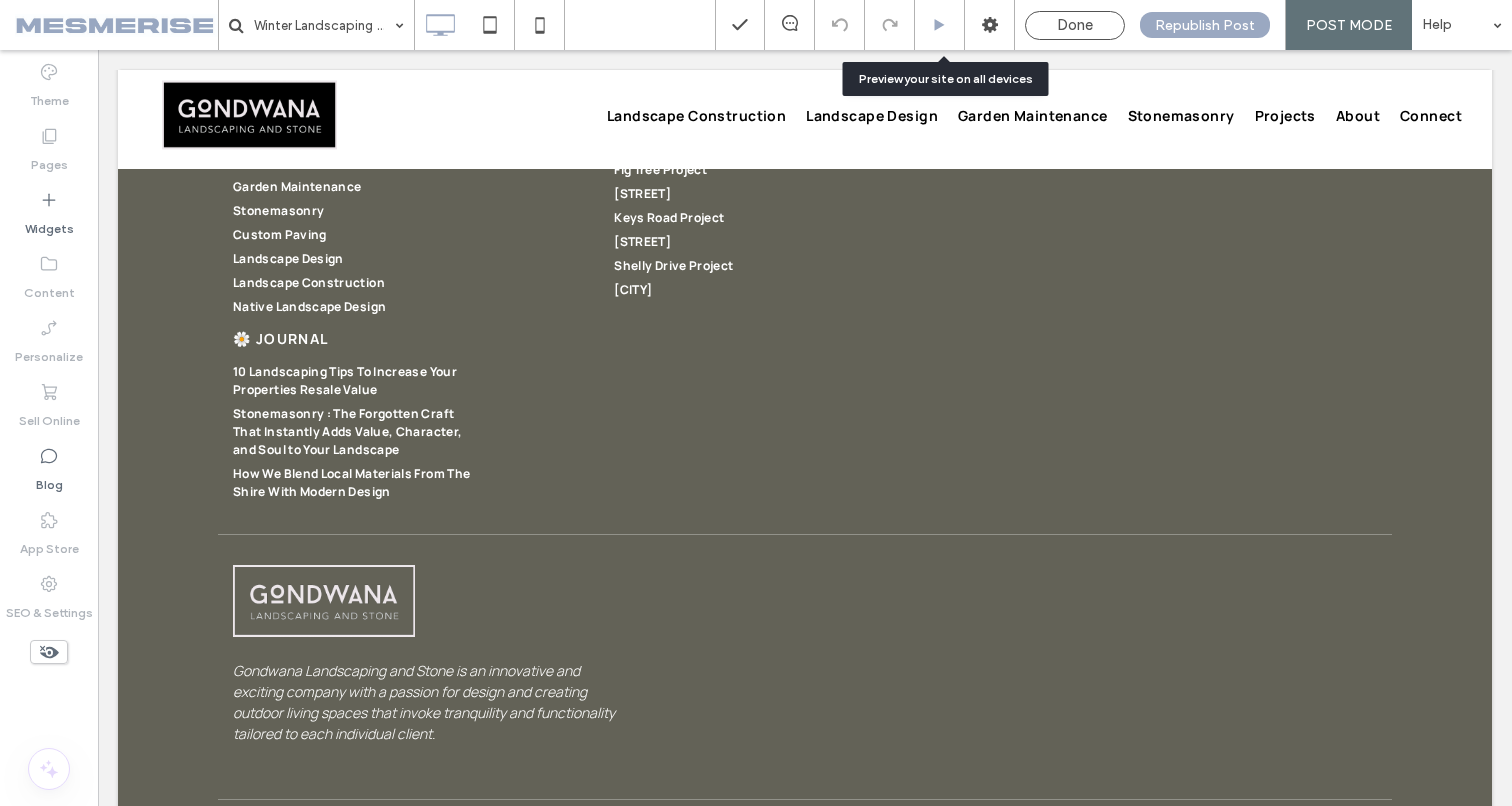 click 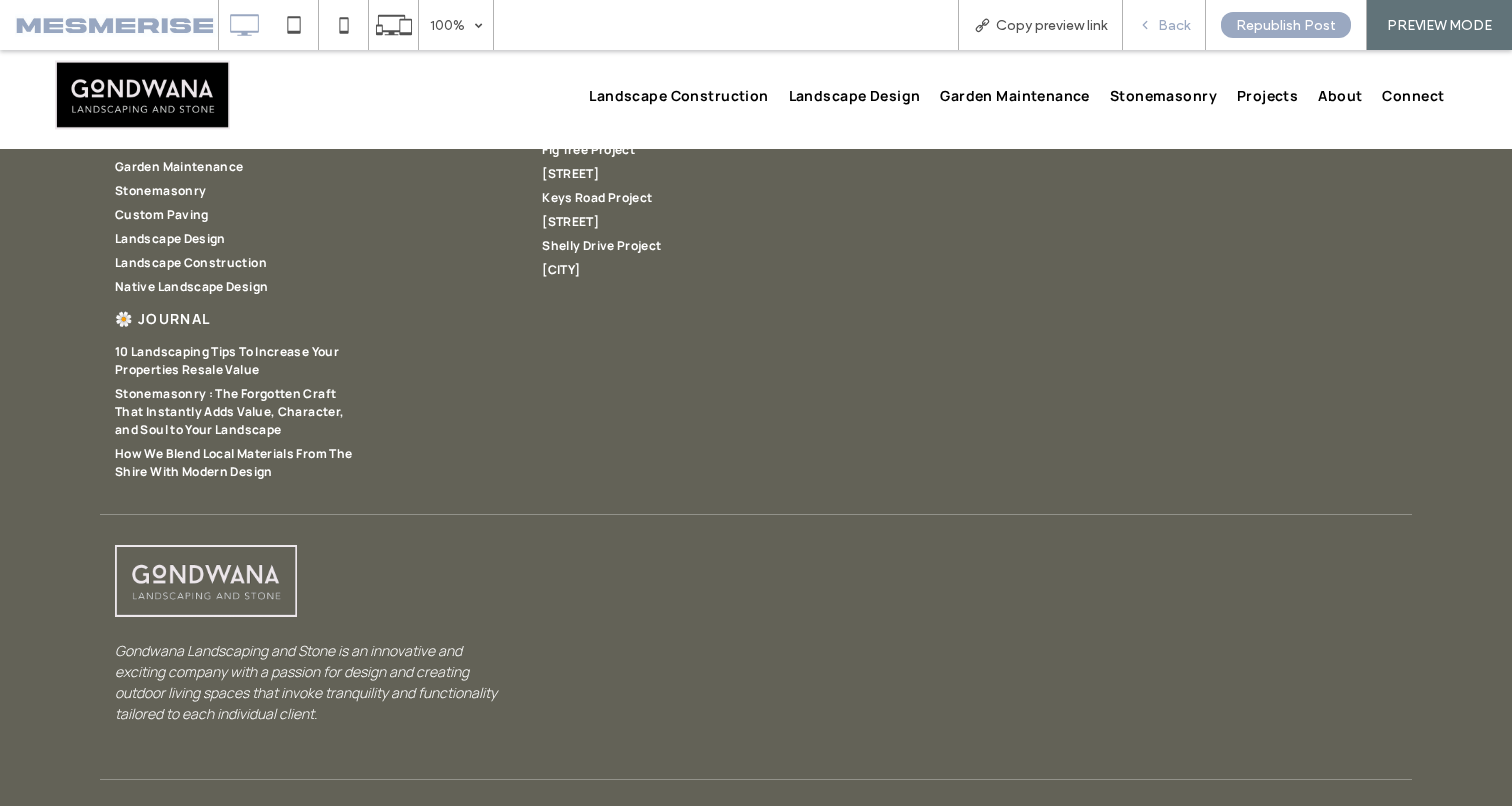click on "Back" at bounding box center [1174, 25] 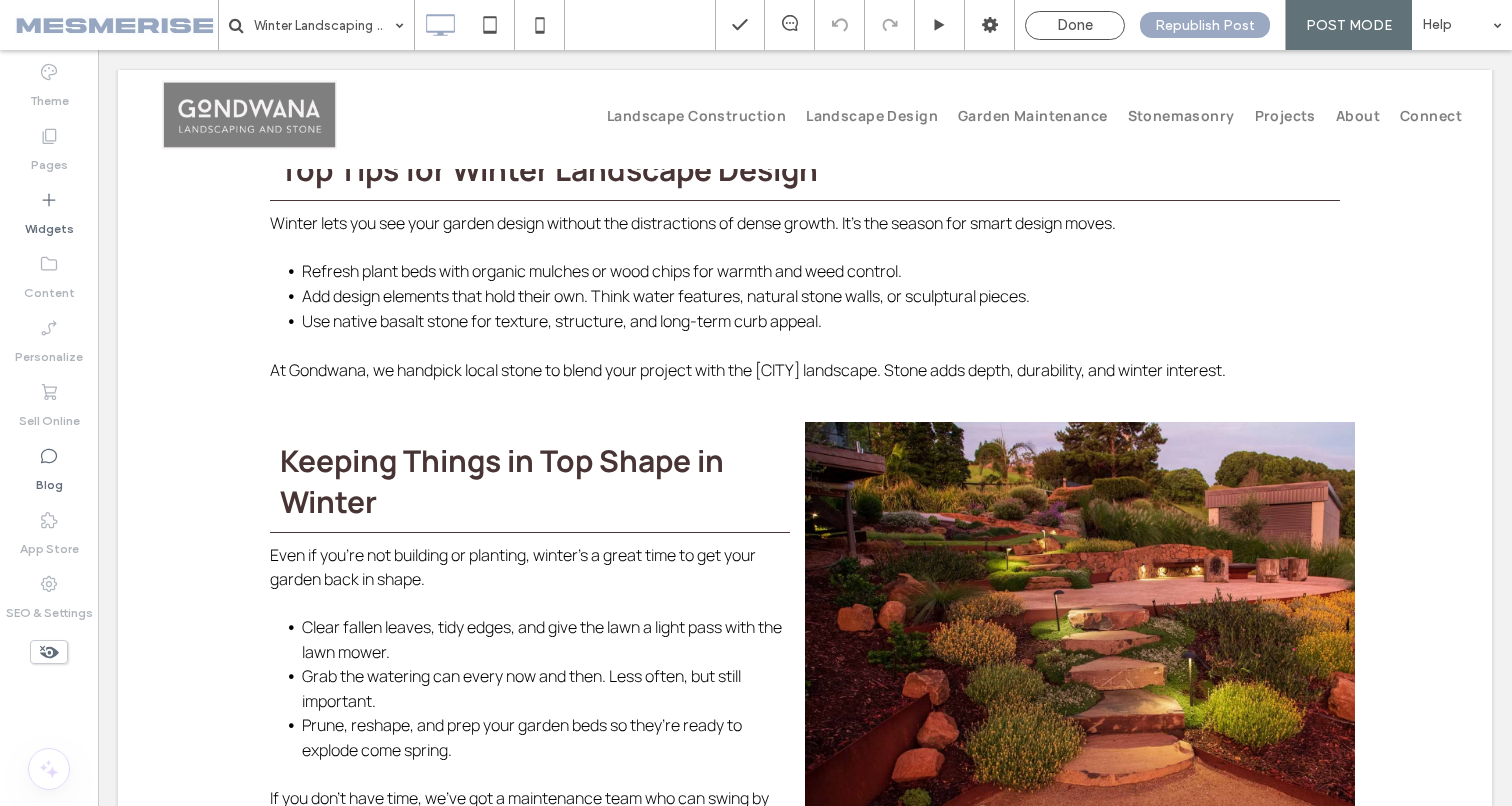 scroll, scrollTop: 0, scrollLeft: 0, axis: both 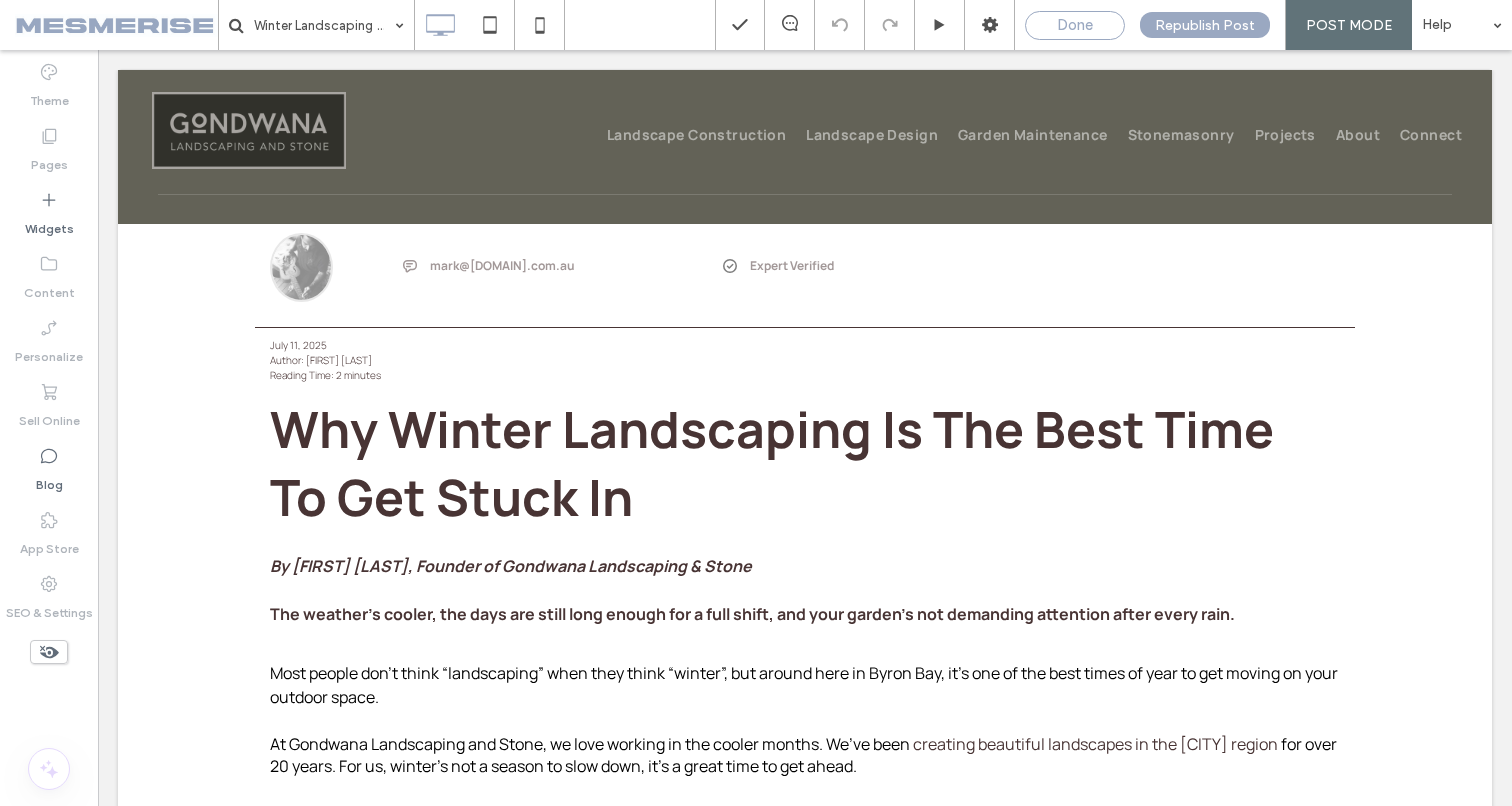 click on "Done" at bounding box center (1075, 25) 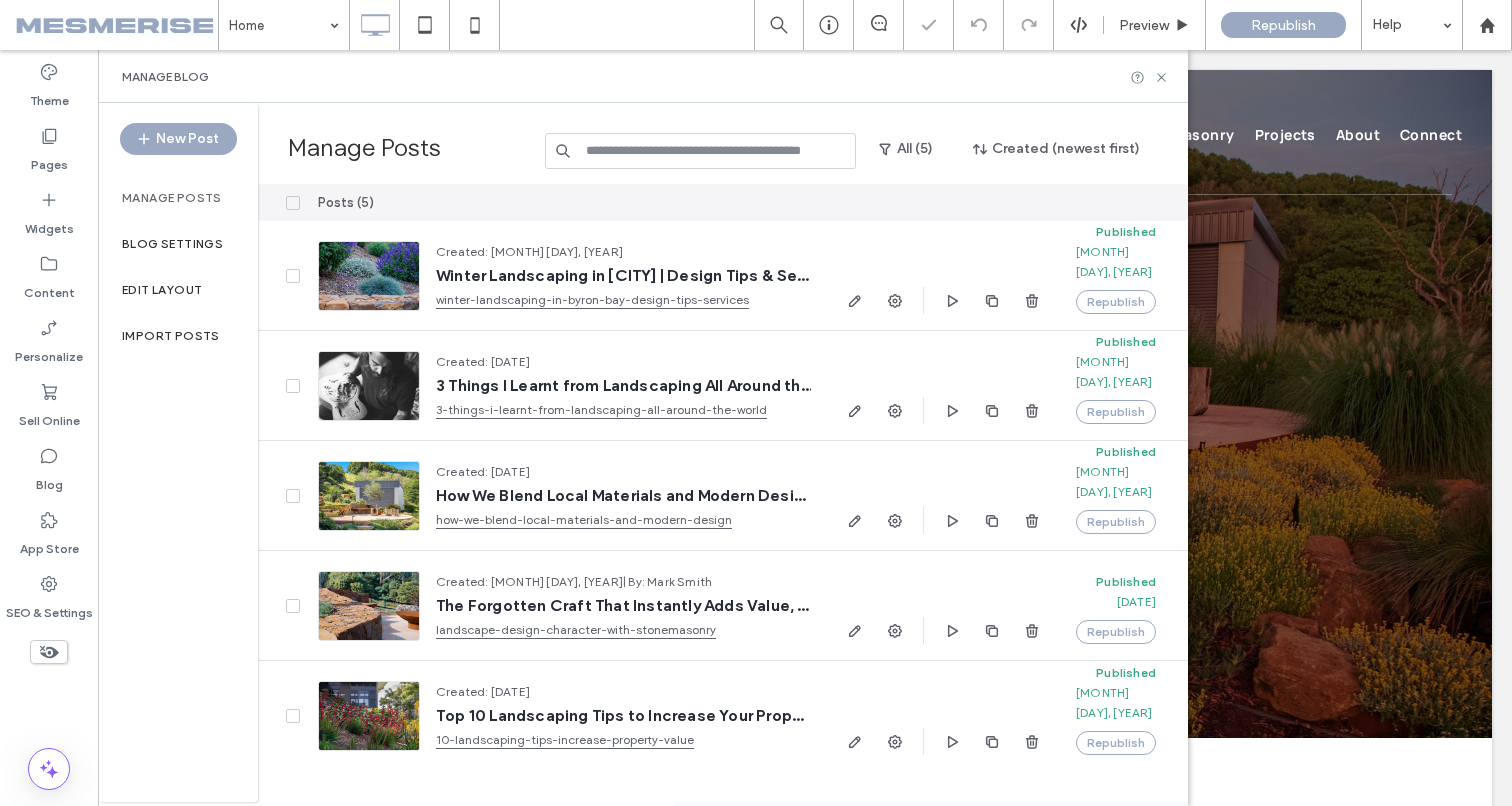 scroll, scrollTop: 0, scrollLeft: 0, axis: both 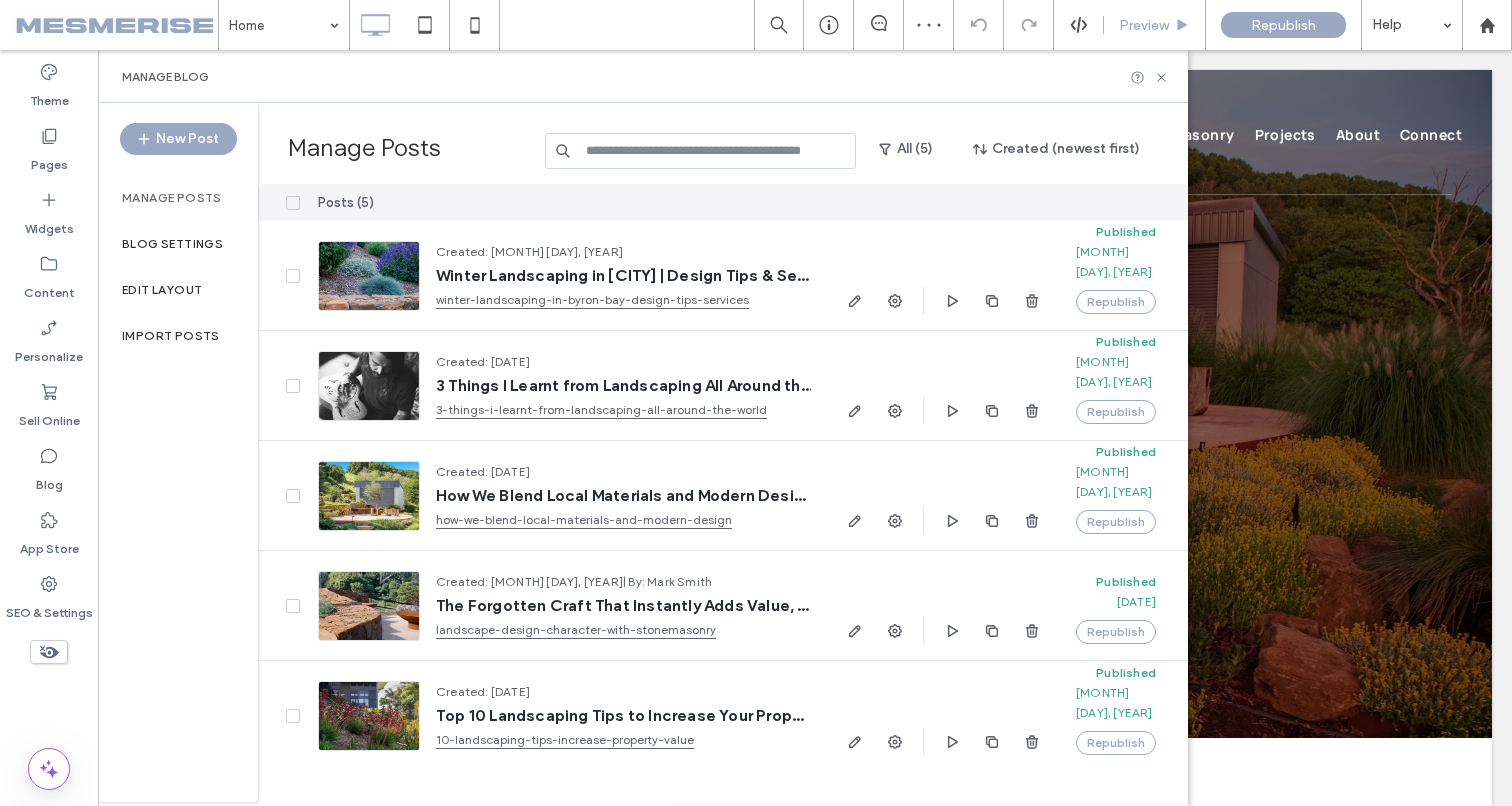 click on "Preview" at bounding box center (1155, 25) 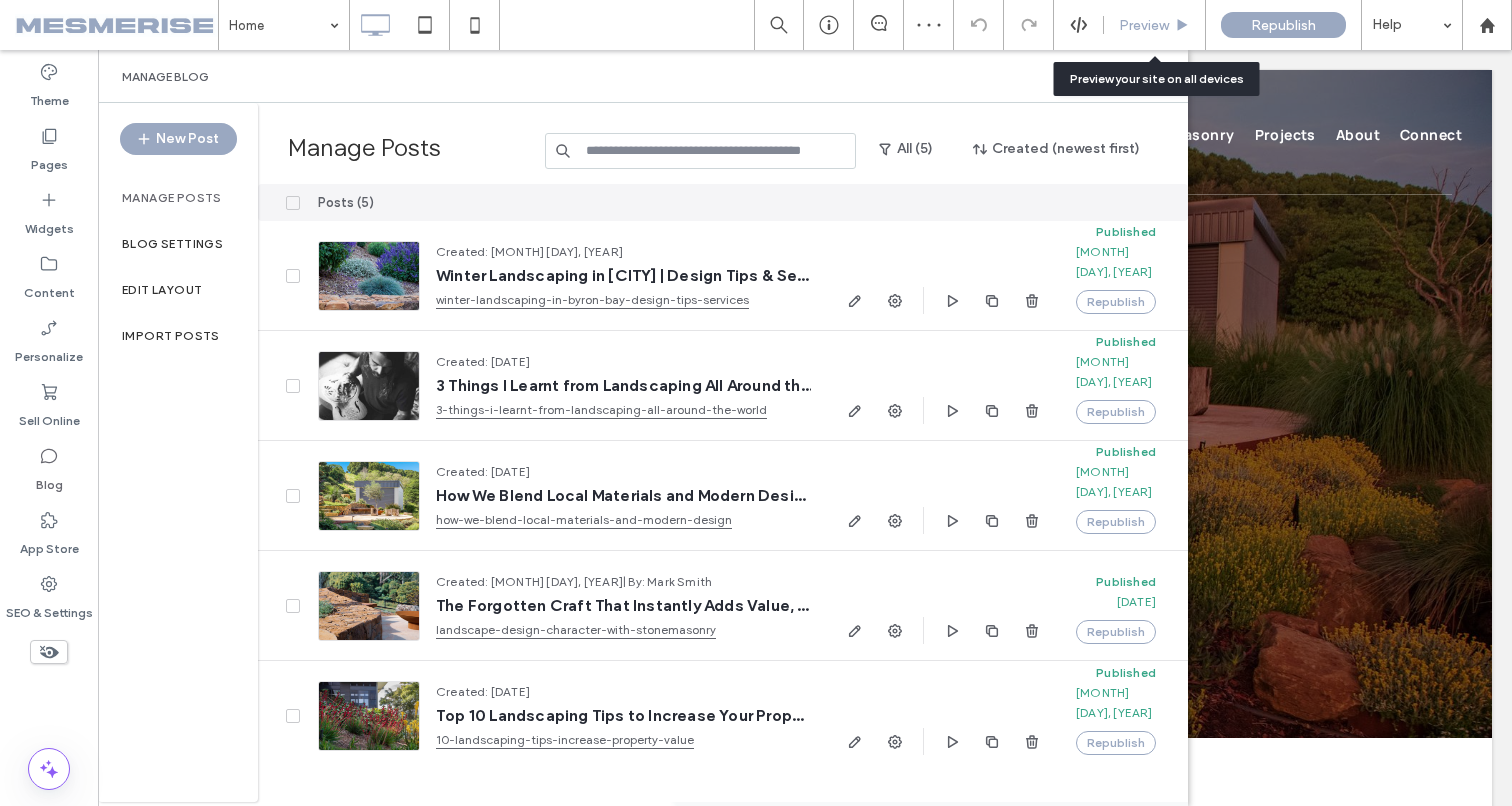 click on "Preview" at bounding box center (1155, 25) 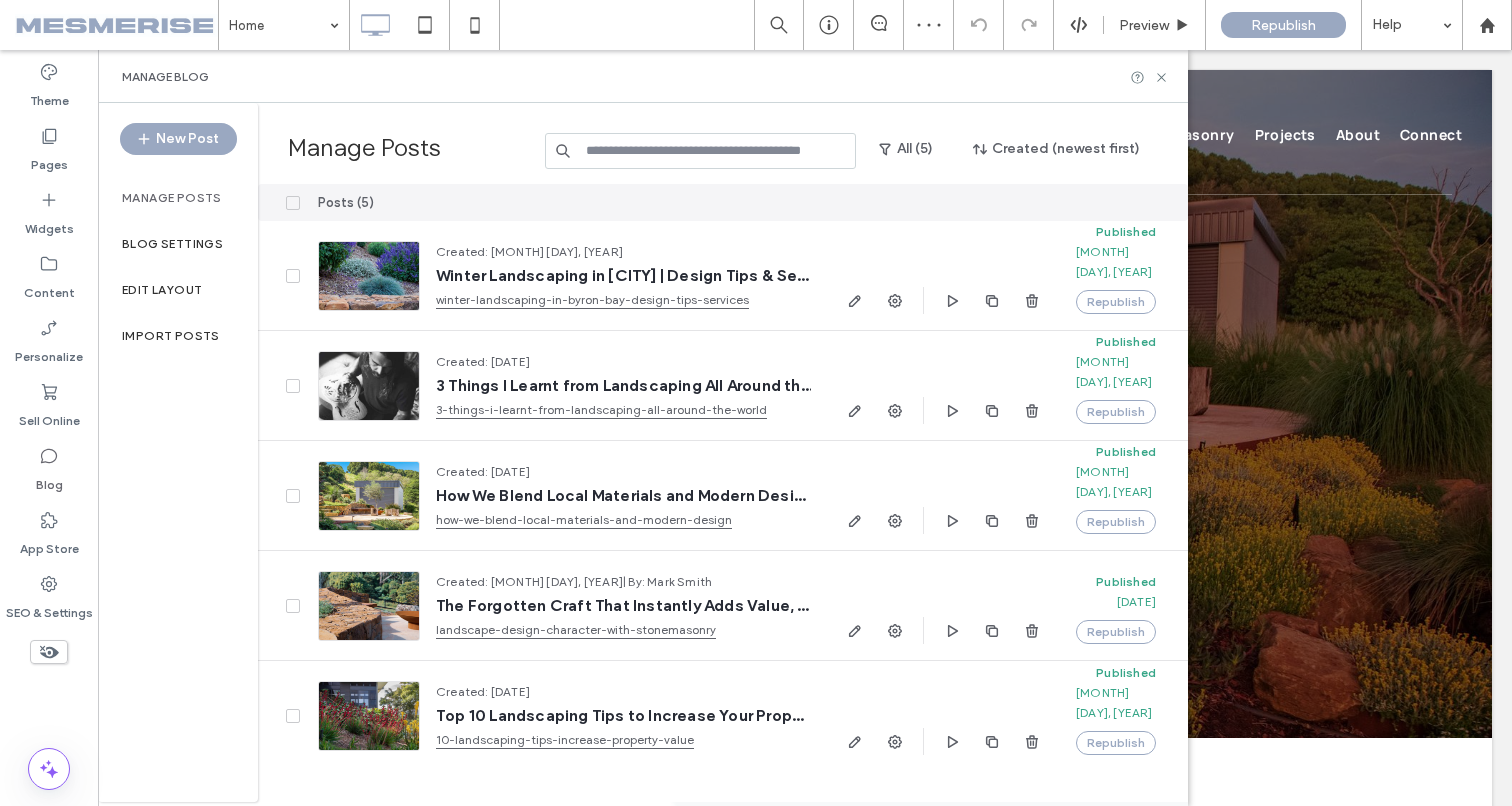 click on "Manage Blog" at bounding box center (643, 76) 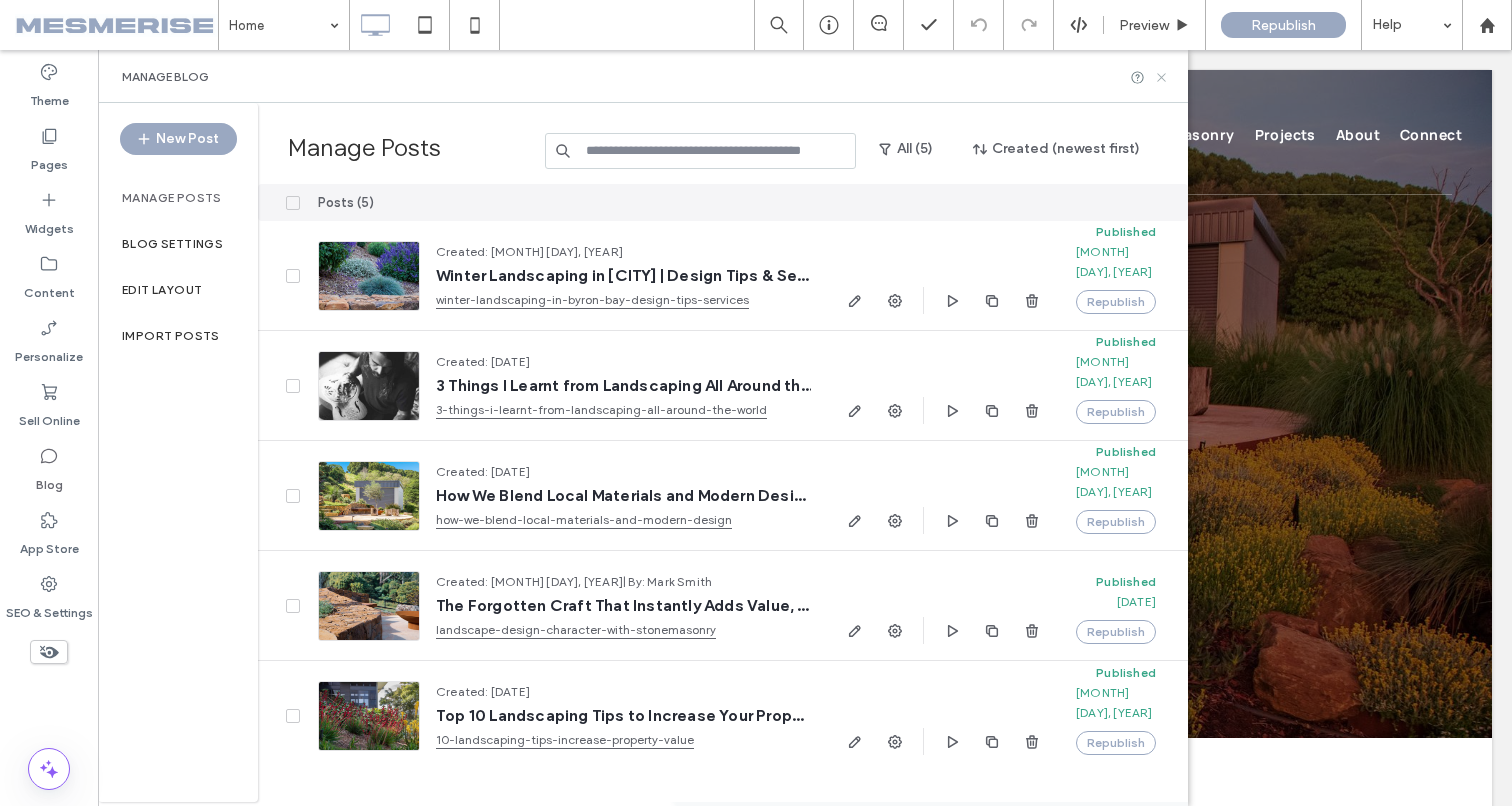 click 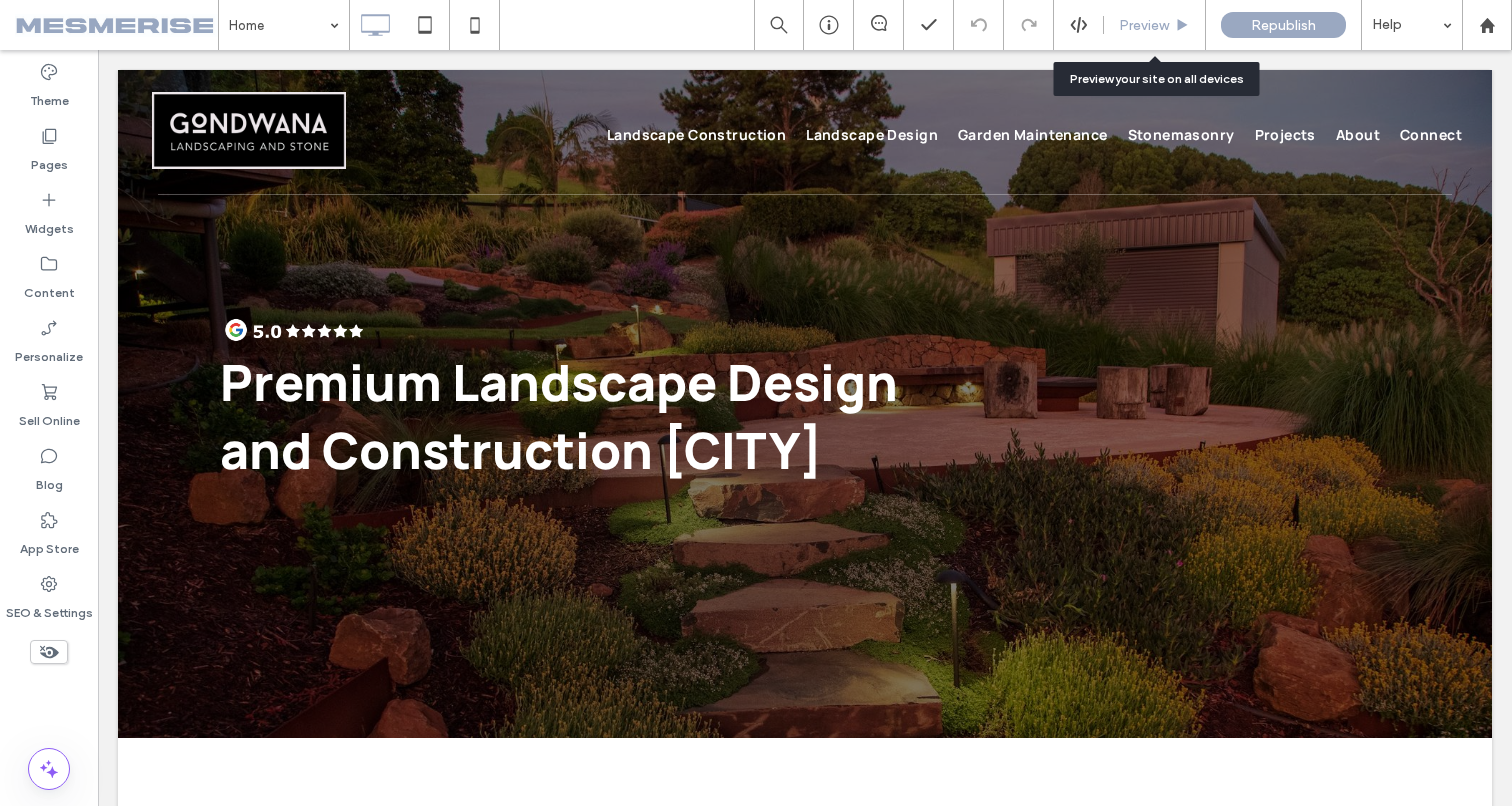 click on "Preview" at bounding box center (1155, 25) 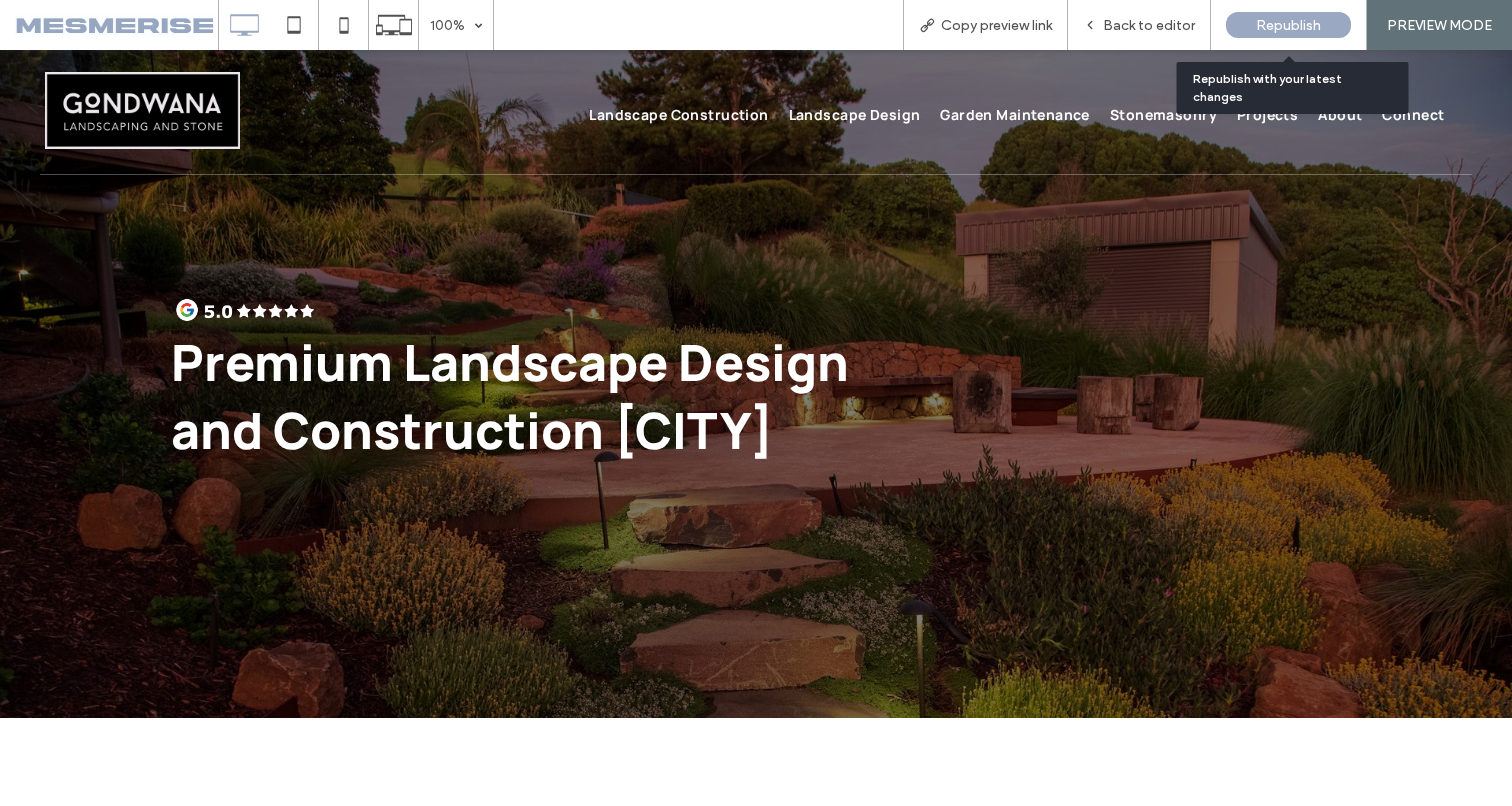 click on "Republish" at bounding box center (1288, 25) 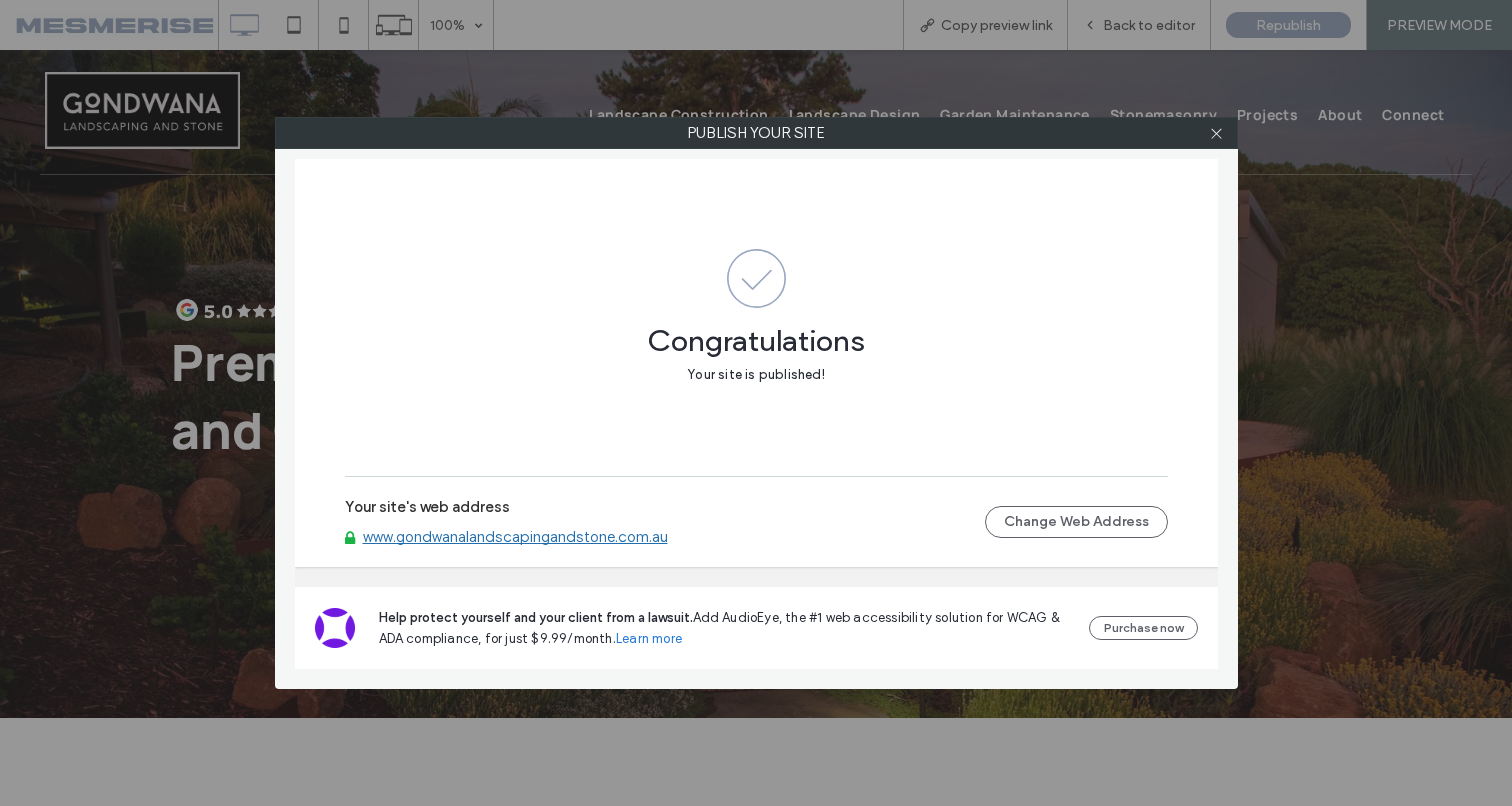 click at bounding box center (1217, 133) 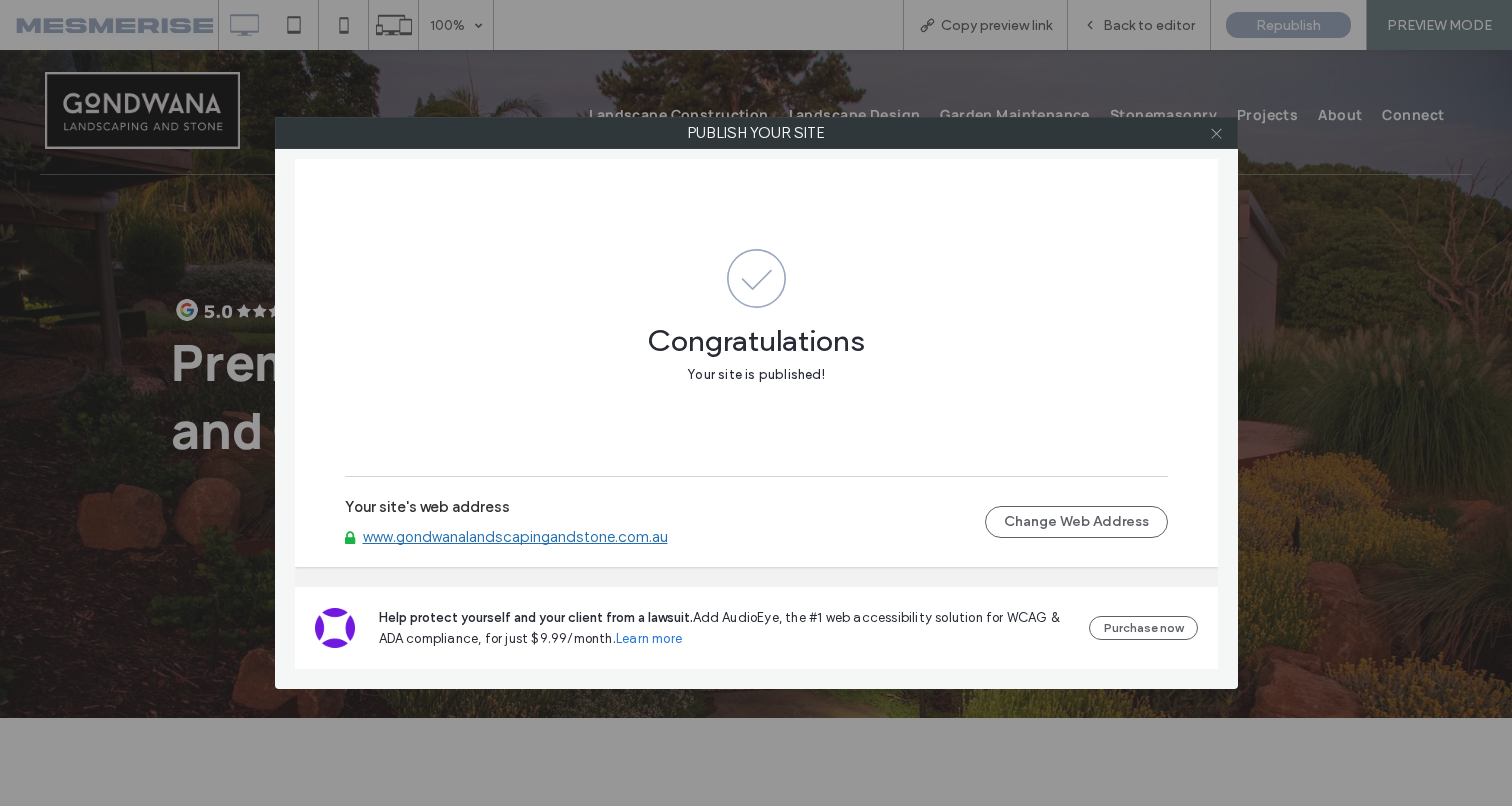click 